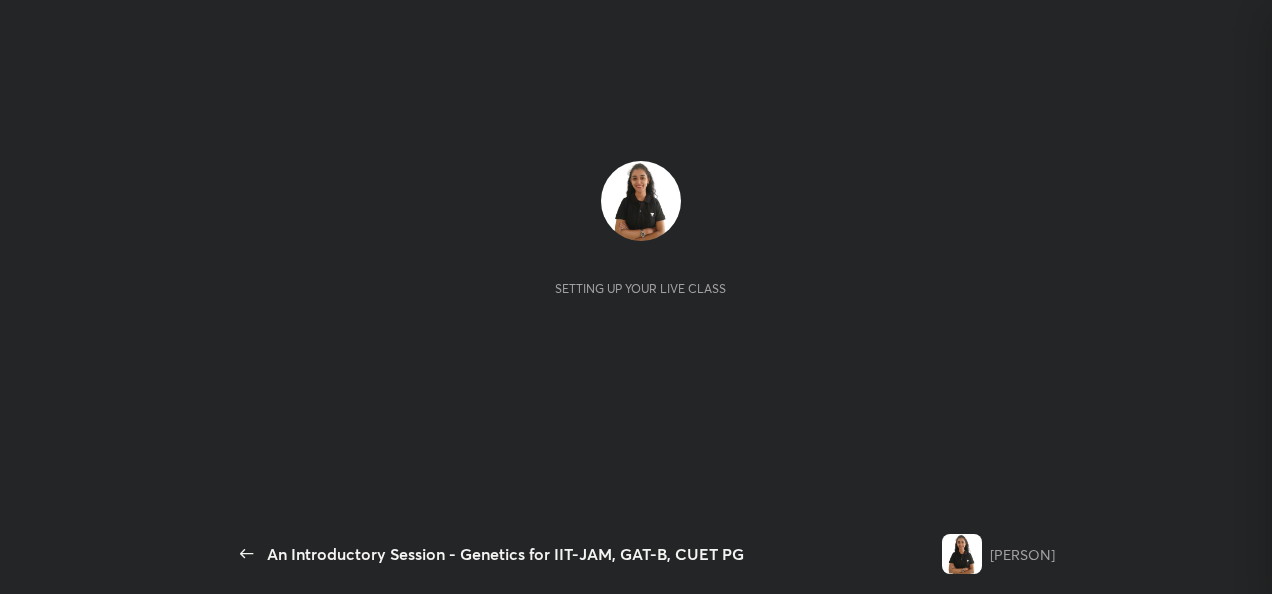 scroll, scrollTop: 0, scrollLeft: 0, axis: both 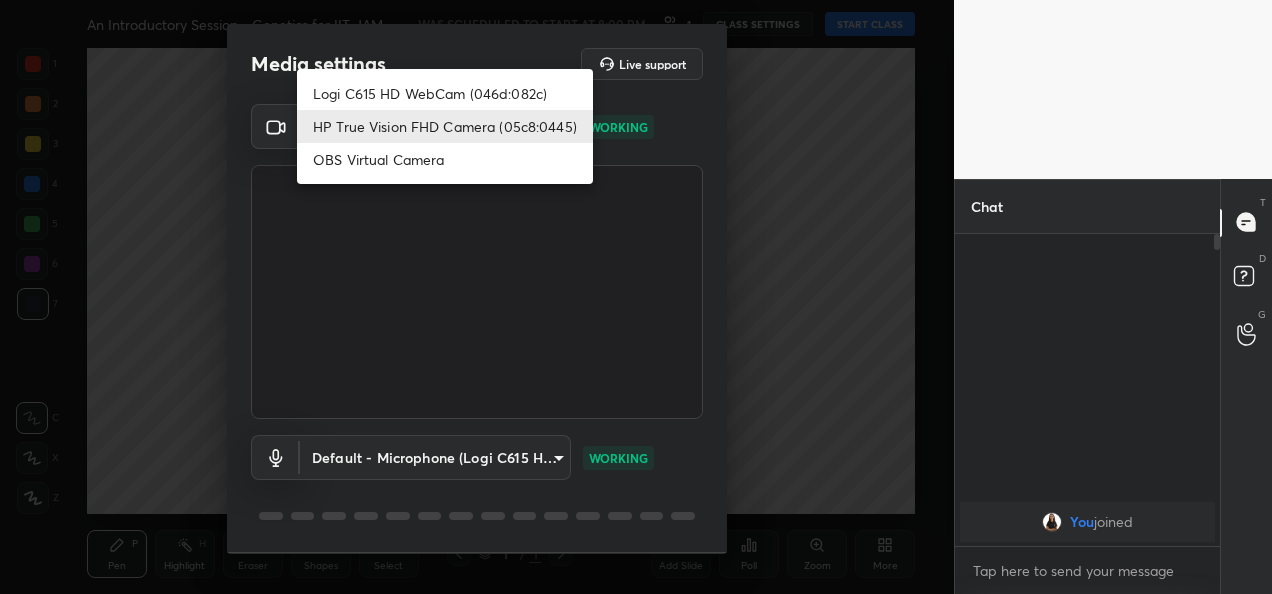 click on "1 2 3 4 5 6 7 C X Z C X Z E E Erase all   H H An Introductory Session - Genetics for IIT-JAM, GAT-B, CUET PG WAS SCHEDULED TO START AT  8:00 PM 1 CLASS SETTINGS START CLASS Setting up your live class Back An Introductory Session - Genetics for IIT-JAM, GAT-B, CUET PG [PERSON] Pen P Highlight H Eraser Shapes L Select S 1 / 1 Add Slide Poll Zoom More Chat You  joined 1 NEW MESSAGE Enable hand raising Enable raise hand to speak to learners. Once enabled, chat will be turned off temporarily. Enable x   introducing Raise a hand with a doubt Now learners can raise their hand along with a doubt  How it works? Doubts asked by learners will show up here Raise hand disabled You have disabled Raise hand currently. Enable it to invite learners to speak Enable Can't raise hand Looks like educator just invited you to speak. Please wait before you can raise your hand again. Got it T Messages (T) D Doubts (D) G Raise Hand (G) Report an issue Reason for reporting Buffering Chat not working Audio - Video sync issue ​ 1" at bounding box center [636, 297] 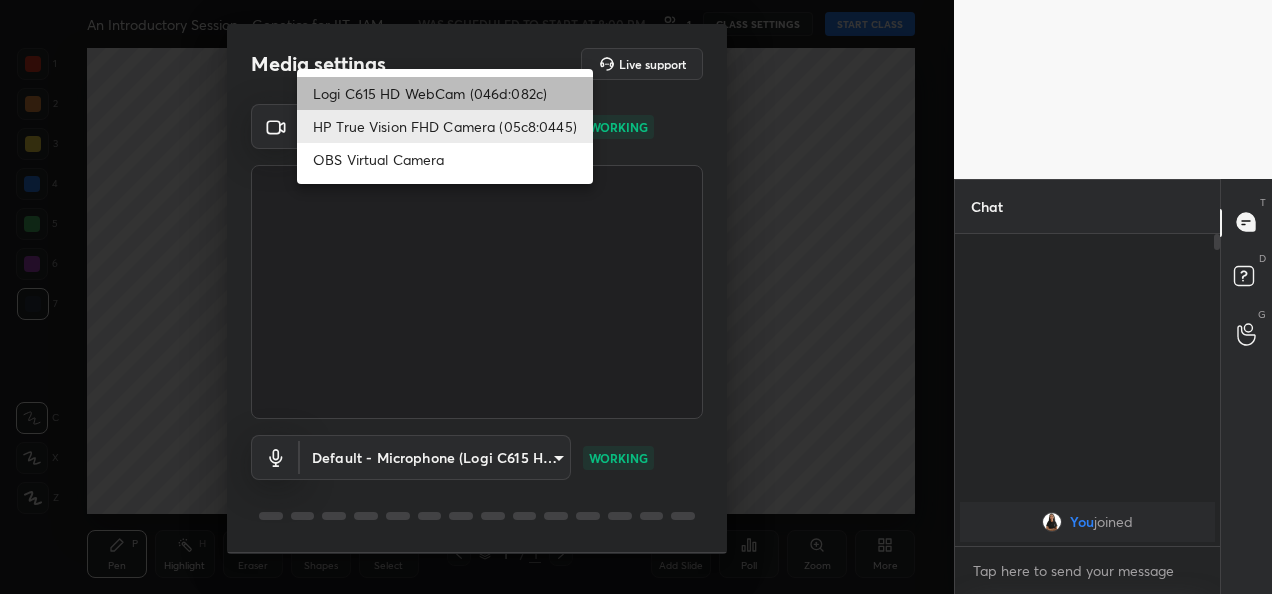 click on "Logi C615 HD WebCam (046d:082c)" at bounding box center (445, 93) 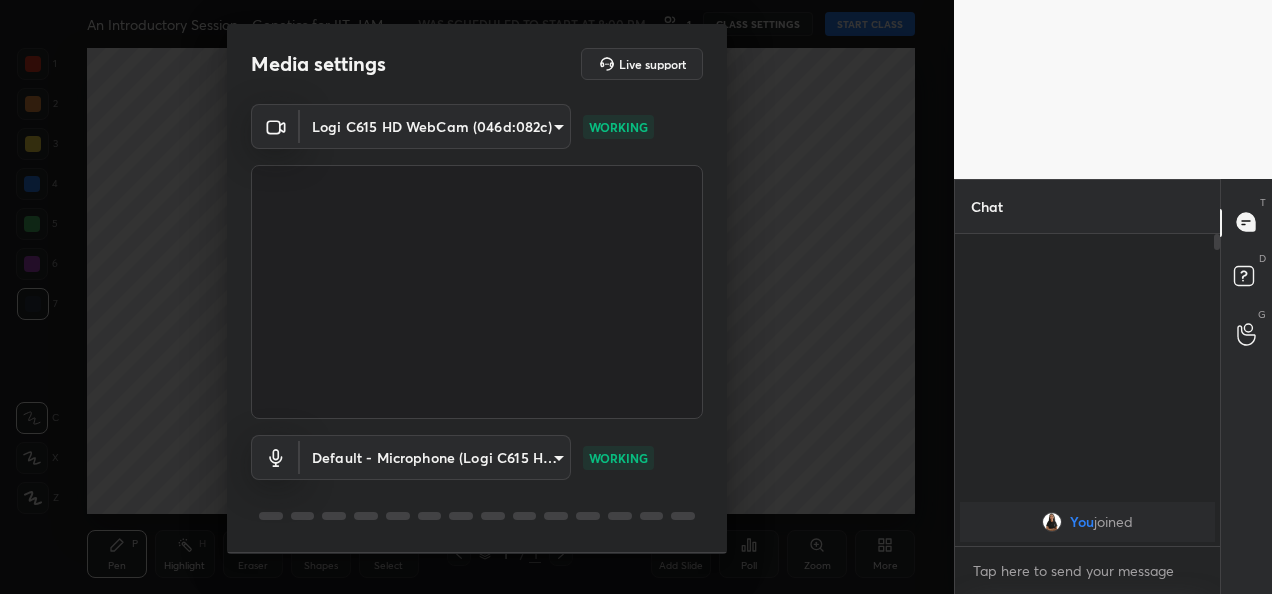 scroll, scrollTop: 62, scrollLeft: 0, axis: vertical 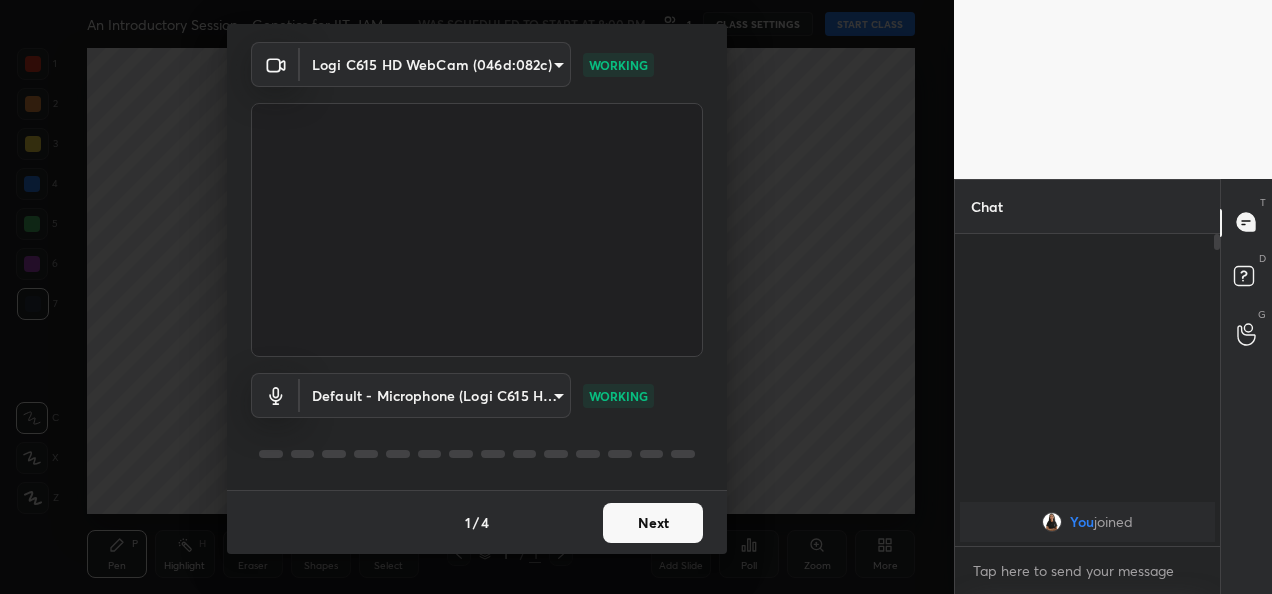 click on "Next" at bounding box center [653, 523] 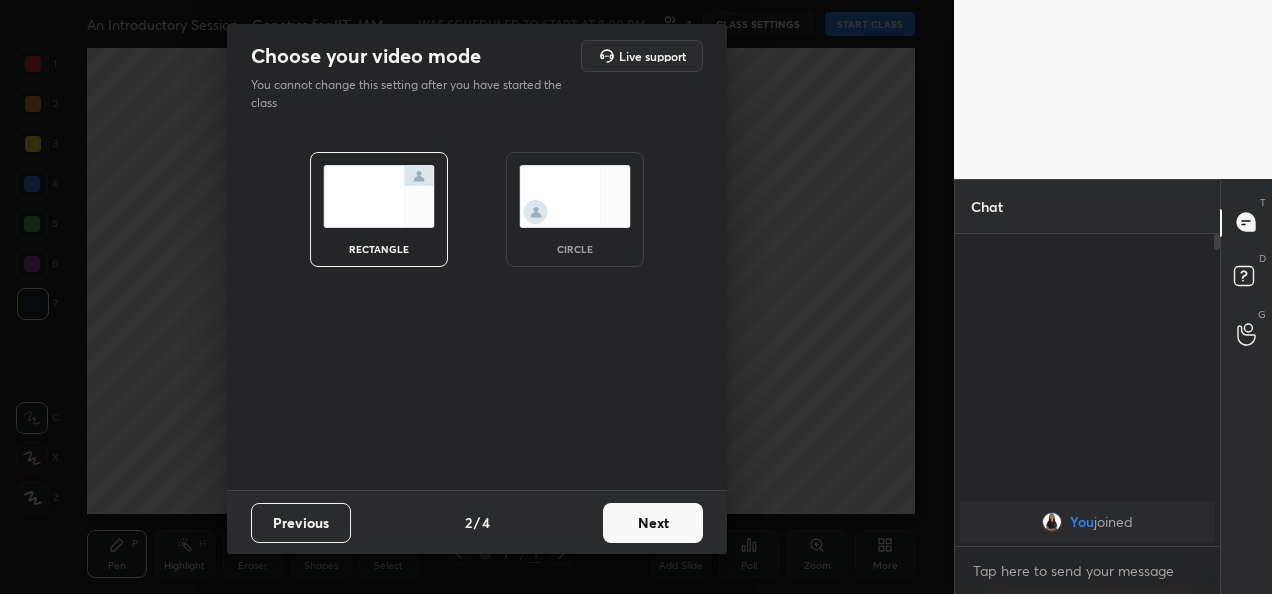 scroll, scrollTop: 0, scrollLeft: 0, axis: both 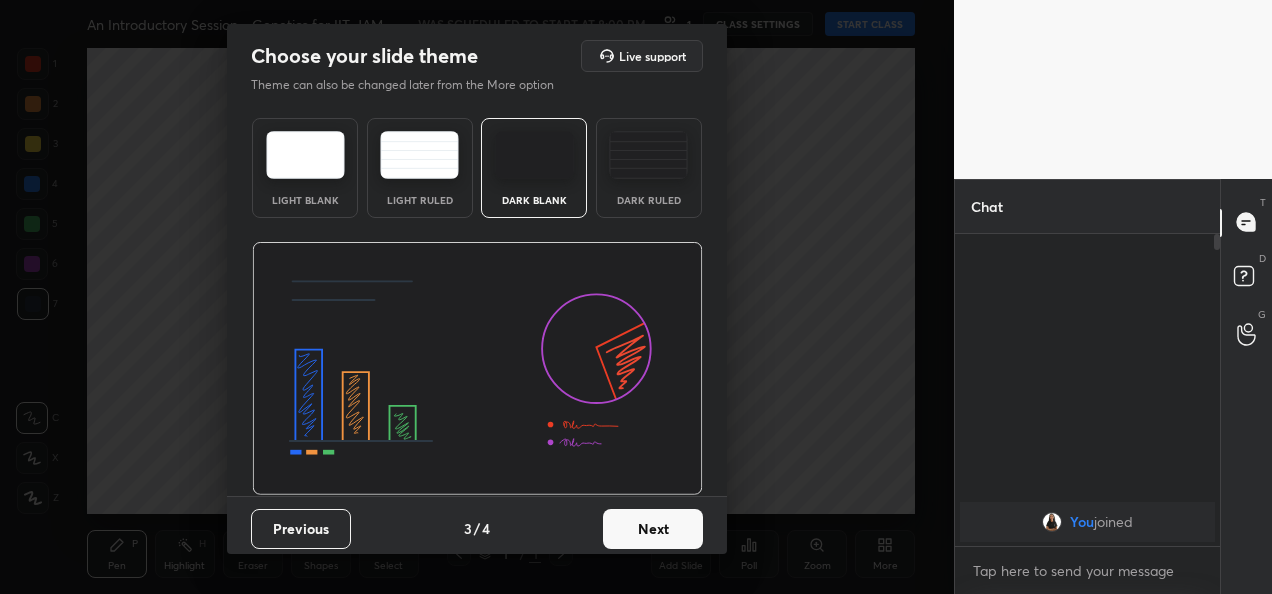 click on "Next" at bounding box center (653, 529) 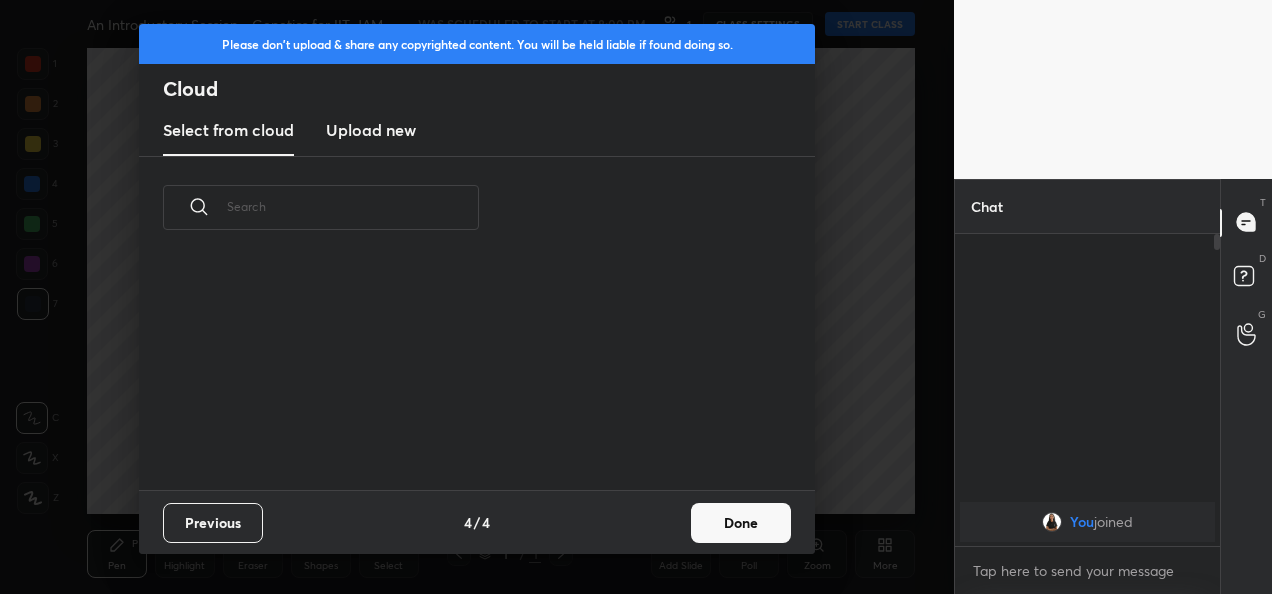 scroll, scrollTop: 6, scrollLeft: 11, axis: both 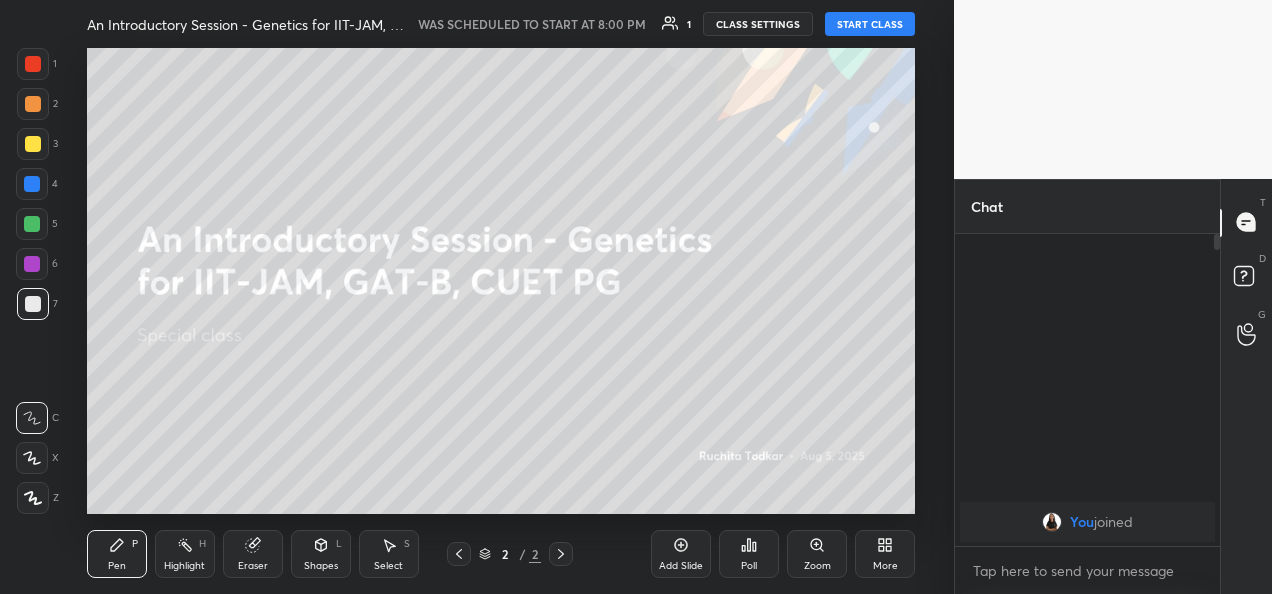 click on "START CLASS" at bounding box center [870, 24] 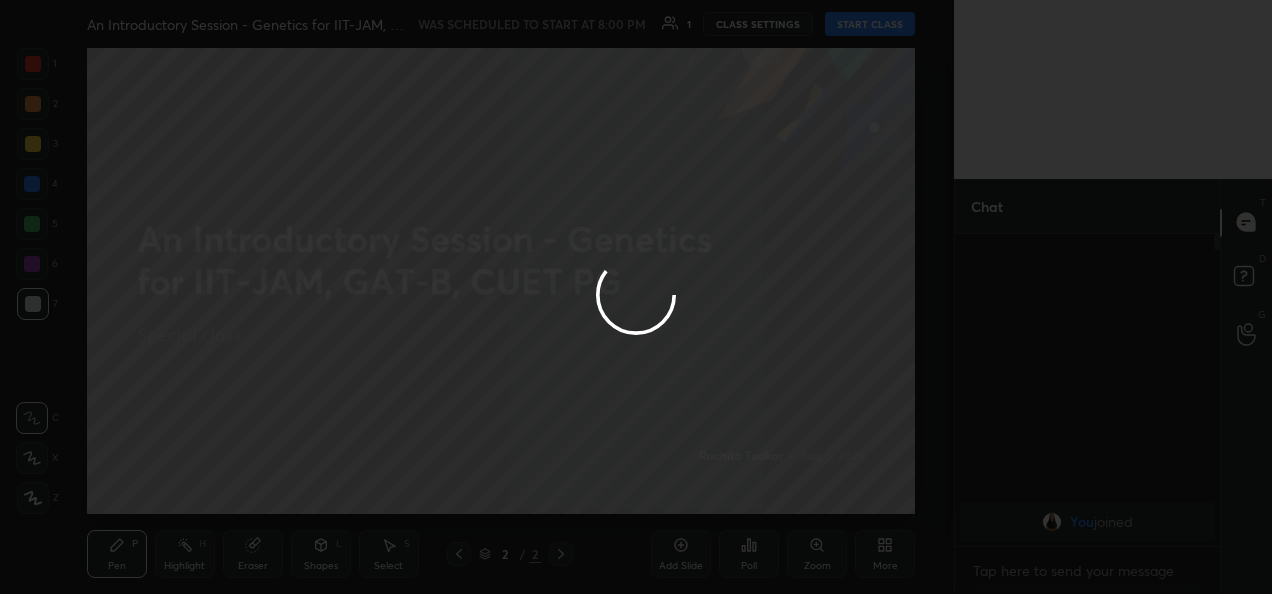 type on "x" 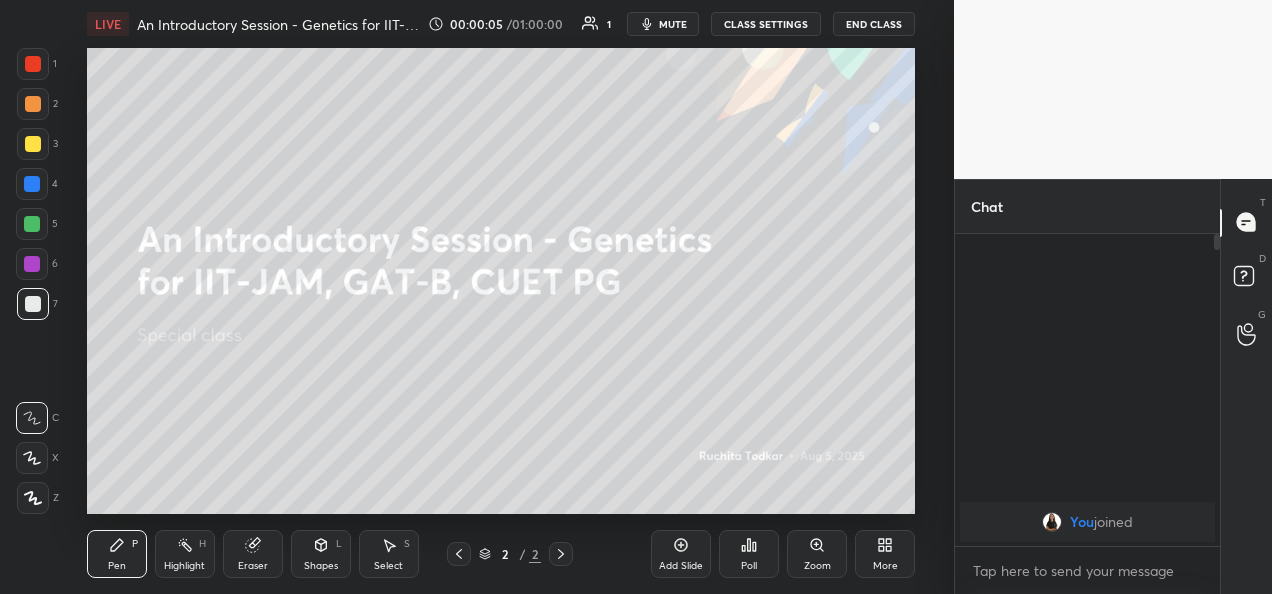 type 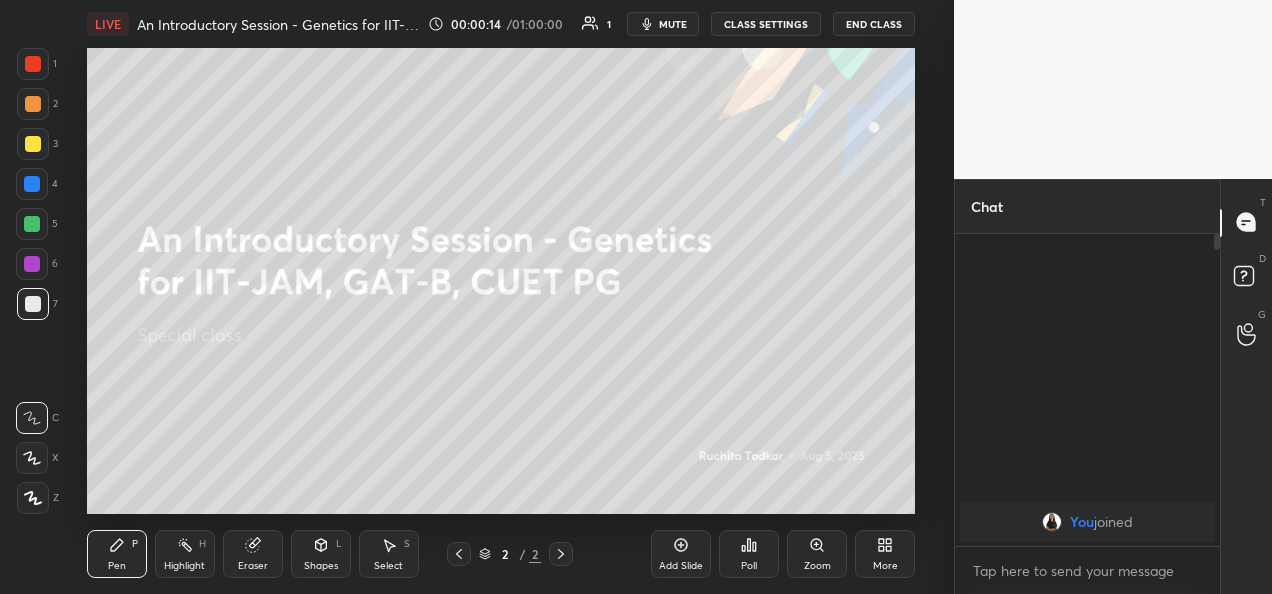 click on "More" at bounding box center (885, 566) 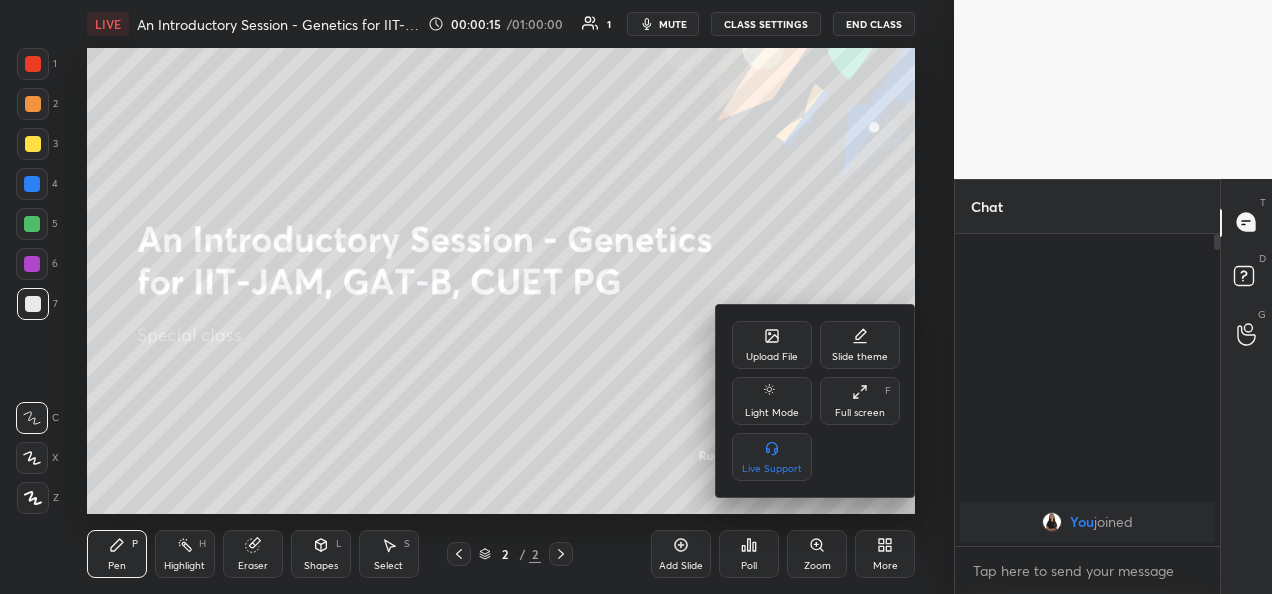 click on "Upload File" at bounding box center (772, 345) 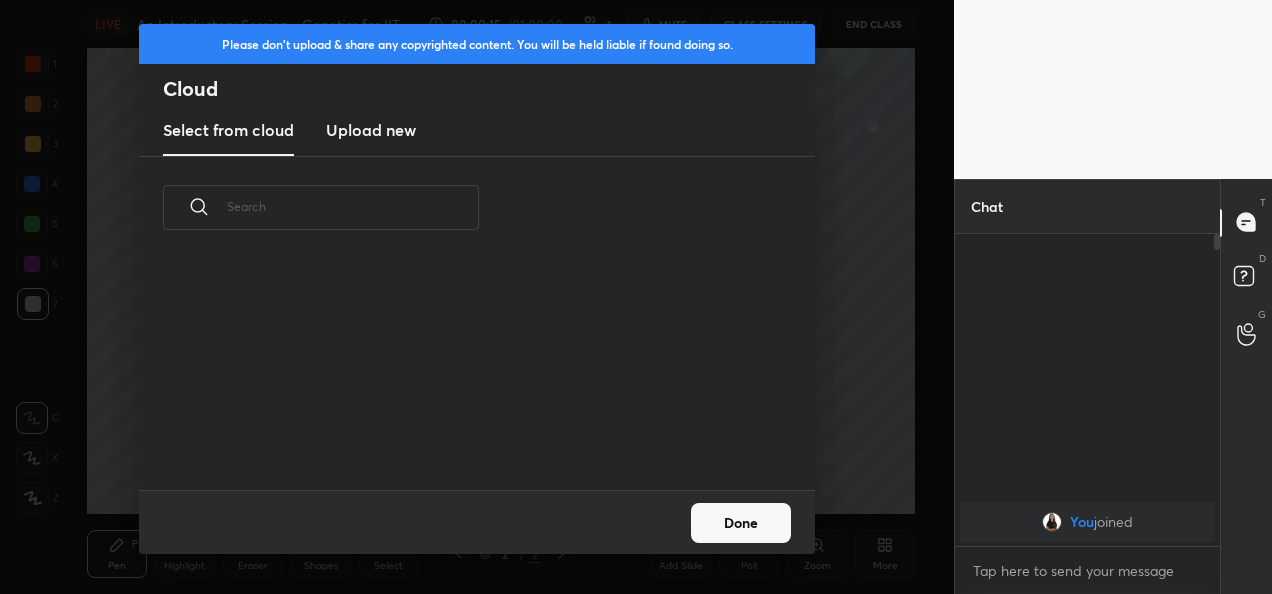 scroll, scrollTop: 6, scrollLeft: 11, axis: both 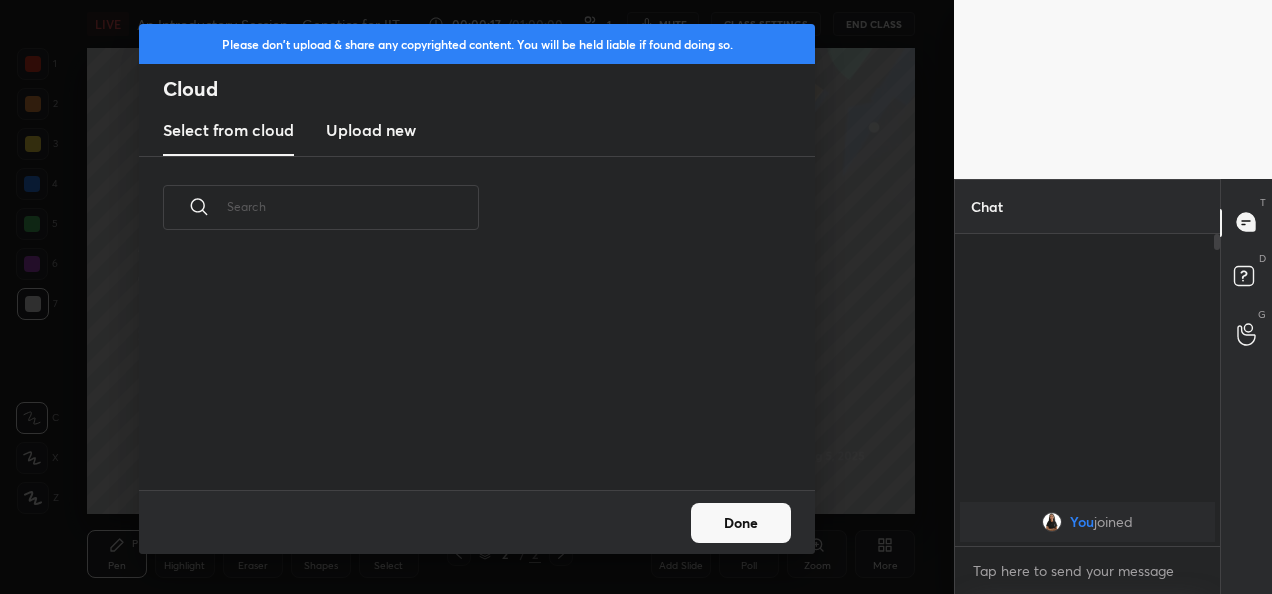 click on "Upload new" at bounding box center (371, 130) 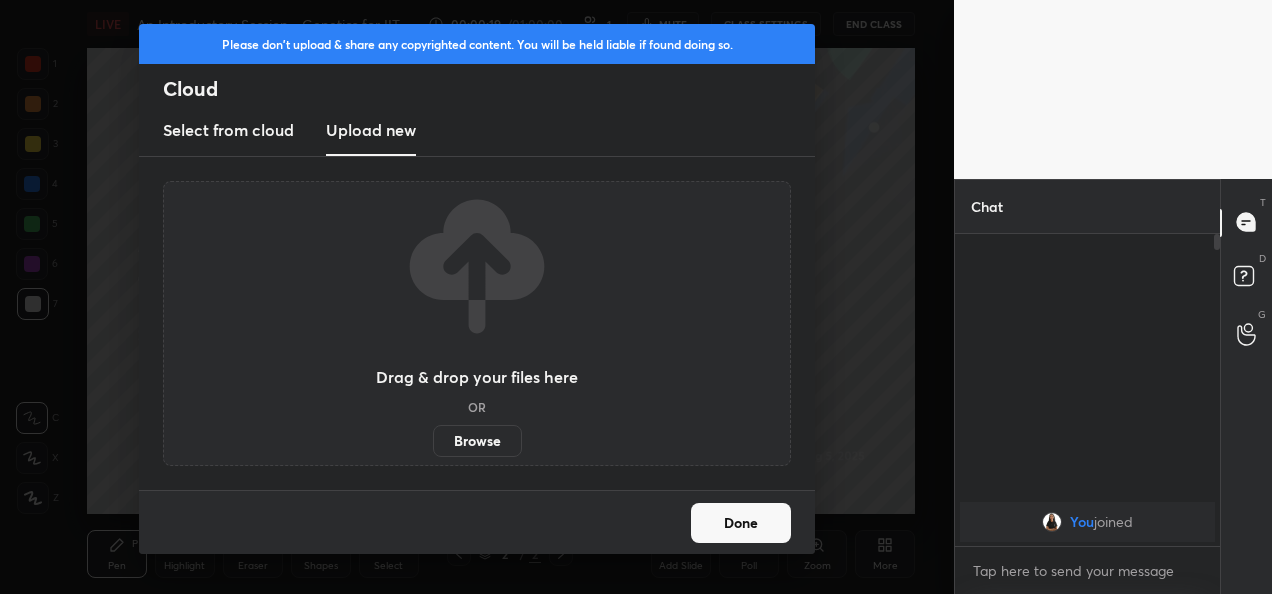 click on "Browse" at bounding box center (477, 441) 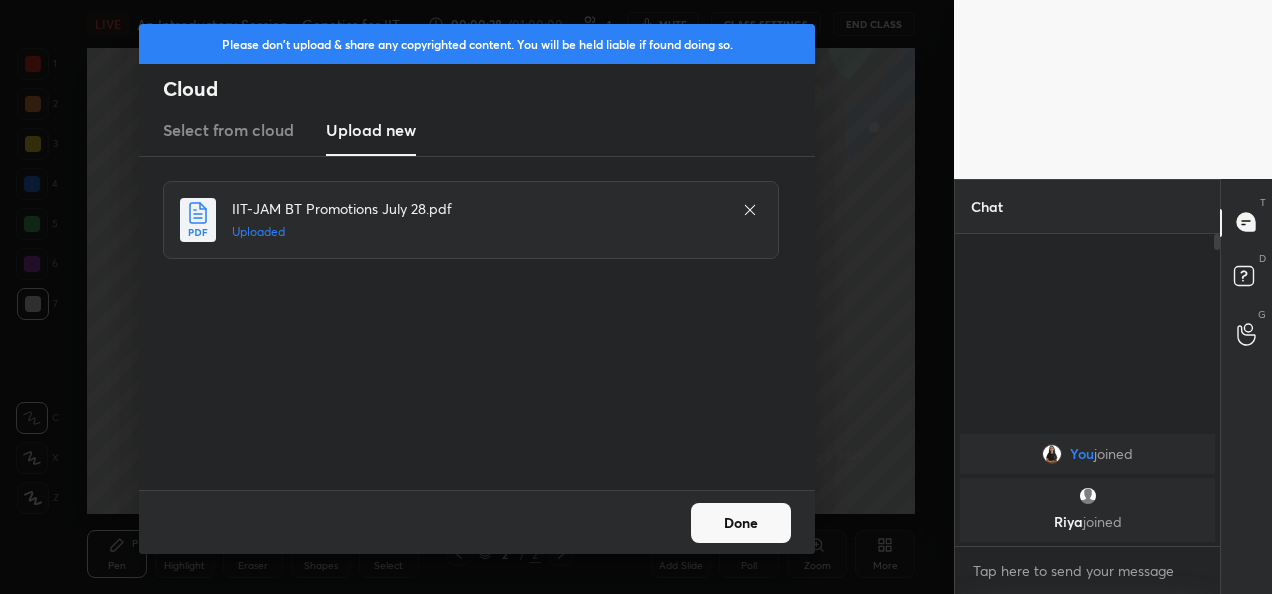 click on "Done" at bounding box center (741, 523) 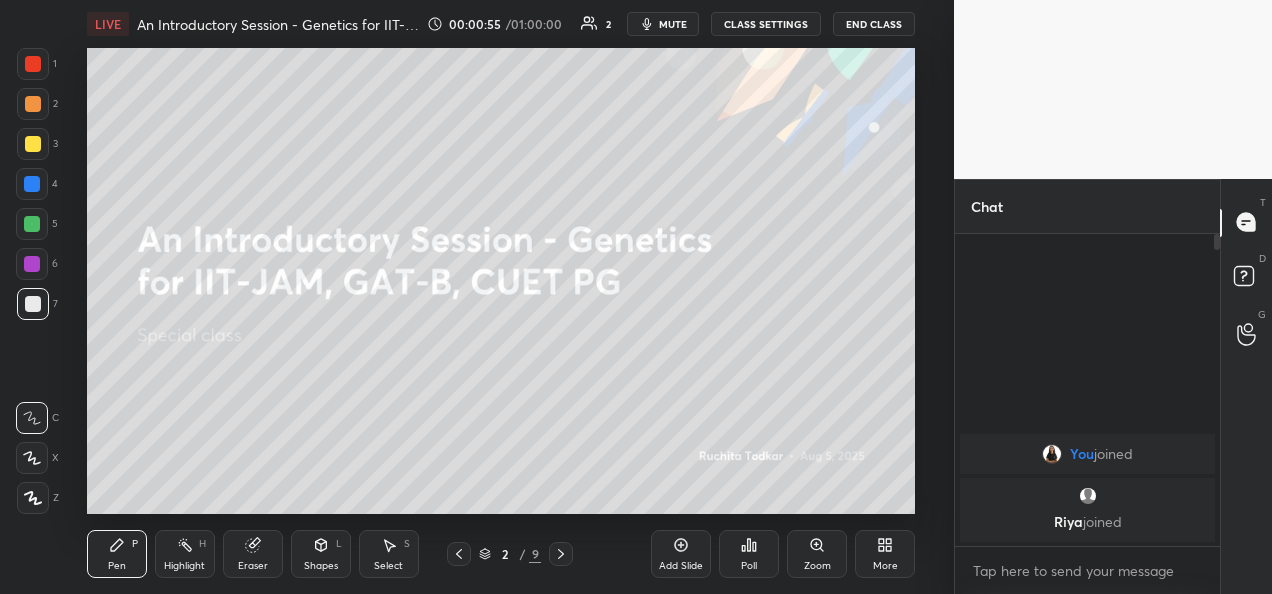 click at bounding box center (32, 458) 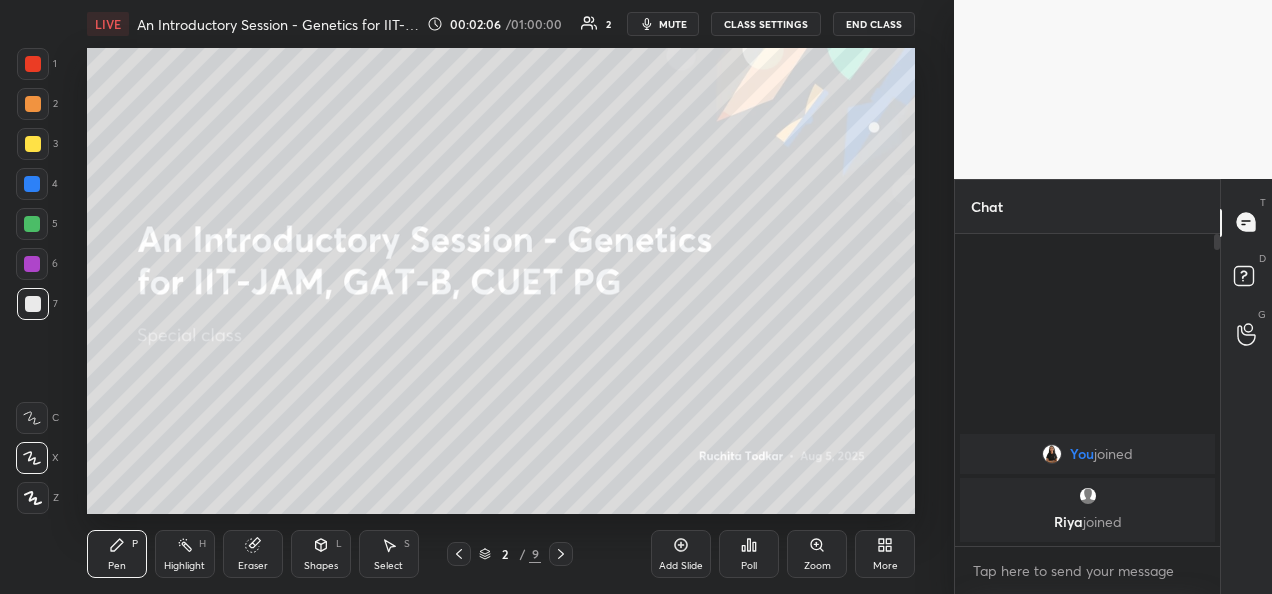 click on "Add Slide" at bounding box center [681, 566] 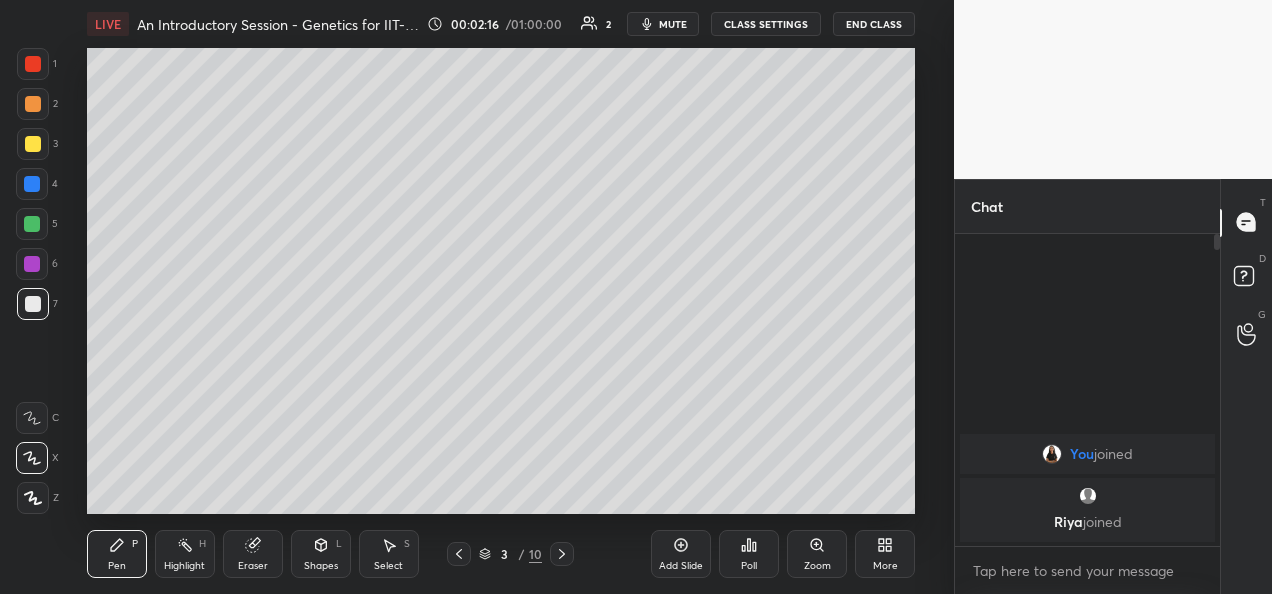 click at bounding box center [33, 144] 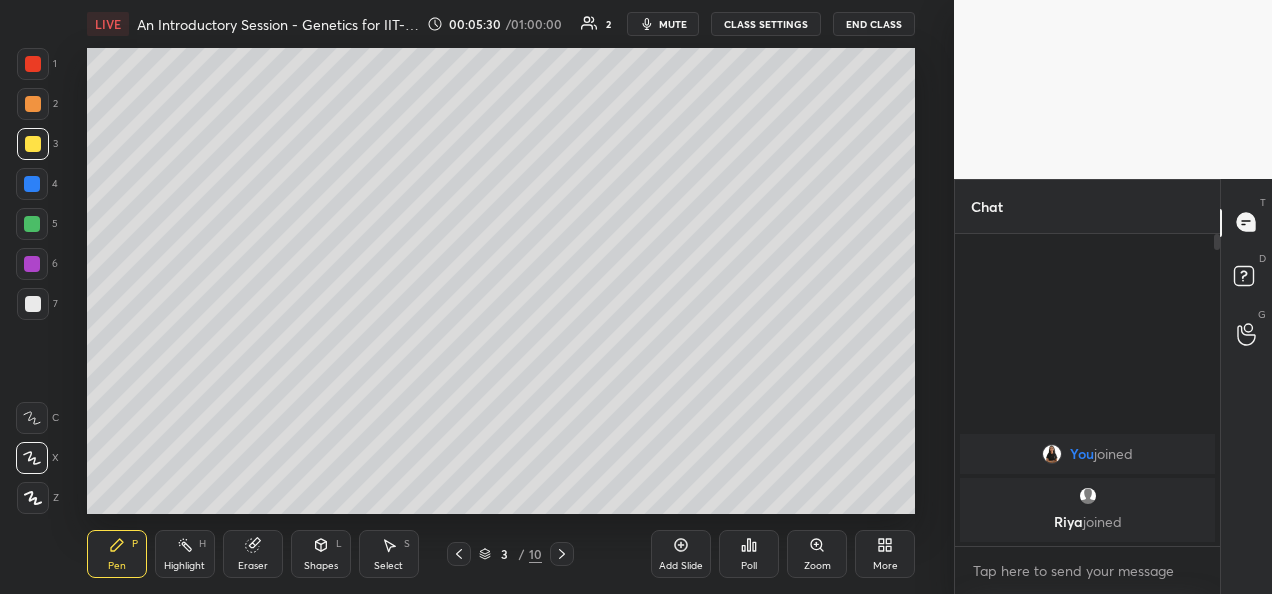 click on "Add Slide" at bounding box center (681, 554) 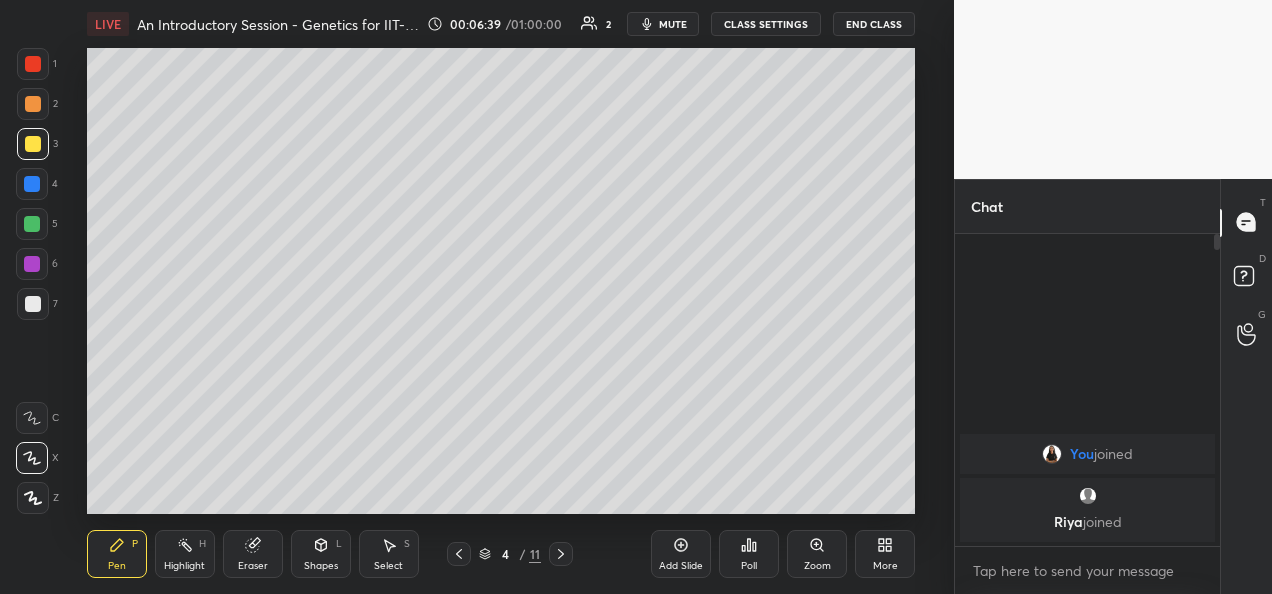 click on "Add Slide" at bounding box center (681, 566) 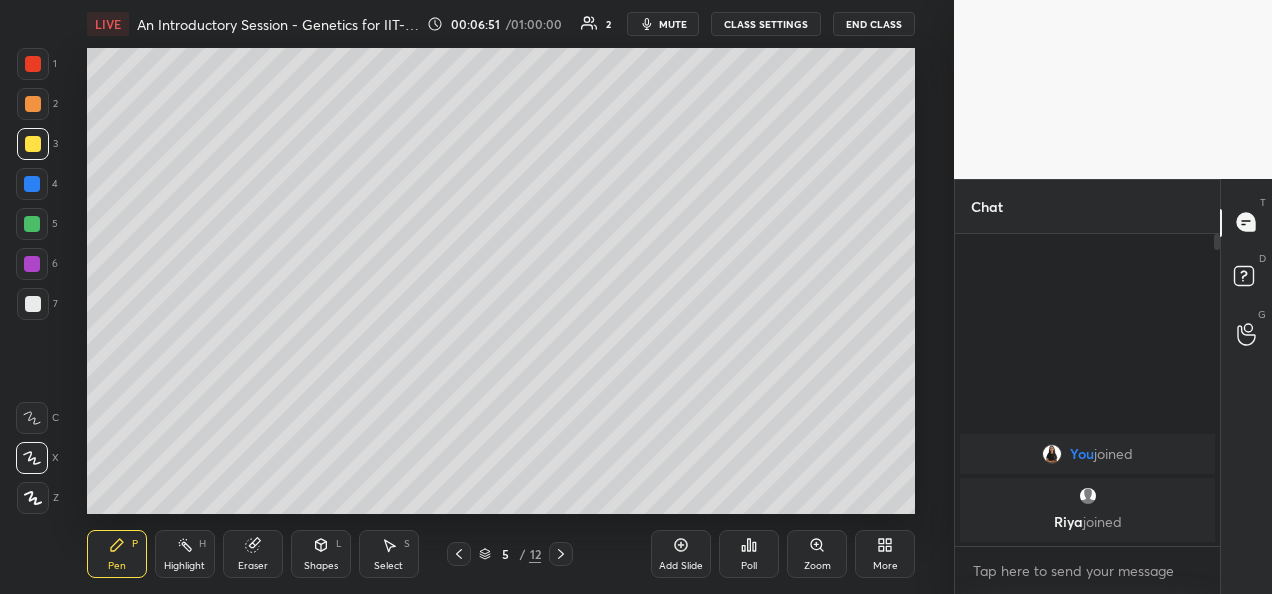 click at bounding box center [33, 64] 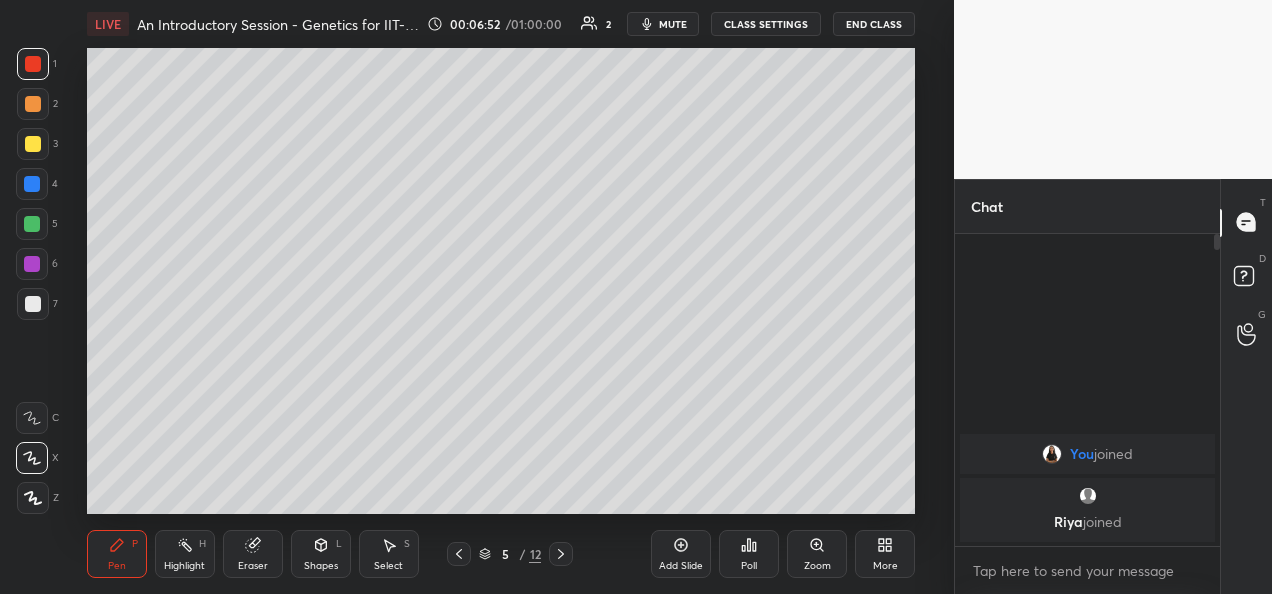 click at bounding box center (33, 104) 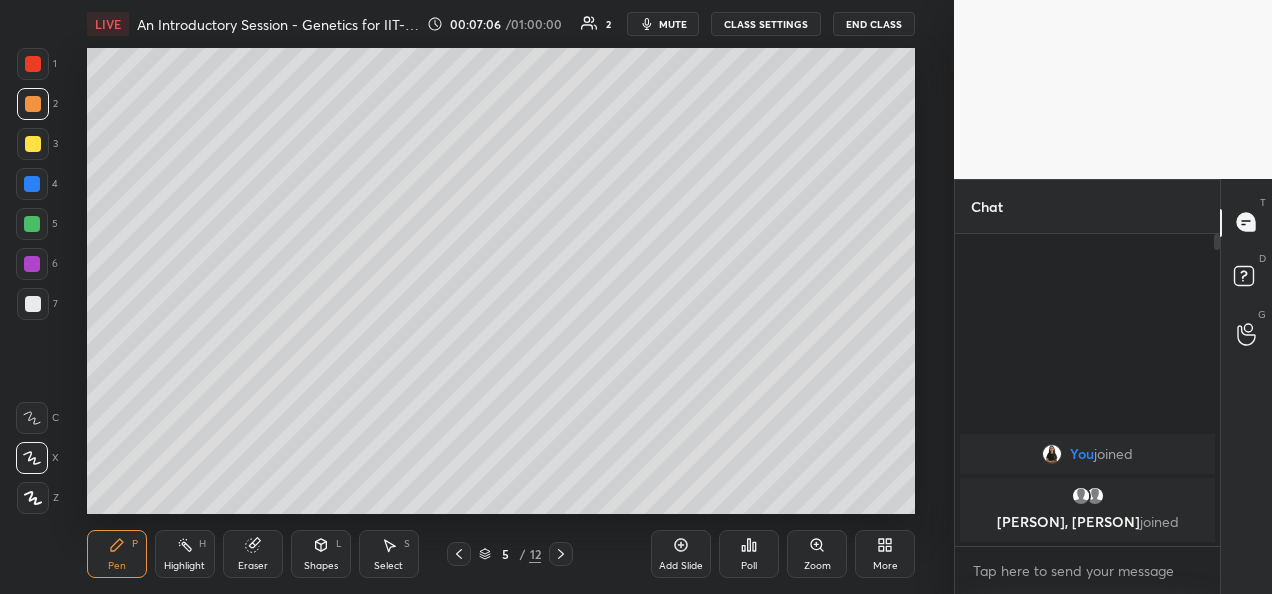 click at bounding box center [33, 304] 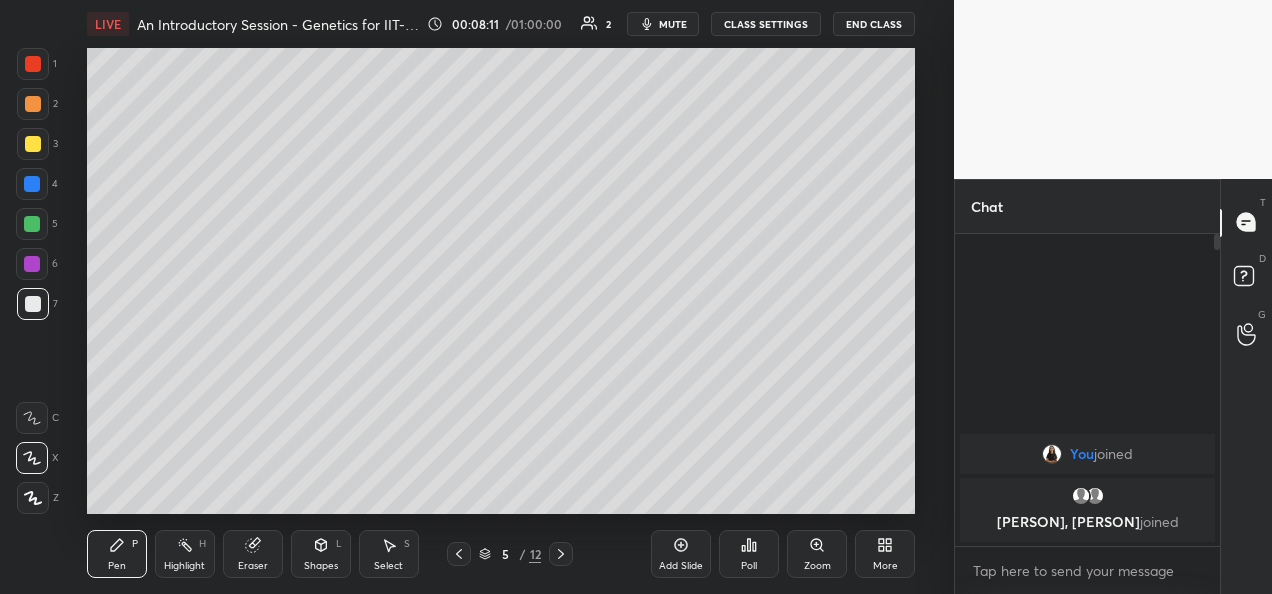 click at bounding box center (33, 144) 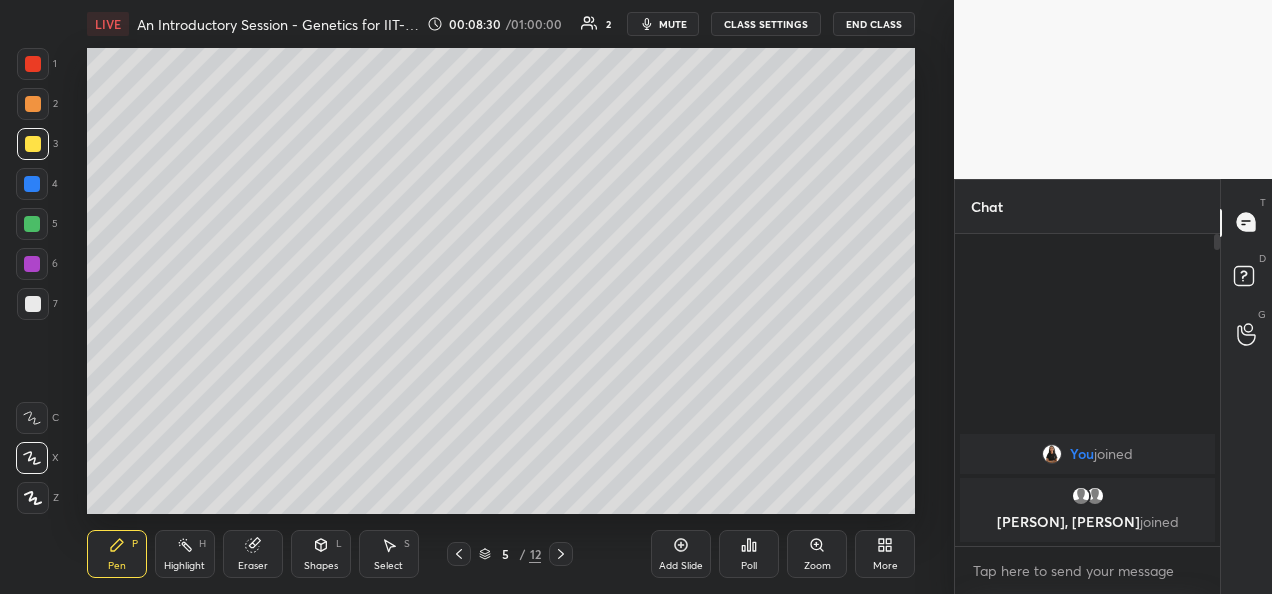 click at bounding box center [33, 304] 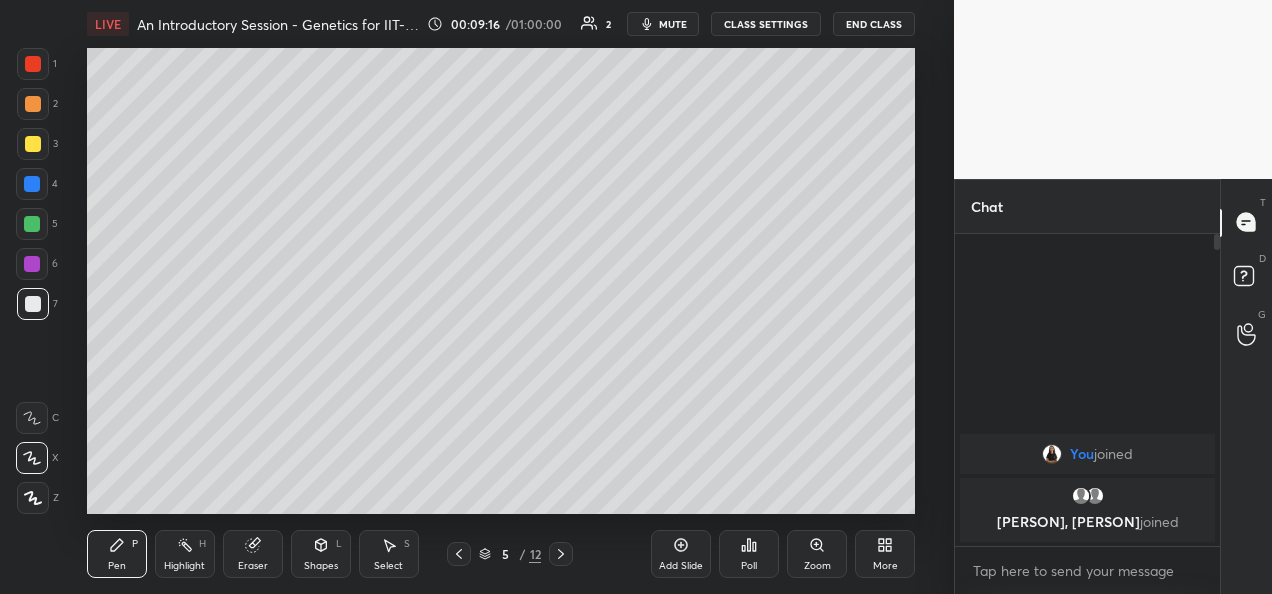 click at bounding box center (32, 184) 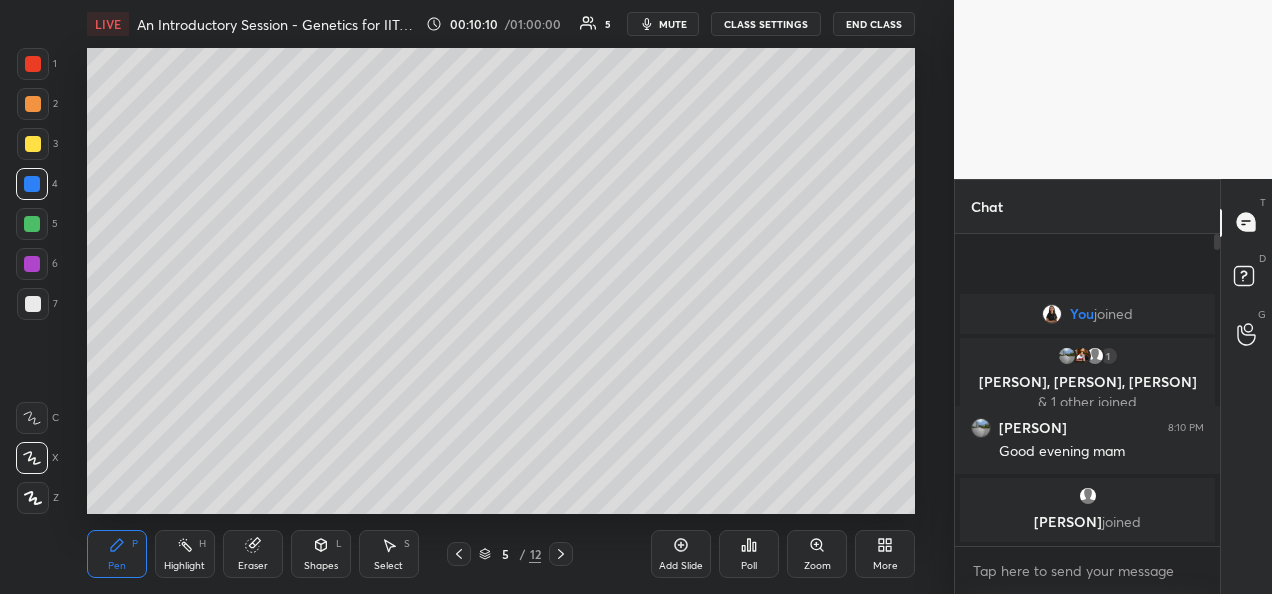 click on "Add Slide" at bounding box center (681, 554) 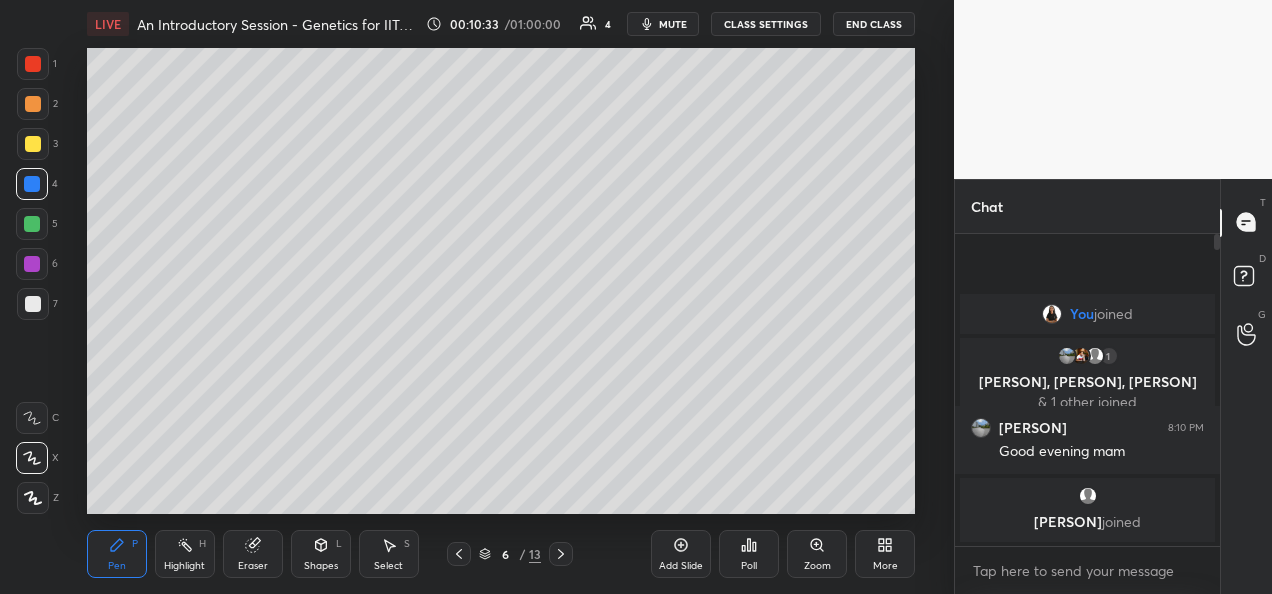 click at bounding box center (33, 104) 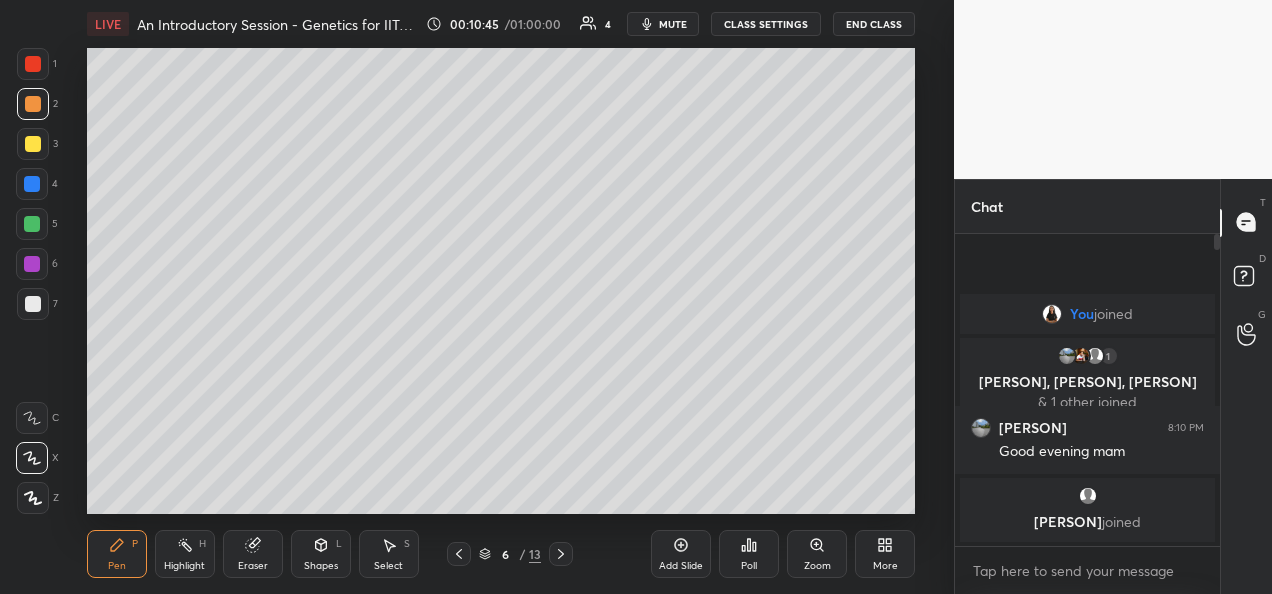 click at bounding box center (33, 144) 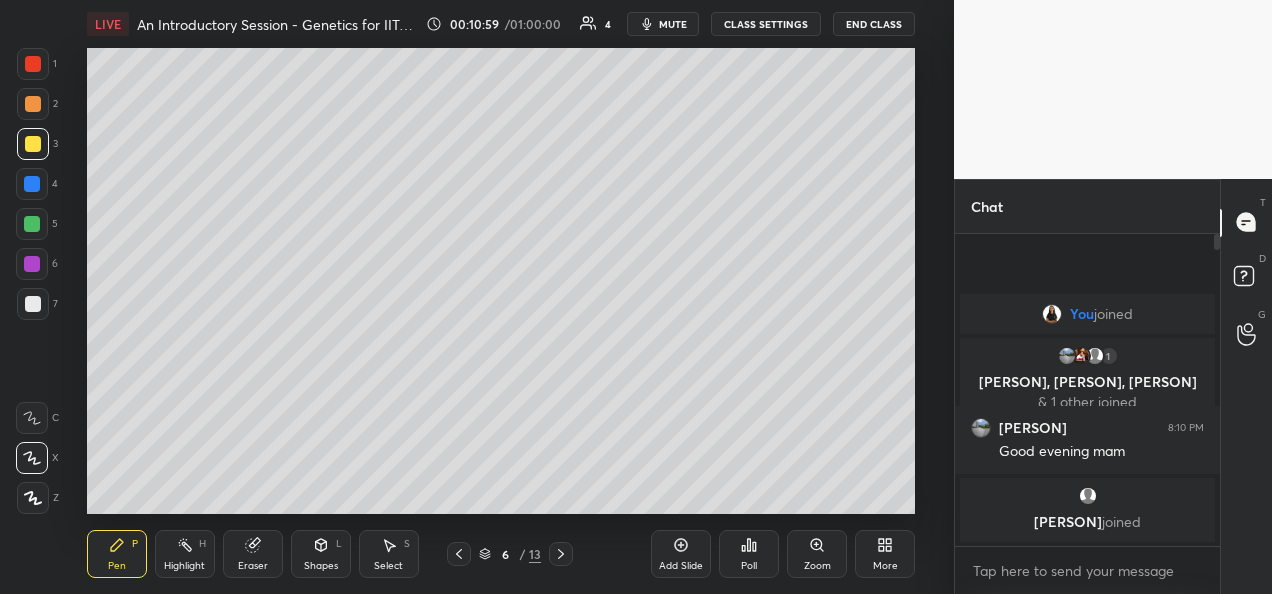 click at bounding box center [32, 184] 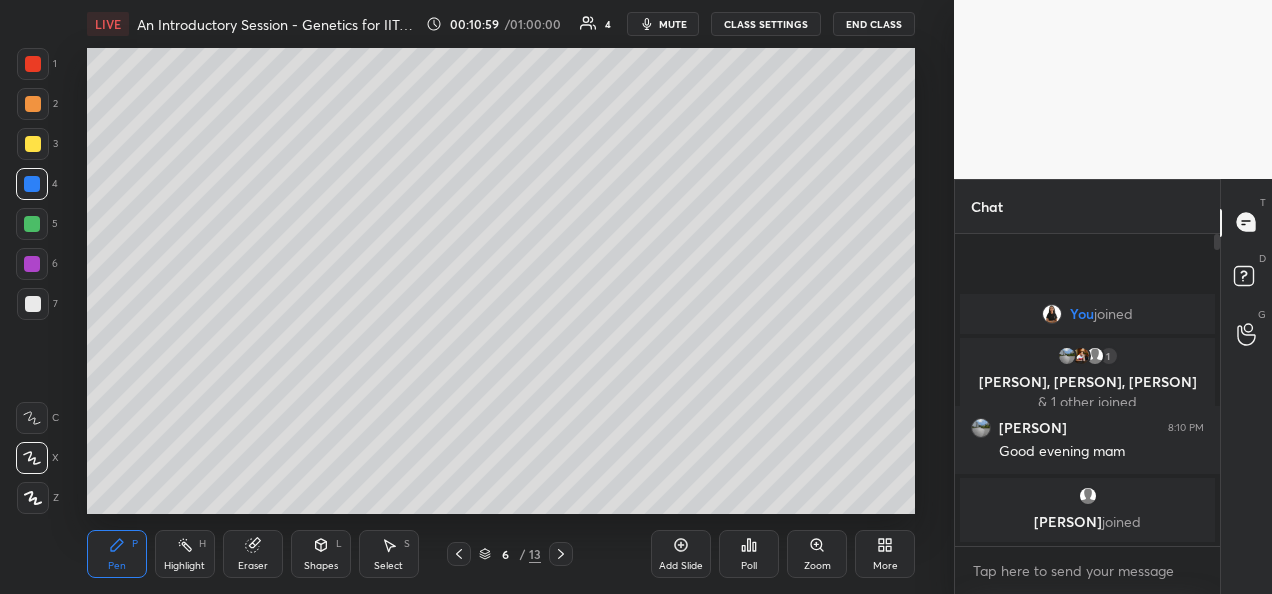 click at bounding box center [32, 224] 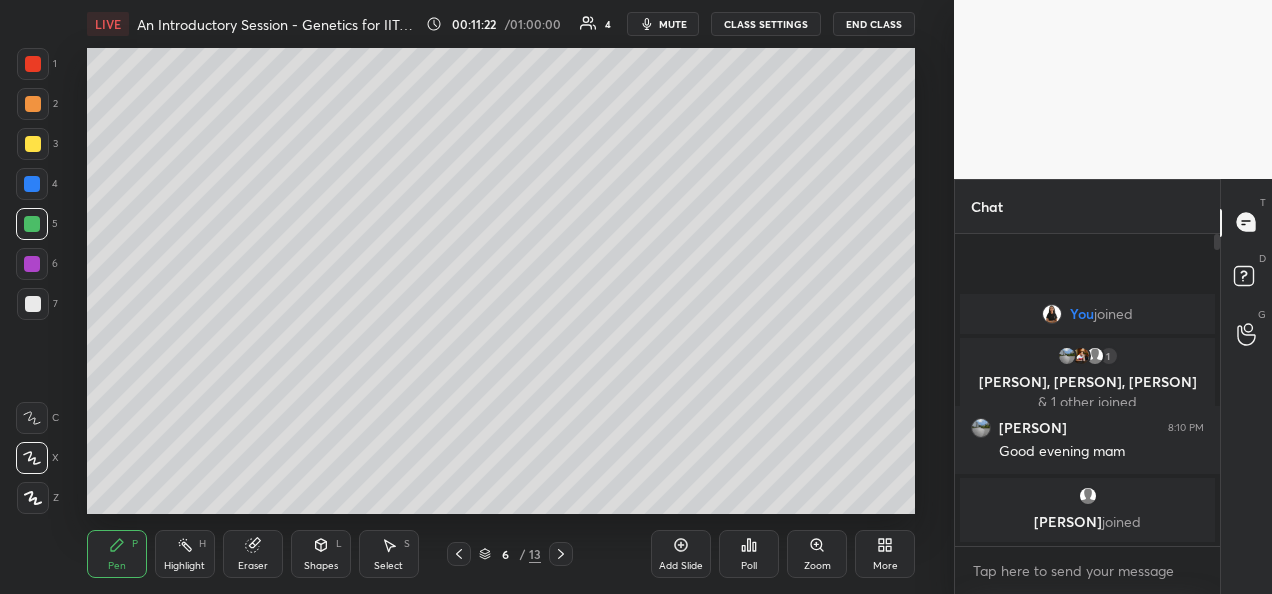 click at bounding box center [33, 304] 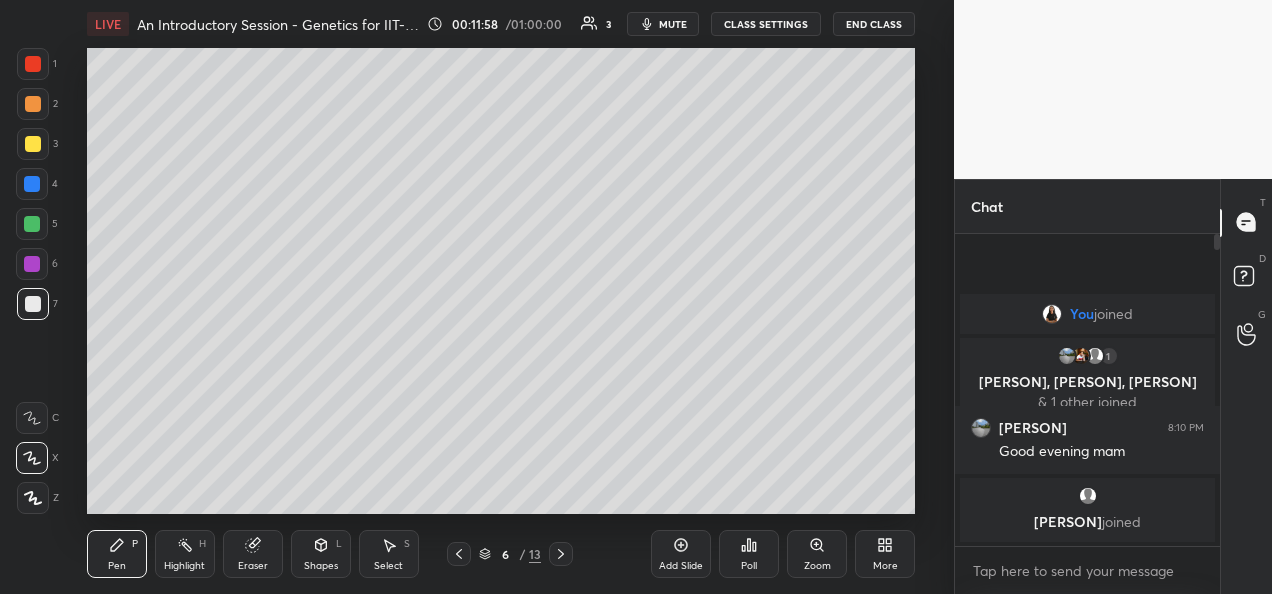 click at bounding box center [33, 144] 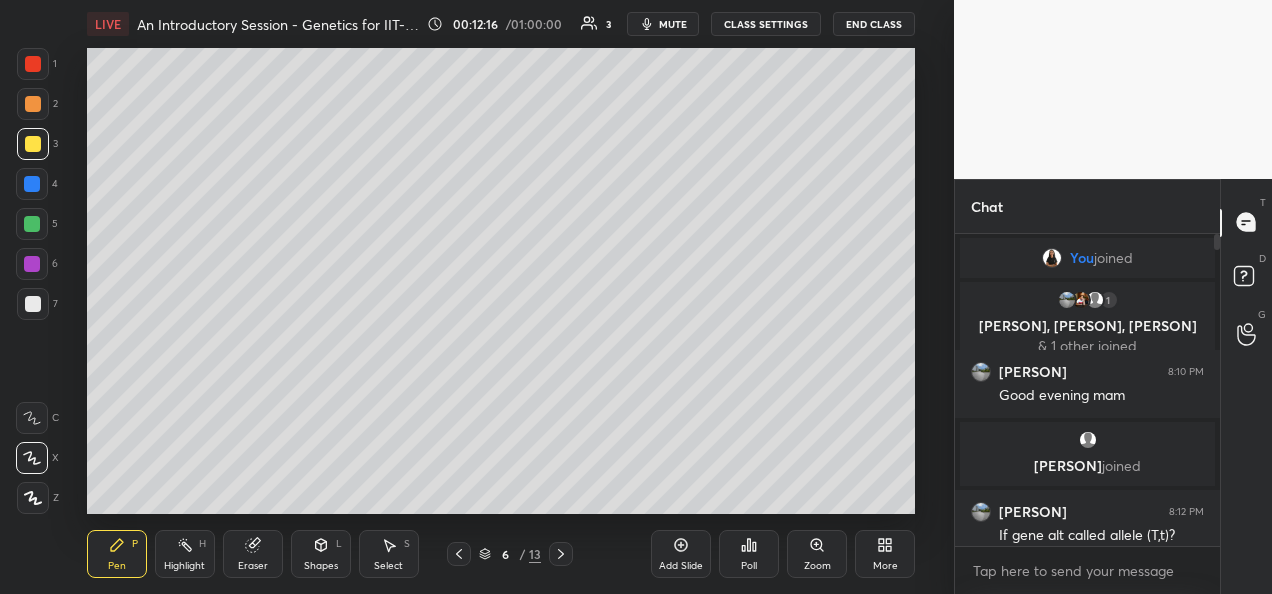click at bounding box center (33, 304) 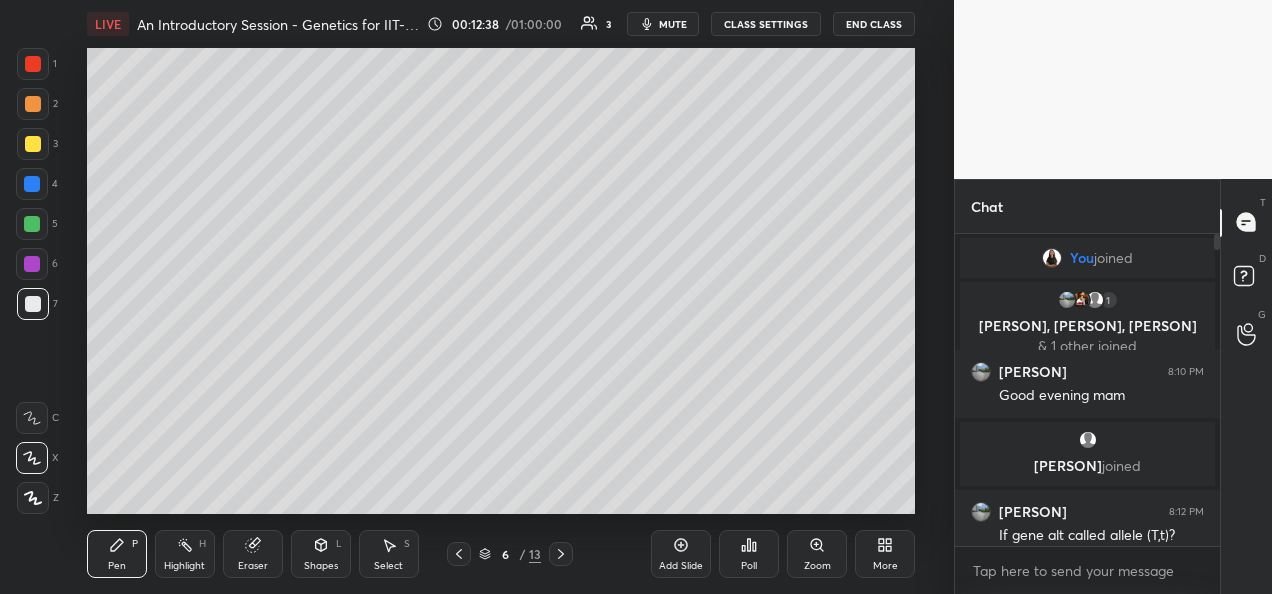 click on "Poll" at bounding box center (749, 554) 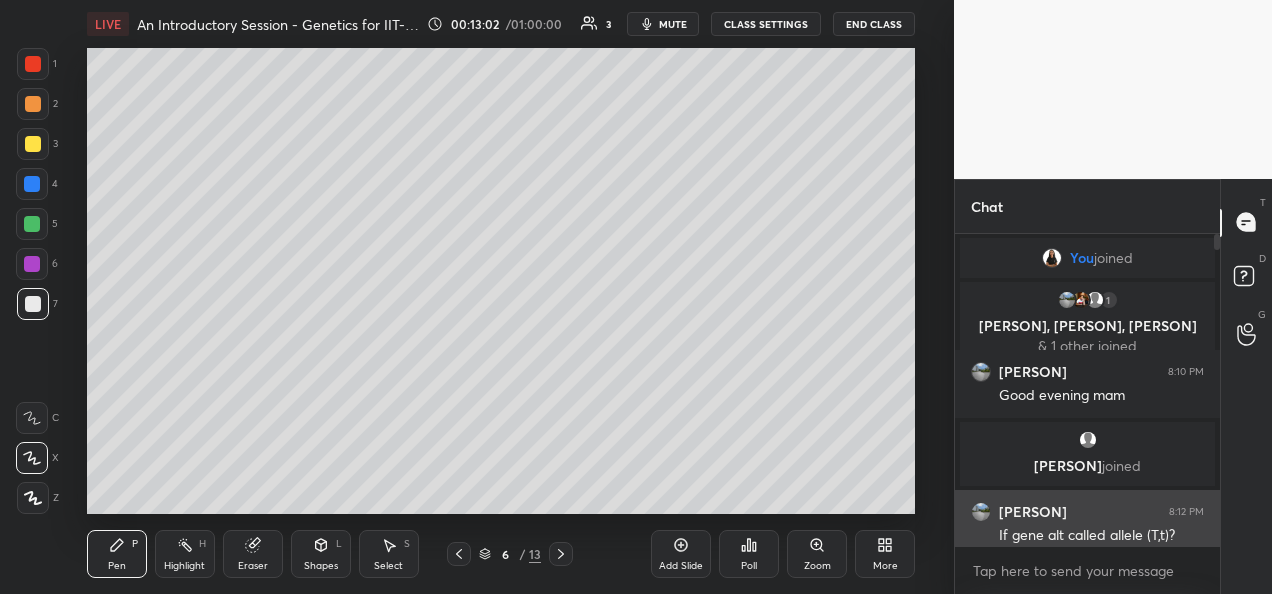 scroll, scrollTop: 12, scrollLeft: 0, axis: vertical 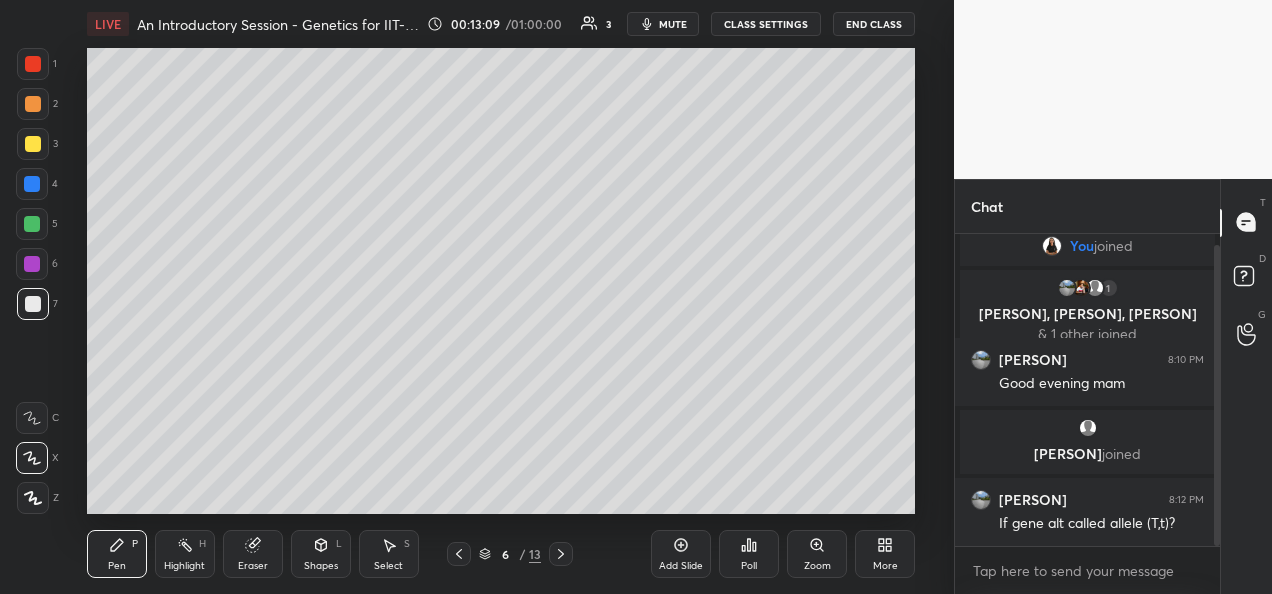 click on "Add Slide" at bounding box center (681, 566) 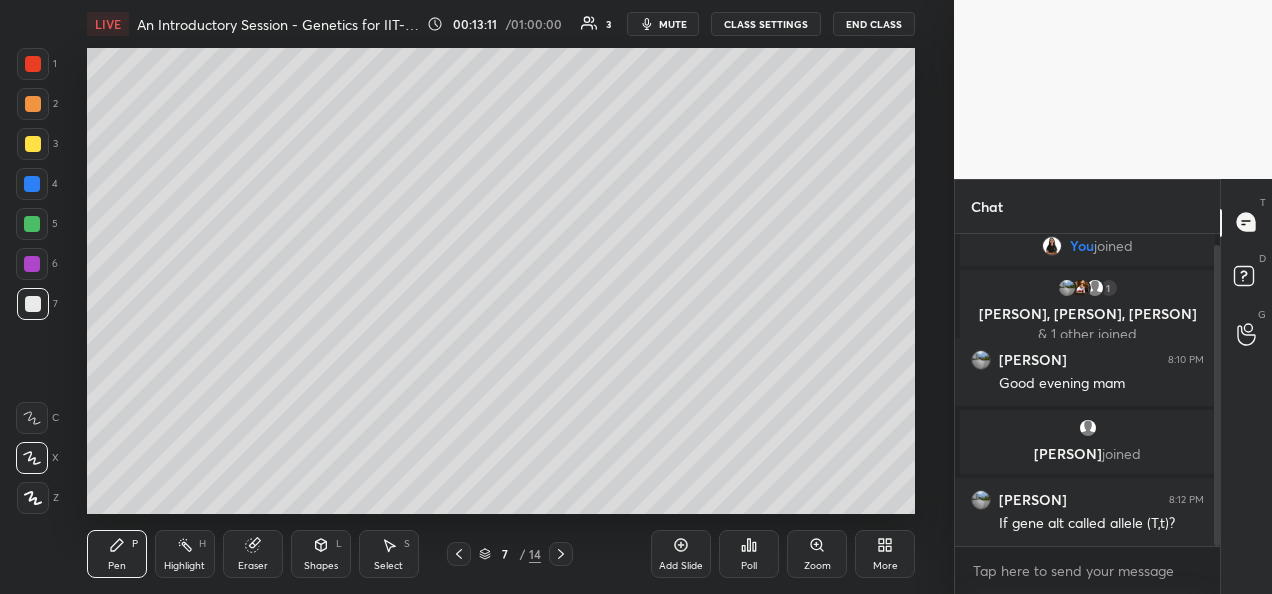click on "Shapes L" at bounding box center [321, 554] 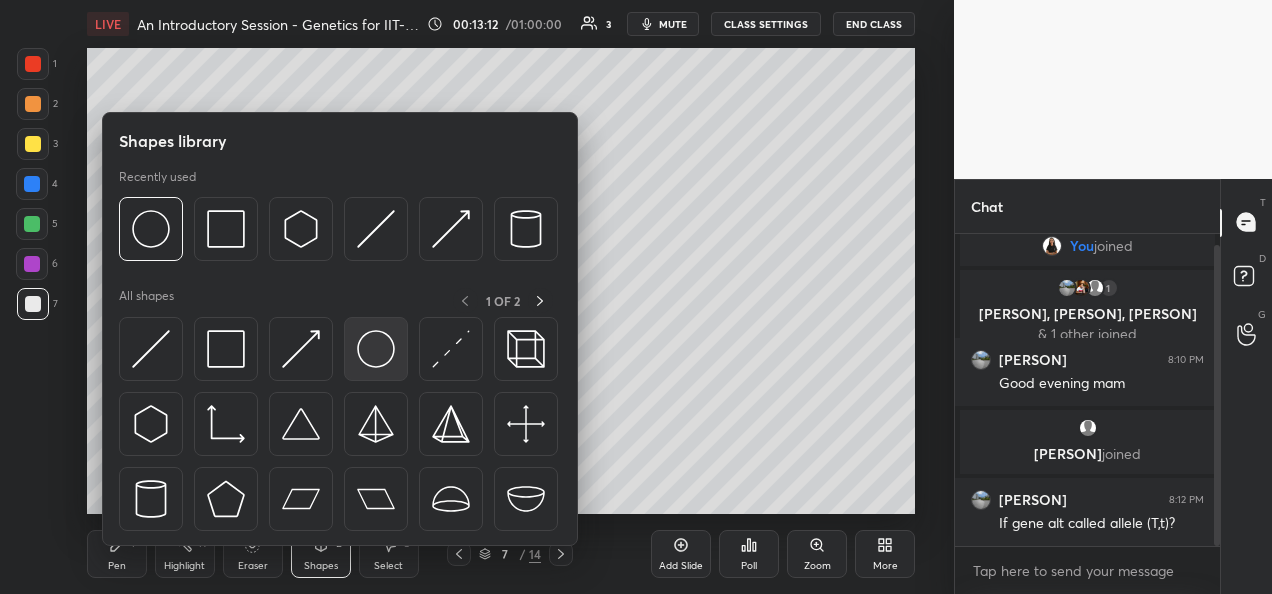 click at bounding box center (376, 349) 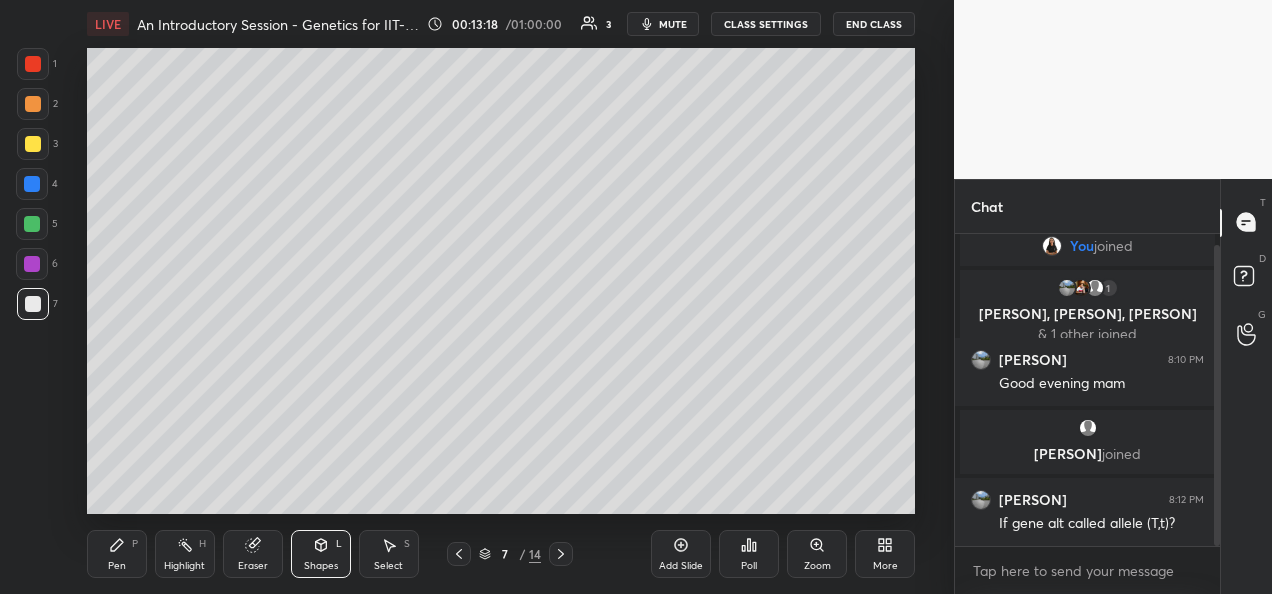 click on "Pen P" at bounding box center (117, 554) 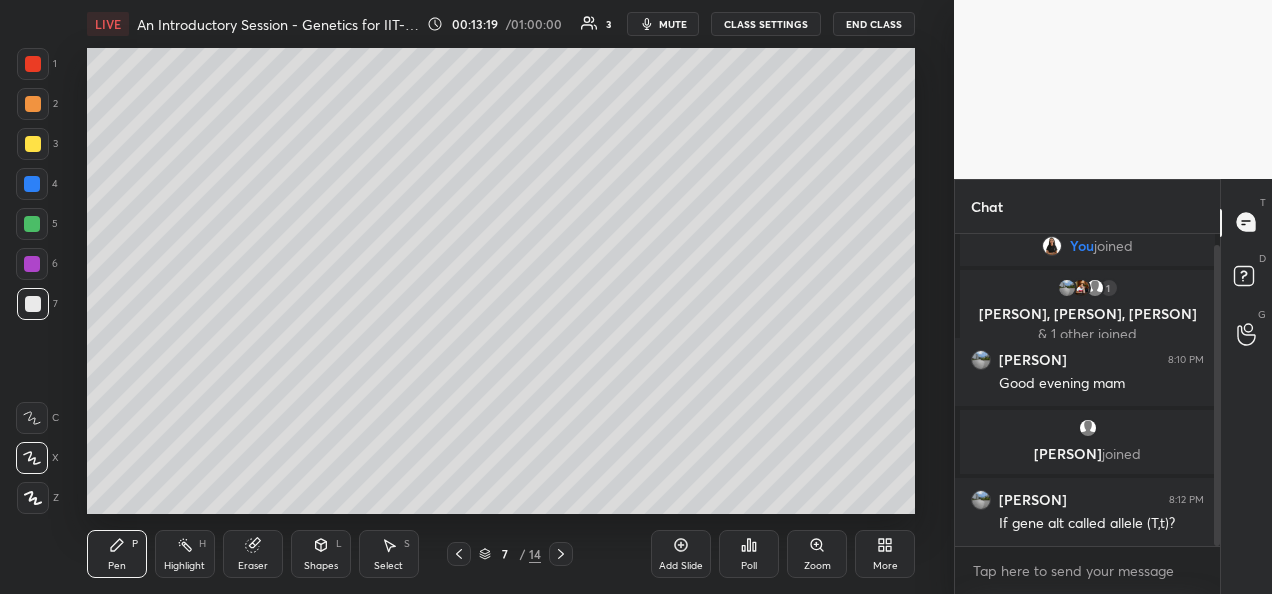 click at bounding box center (33, 144) 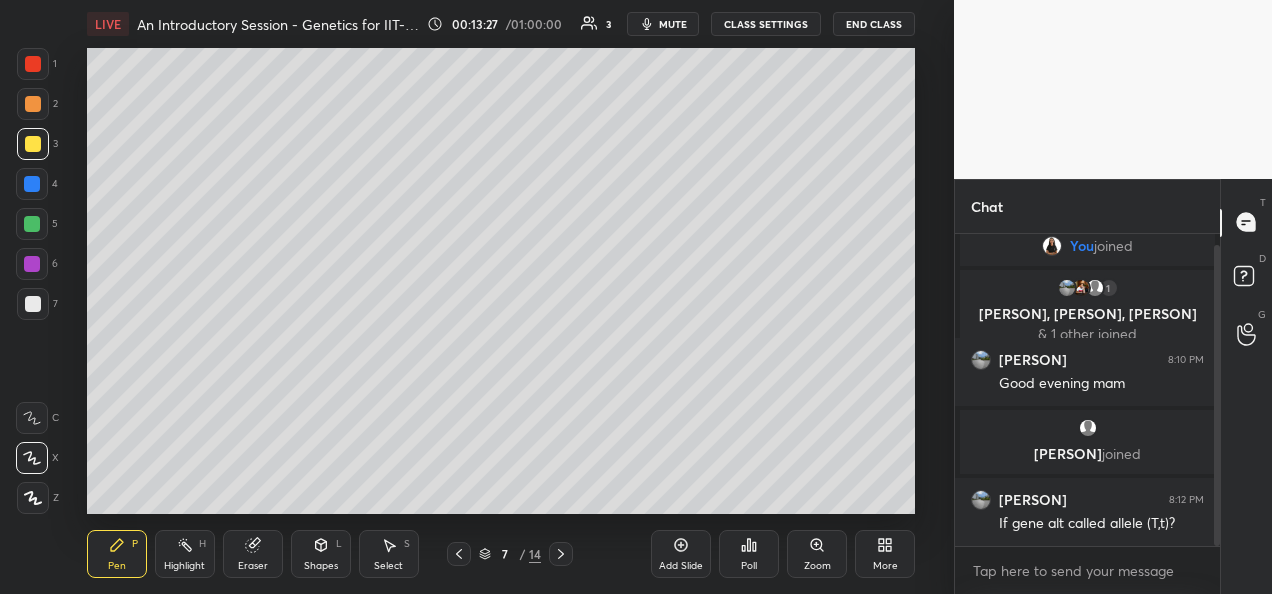 click at bounding box center (33, 64) 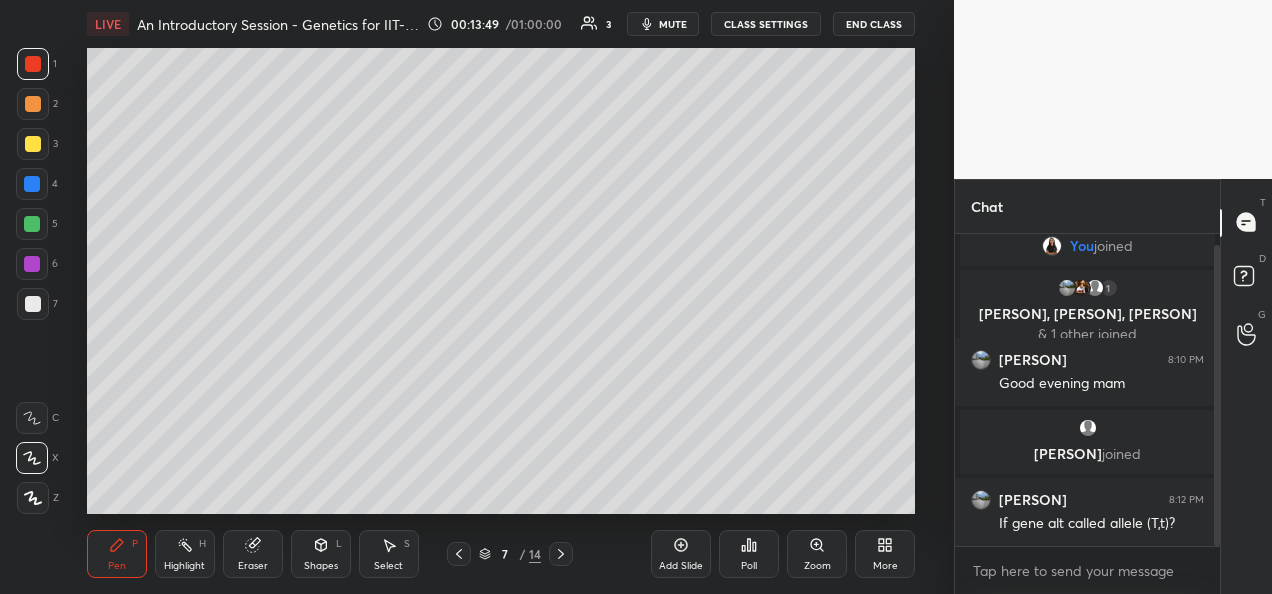 click at bounding box center (33, 104) 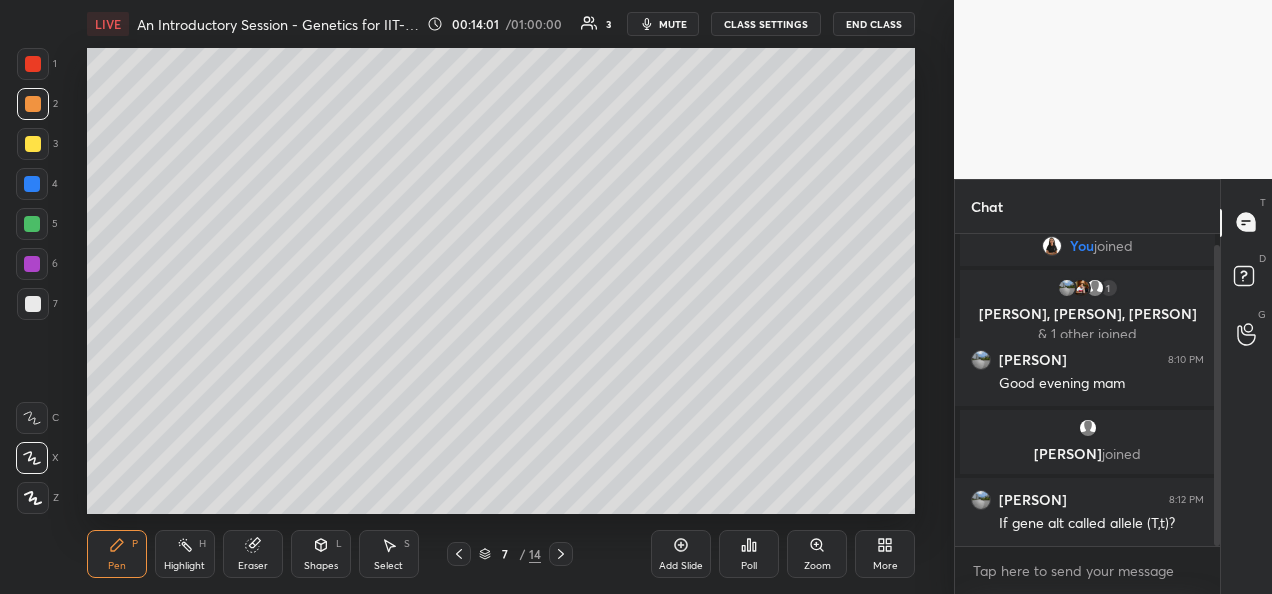 click at bounding box center (33, 144) 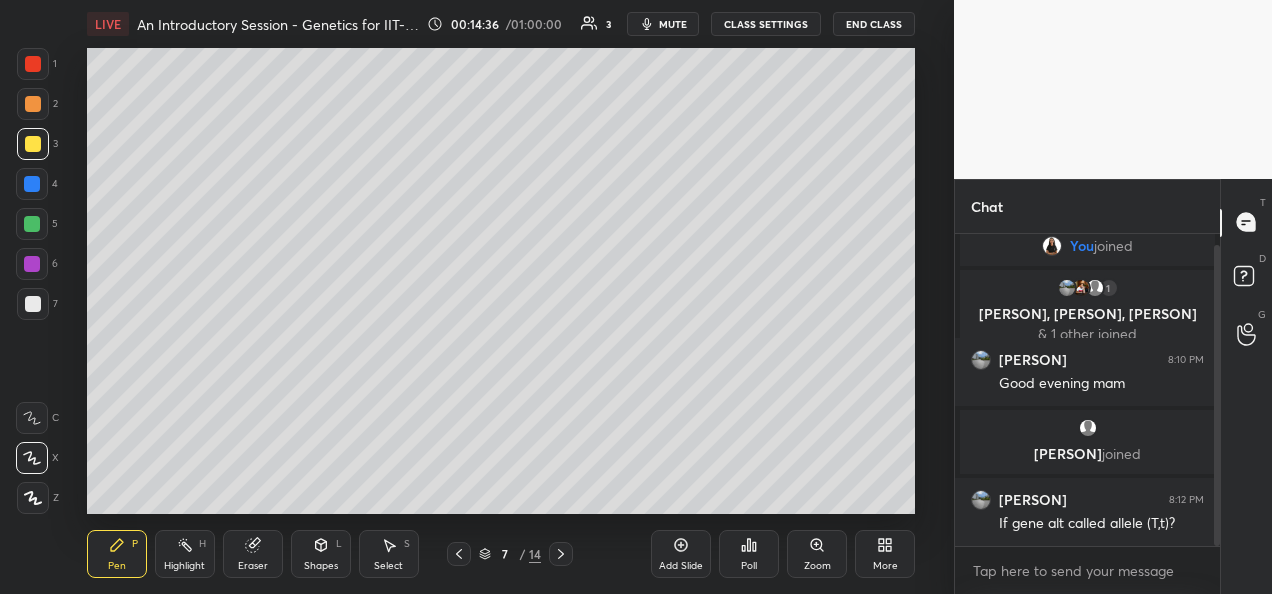 click at bounding box center [33, 104] 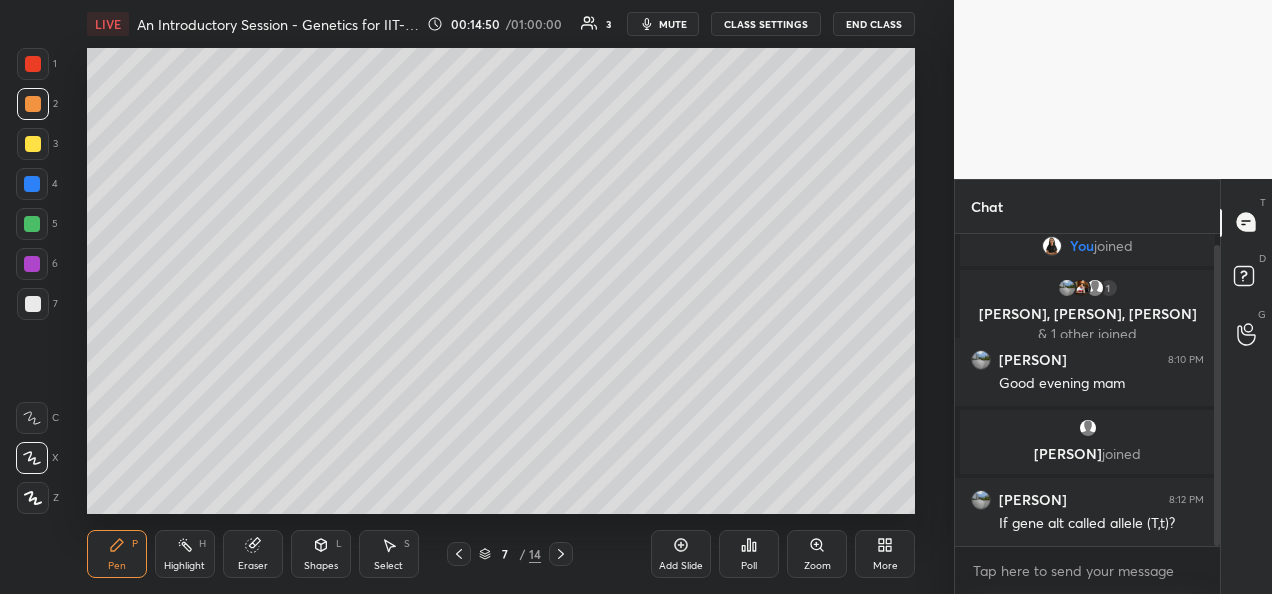 click on "Add Slide" at bounding box center (681, 554) 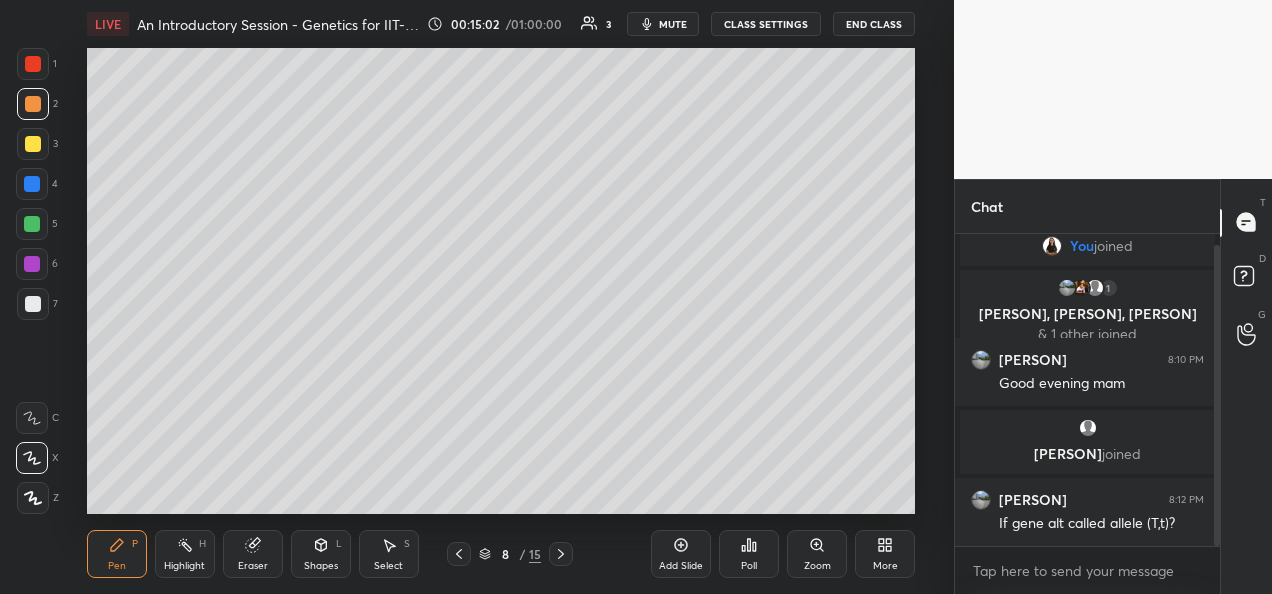 click at bounding box center (33, 144) 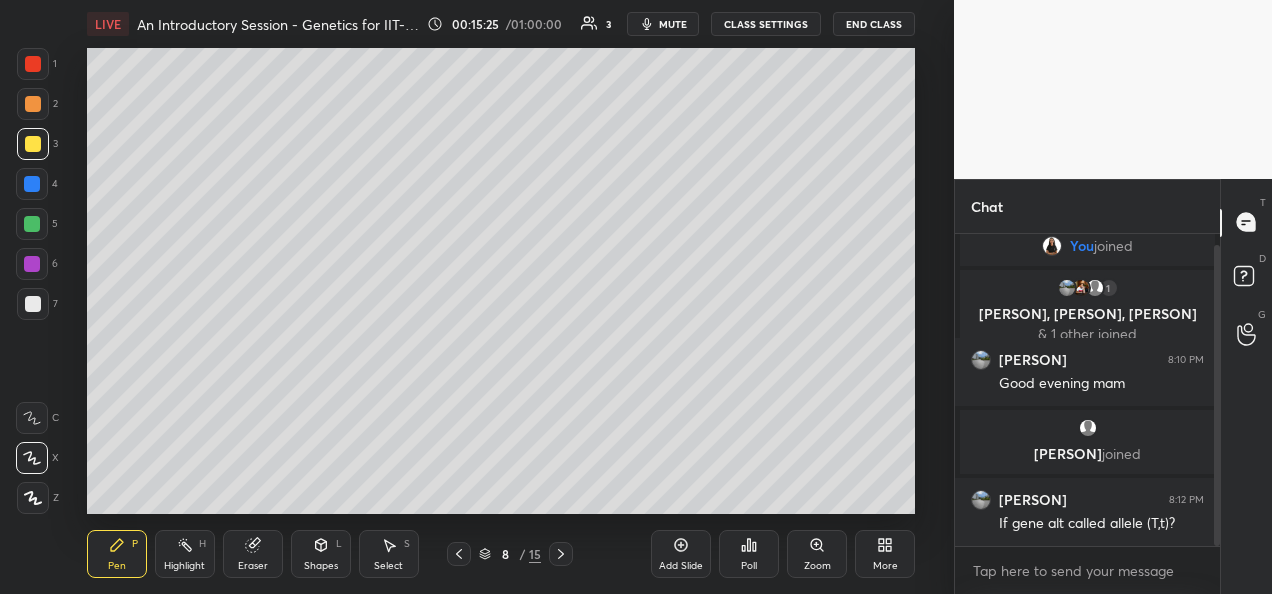 click at bounding box center (33, 104) 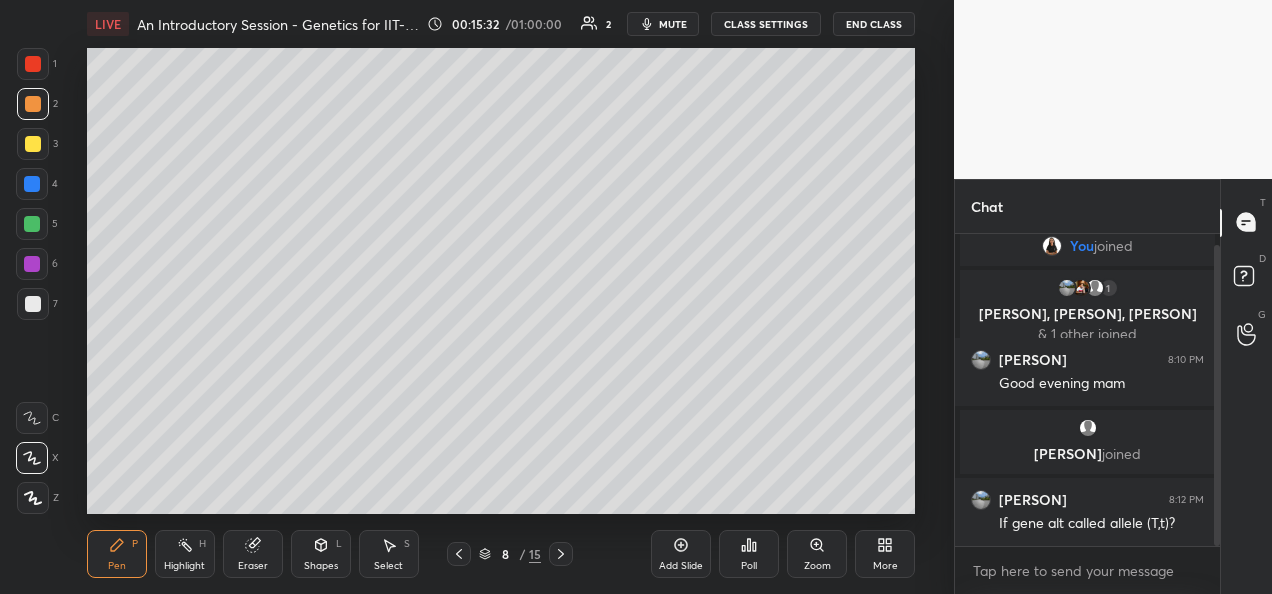 click at bounding box center [33, 144] 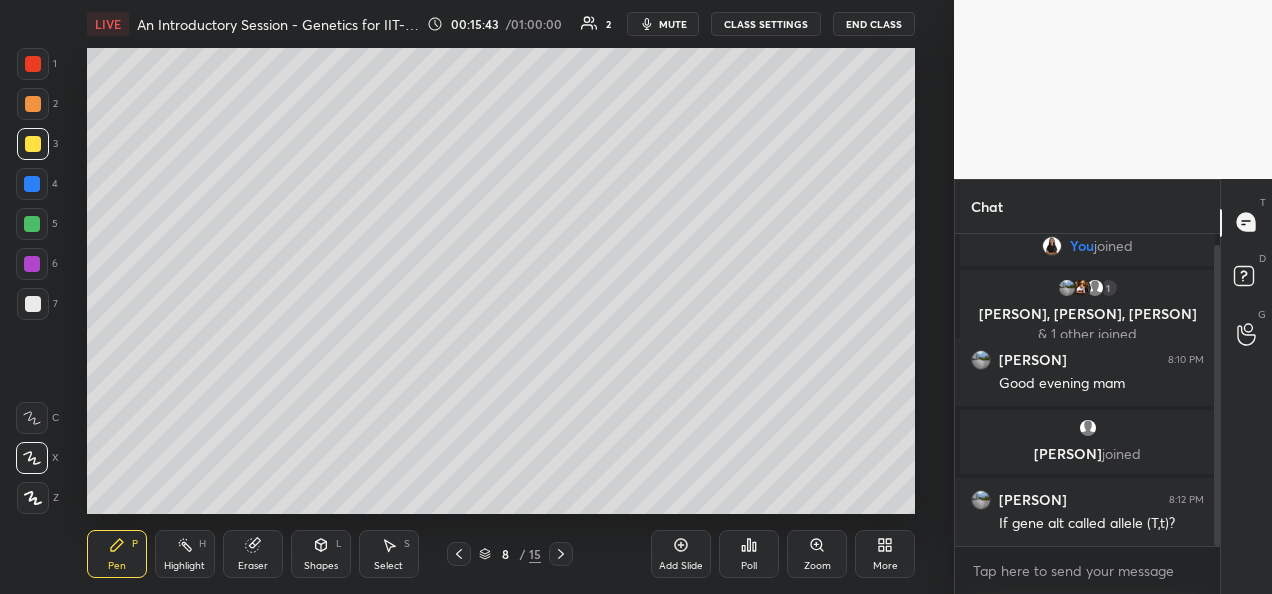 click on "Add Slide" at bounding box center [681, 554] 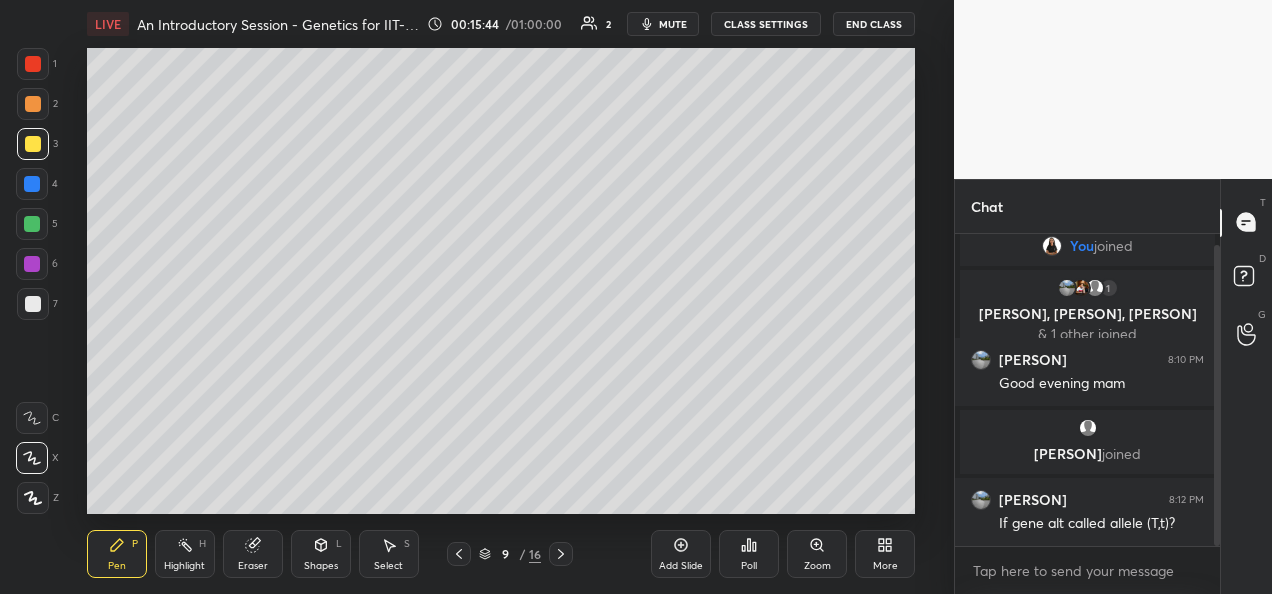 click at bounding box center (33, 104) 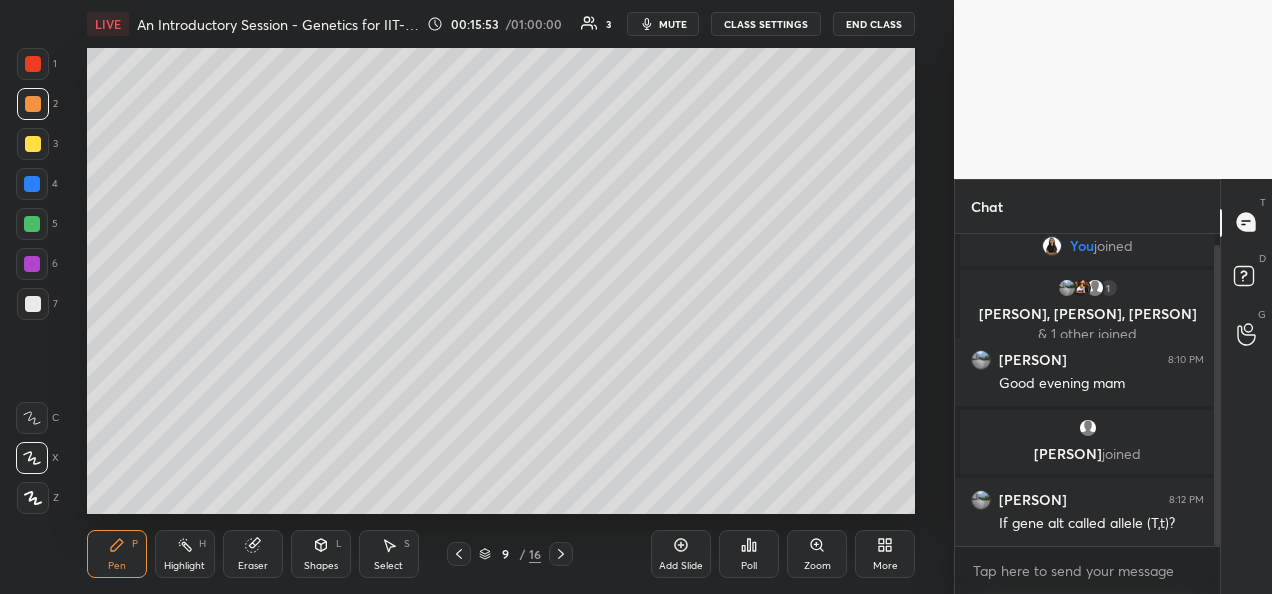 click at bounding box center [33, 304] 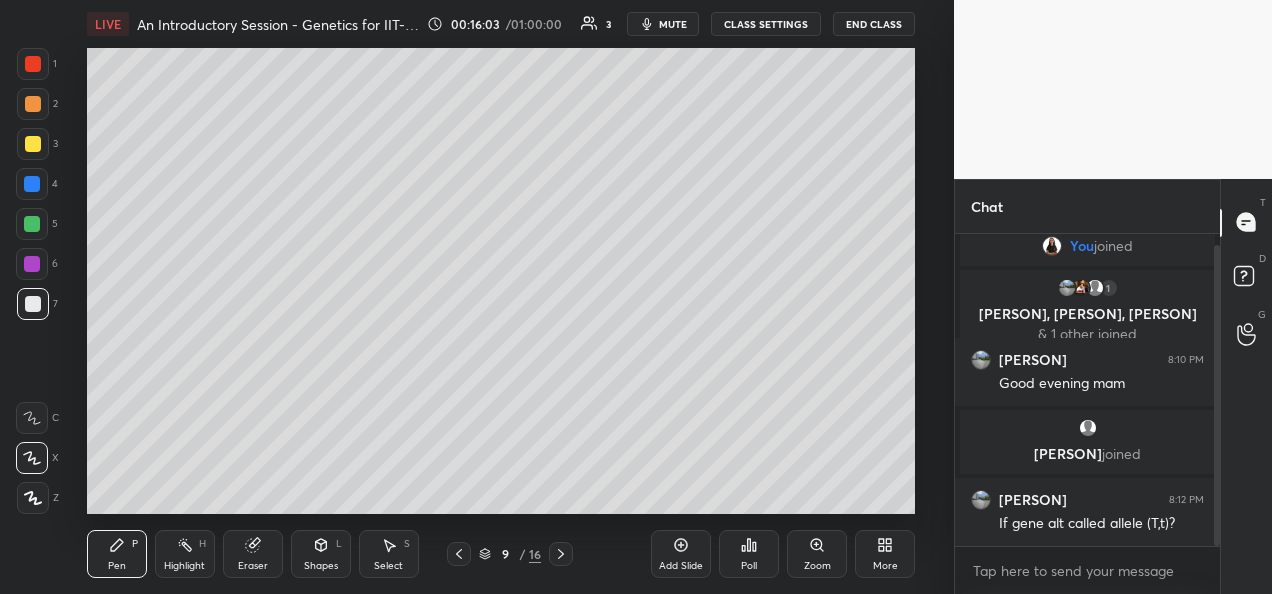 click at bounding box center [33, 304] 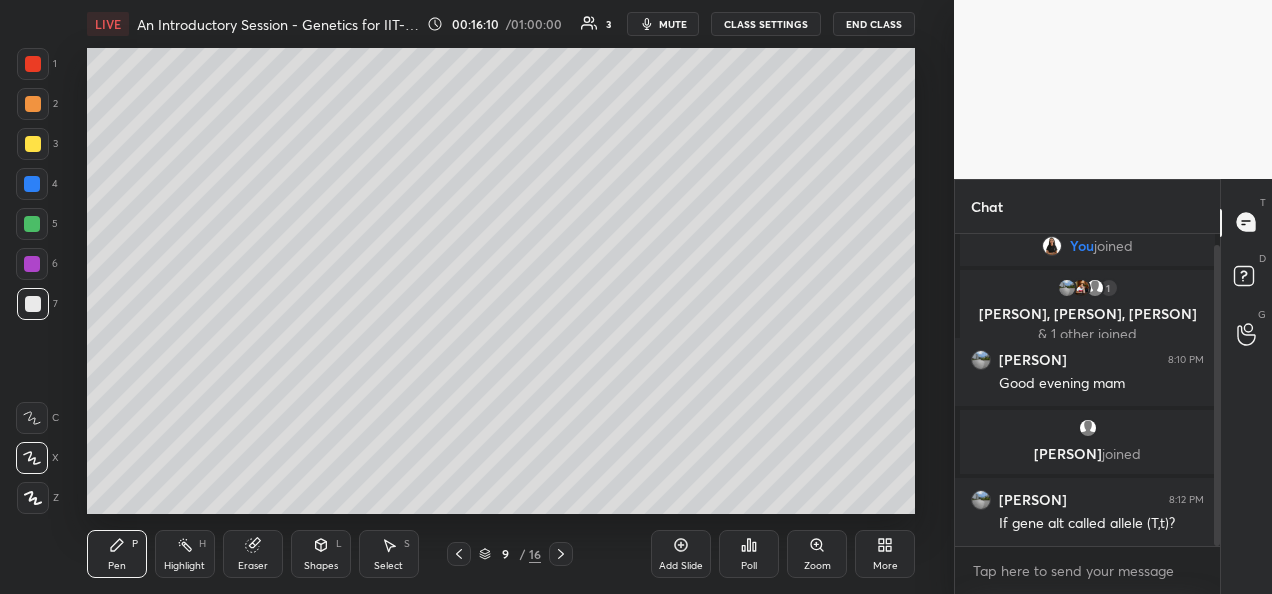 click at bounding box center (33, 304) 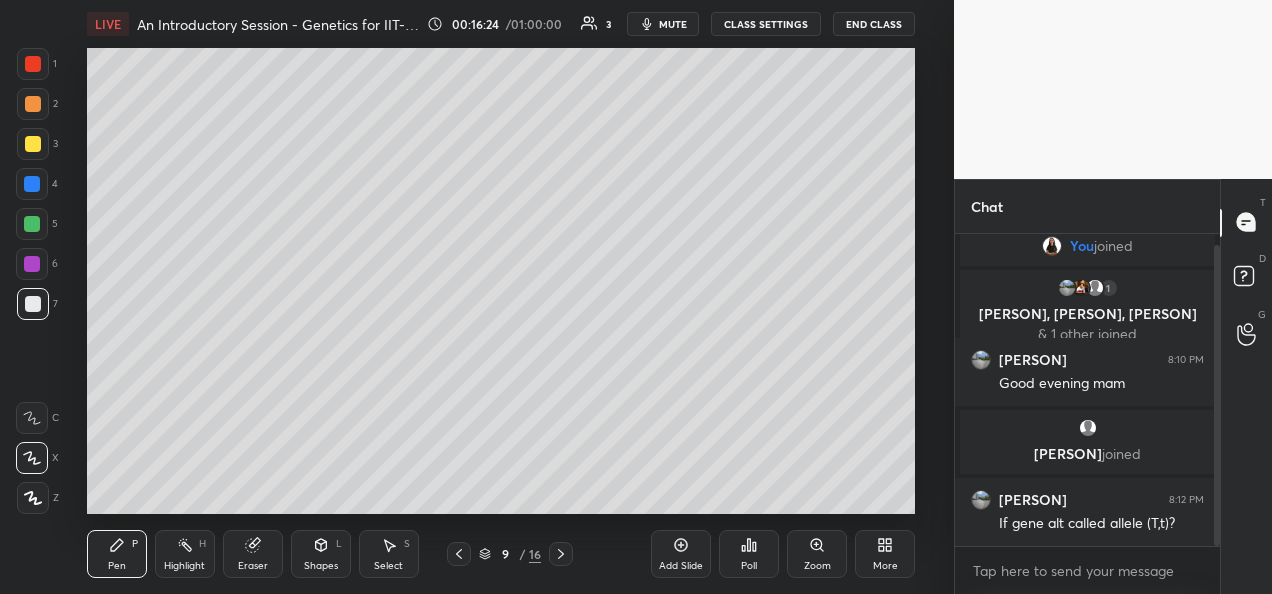 click at bounding box center (33, 104) 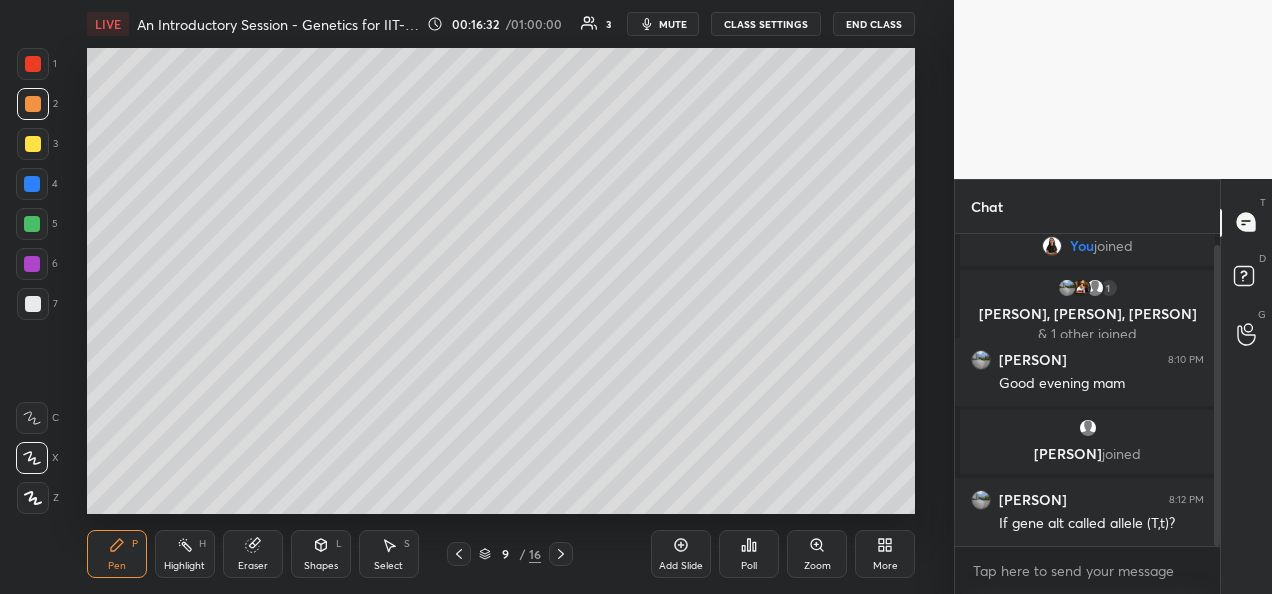 click at bounding box center (33, 304) 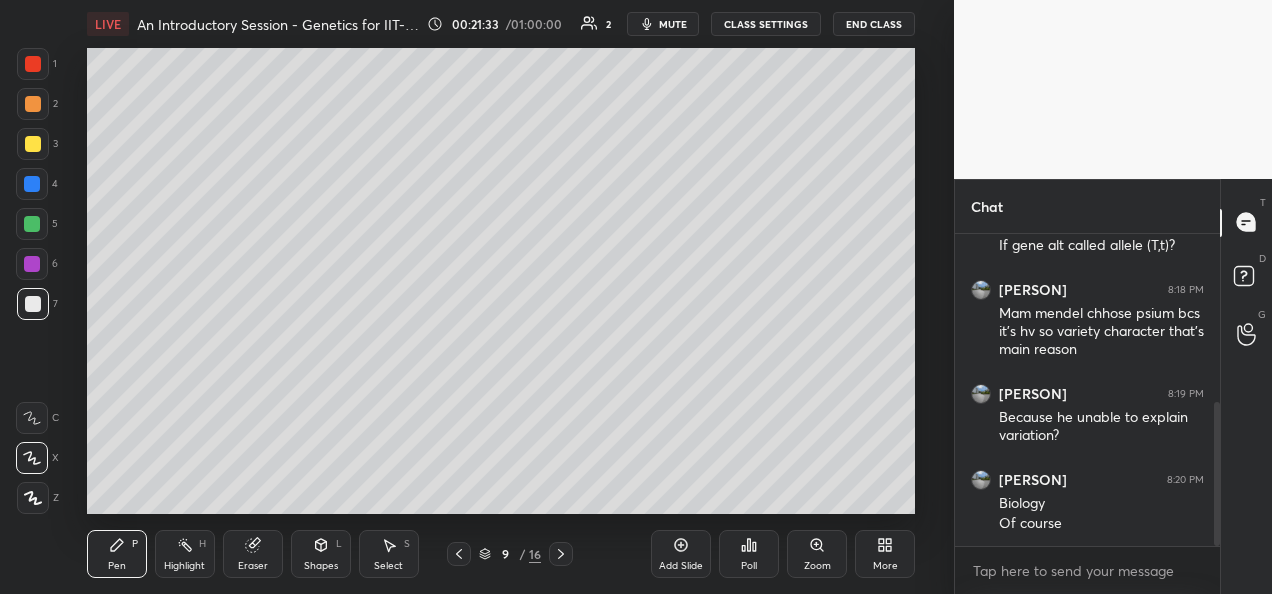 scroll, scrollTop: 362, scrollLeft: 0, axis: vertical 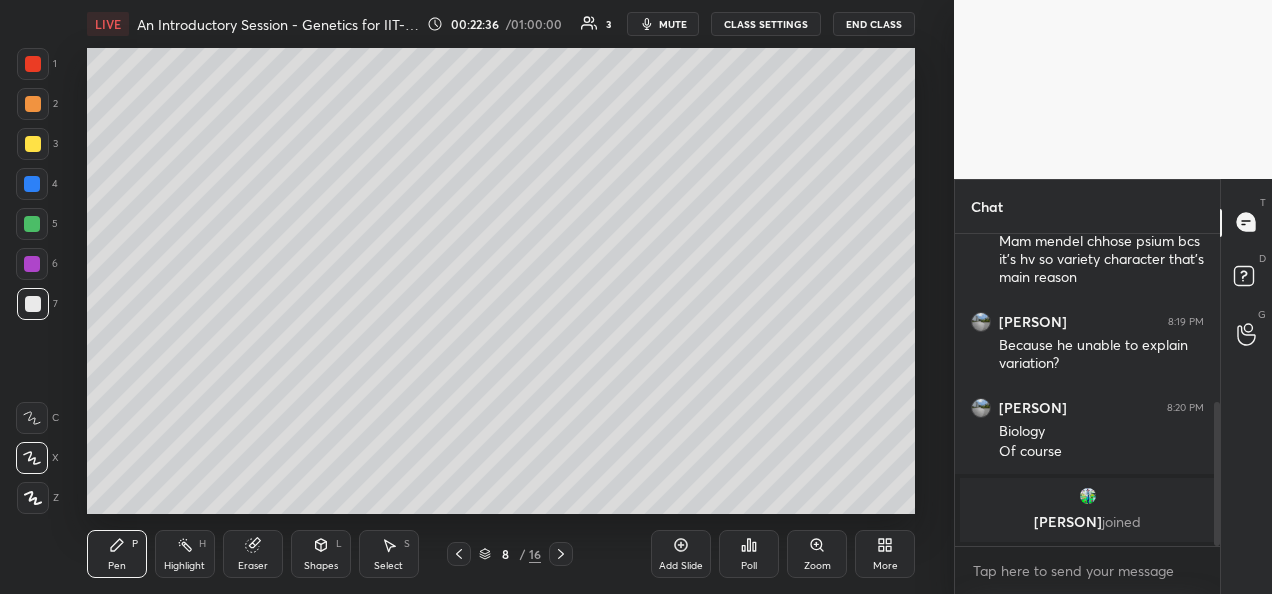 click at bounding box center [33, 104] 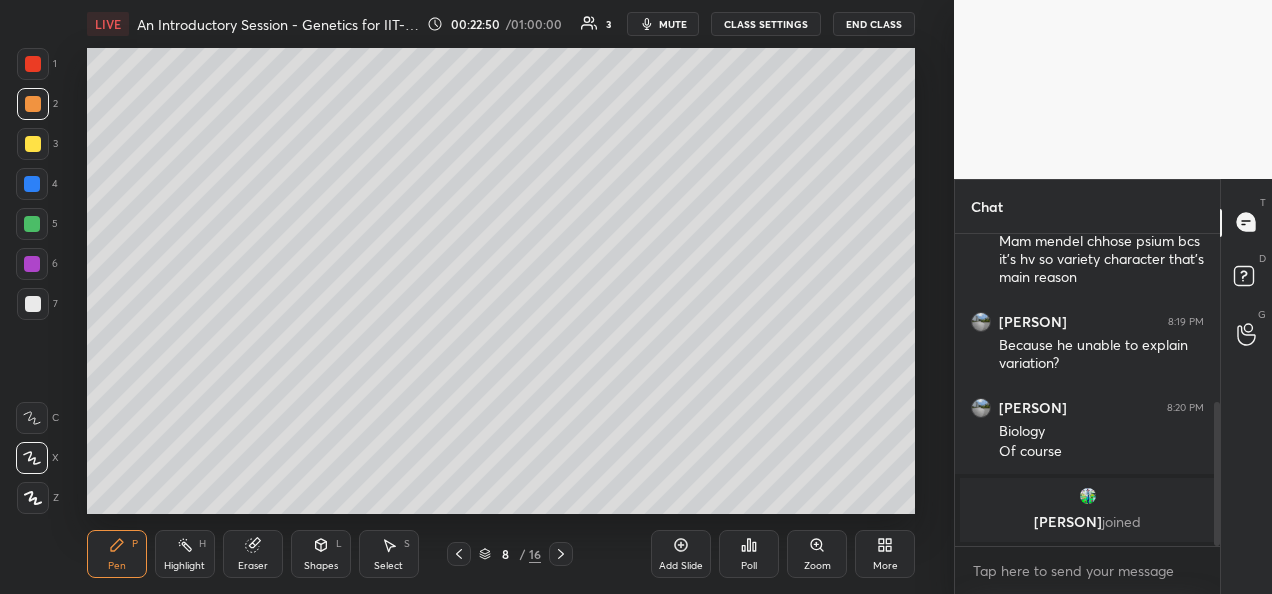 click at bounding box center [32, 224] 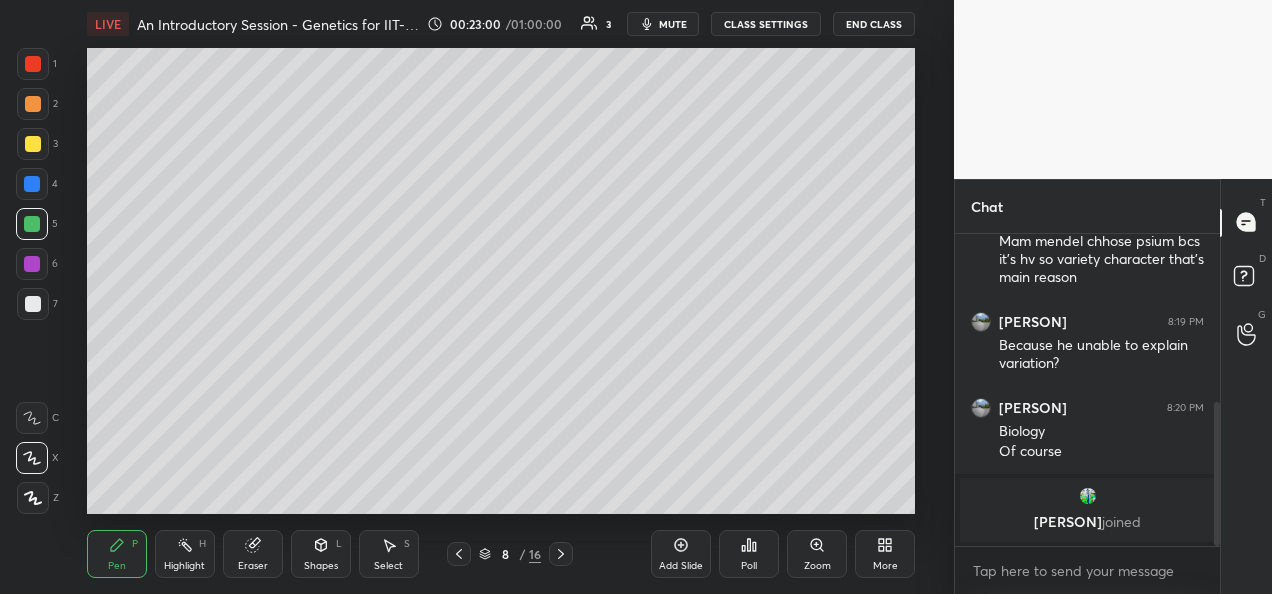 click at bounding box center (33, 144) 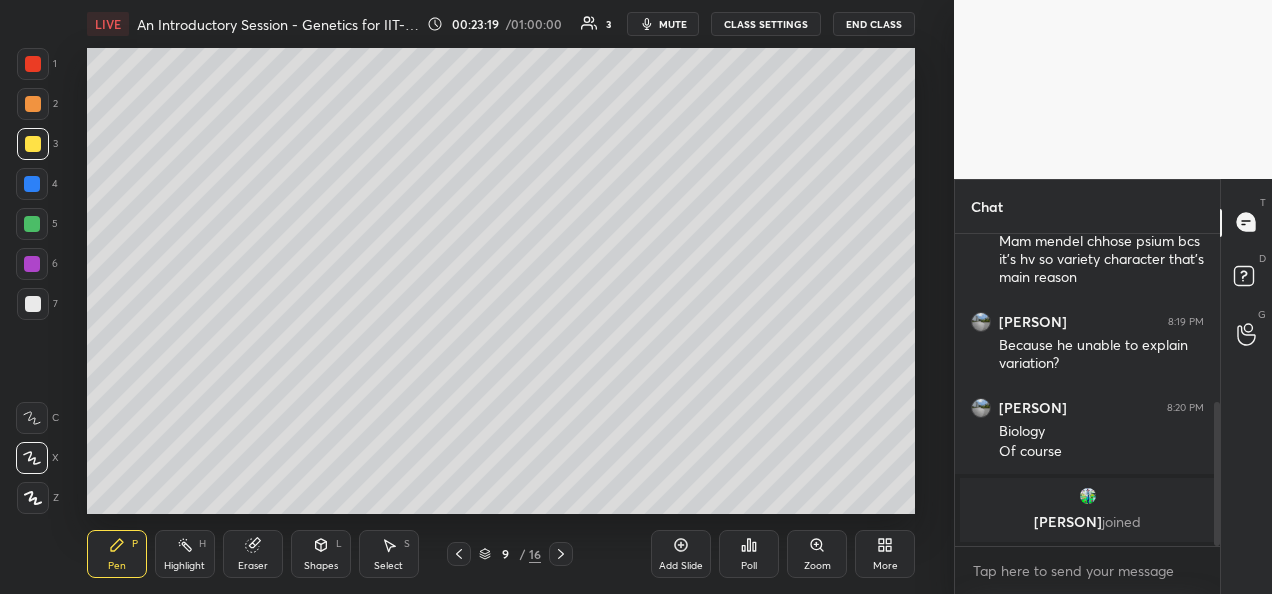 click on "Add Slide" at bounding box center [681, 554] 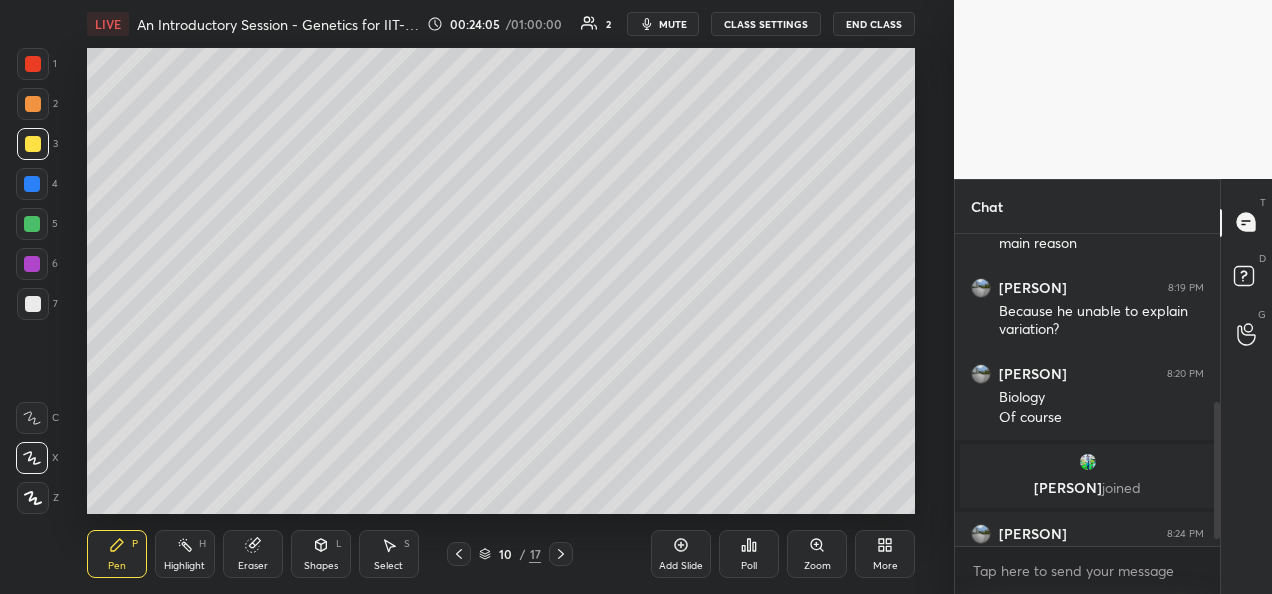 scroll, scrollTop: 396, scrollLeft: 0, axis: vertical 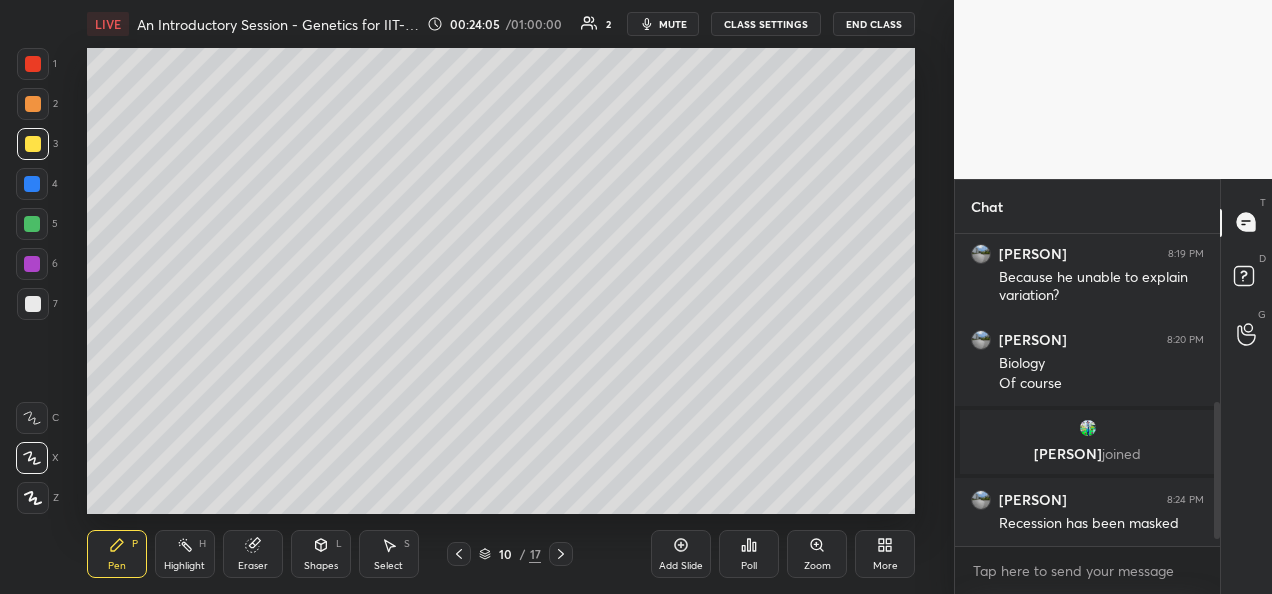 click at bounding box center [33, 304] 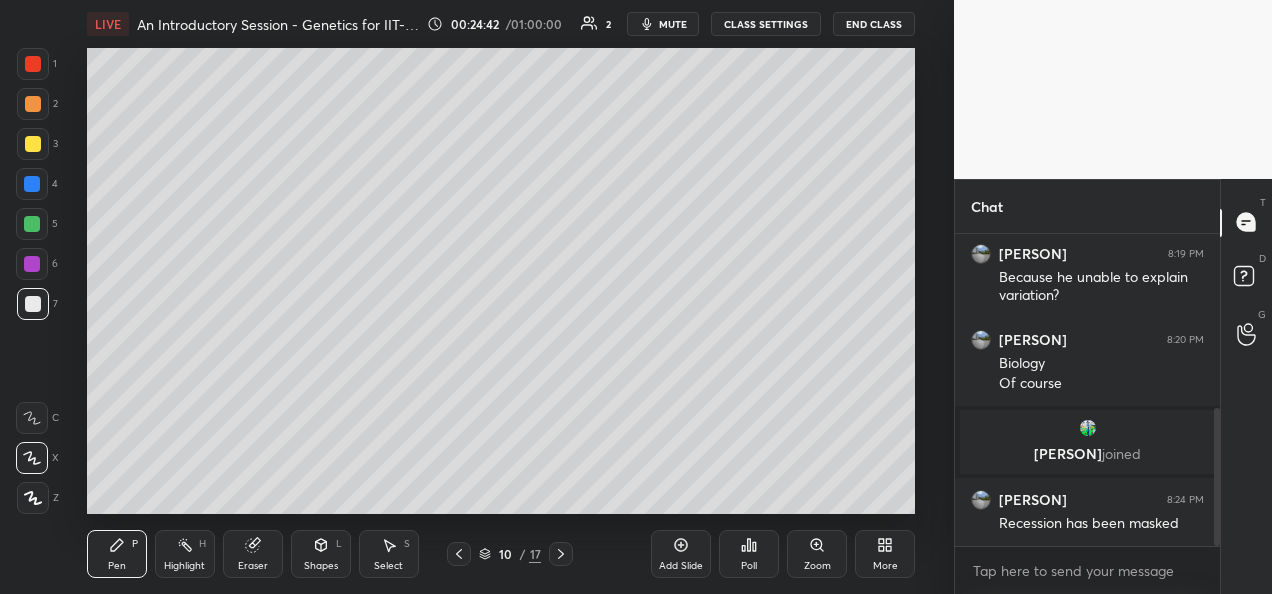 click on "Add Slide Poll Zoom More" at bounding box center (783, 554) 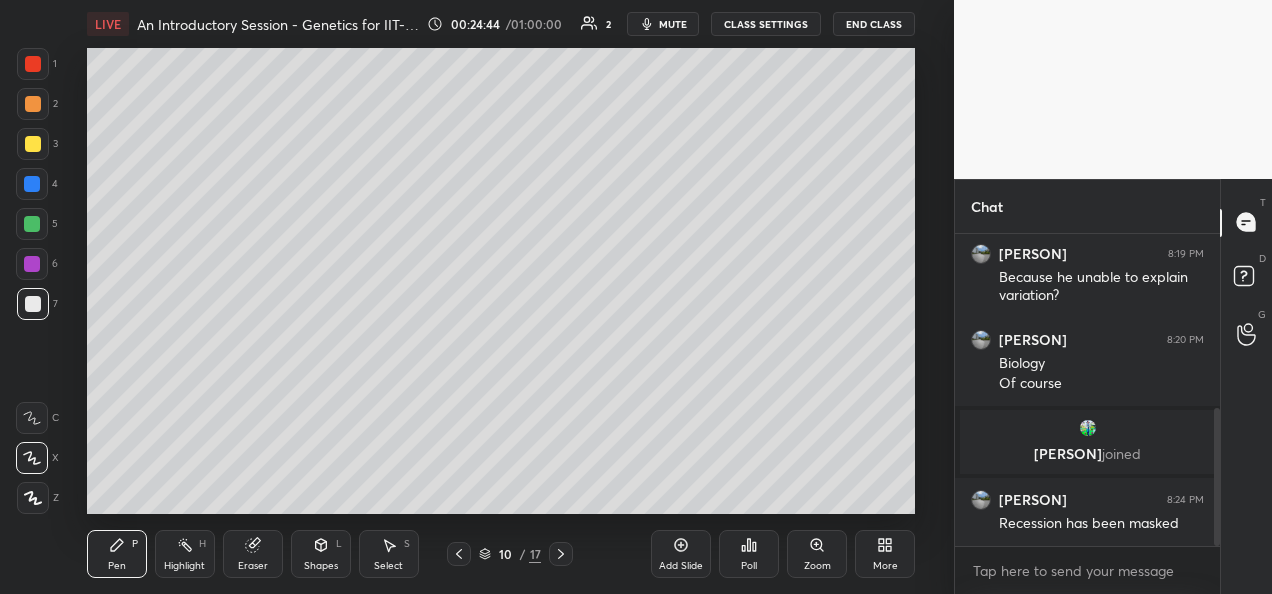 click on "Add Slide Poll Zoom More" at bounding box center (783, 554) 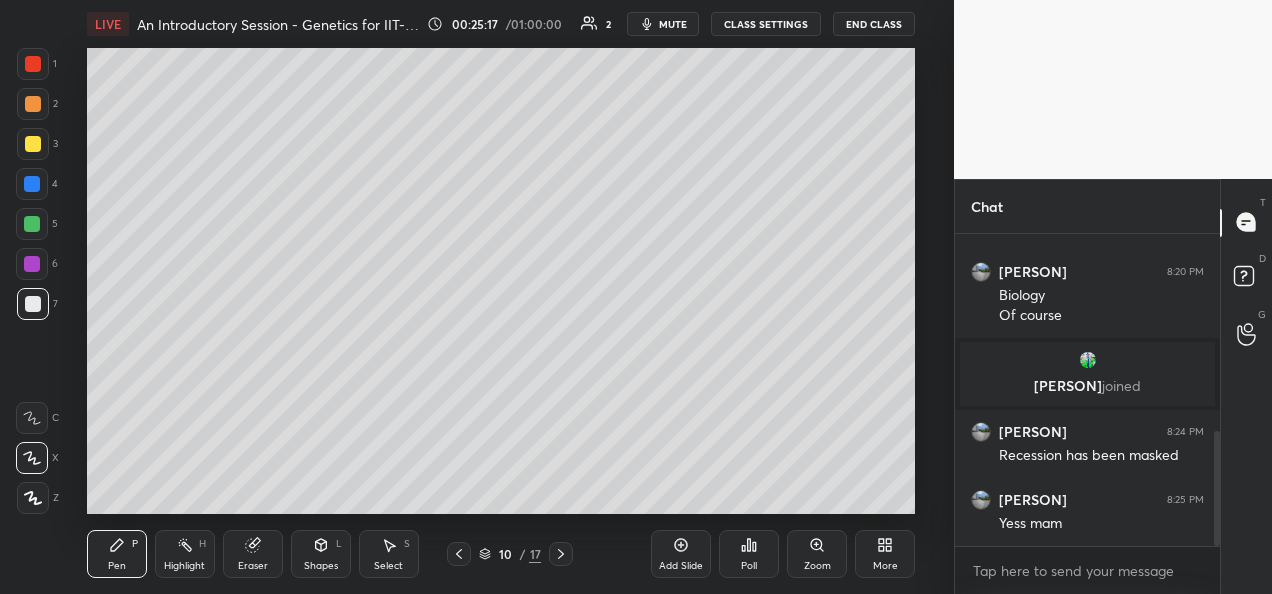 scroll, scrollTop: 532, scrollLeft: 0, axis: vertical 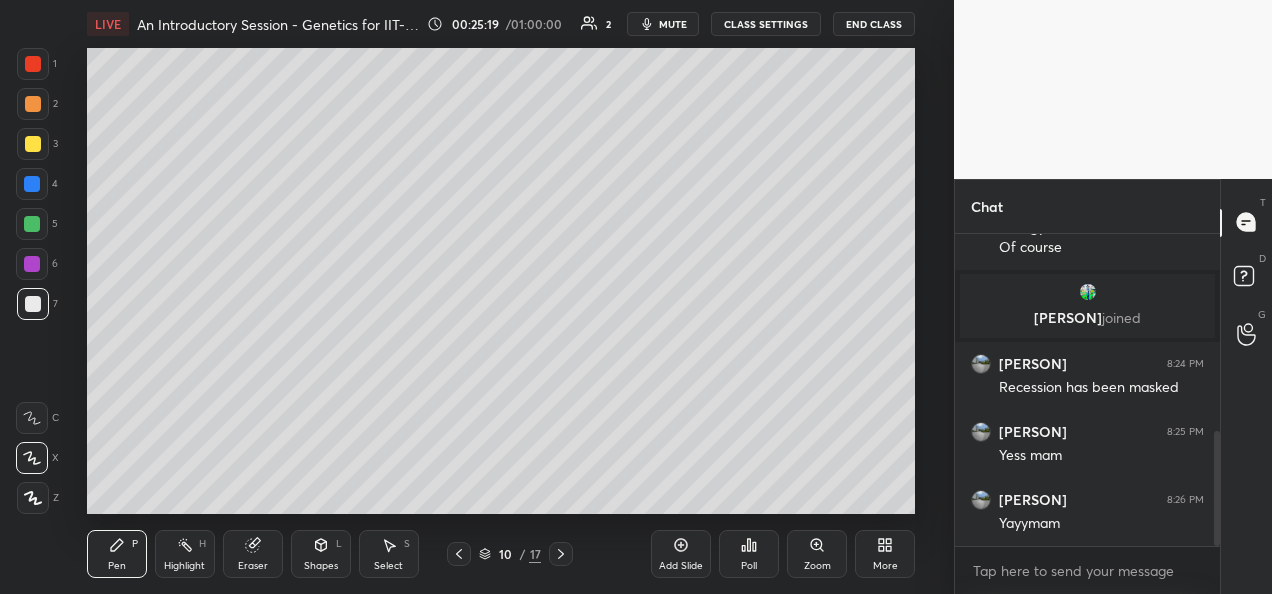 click on "Add Slide" at bounding box center (681, 566) 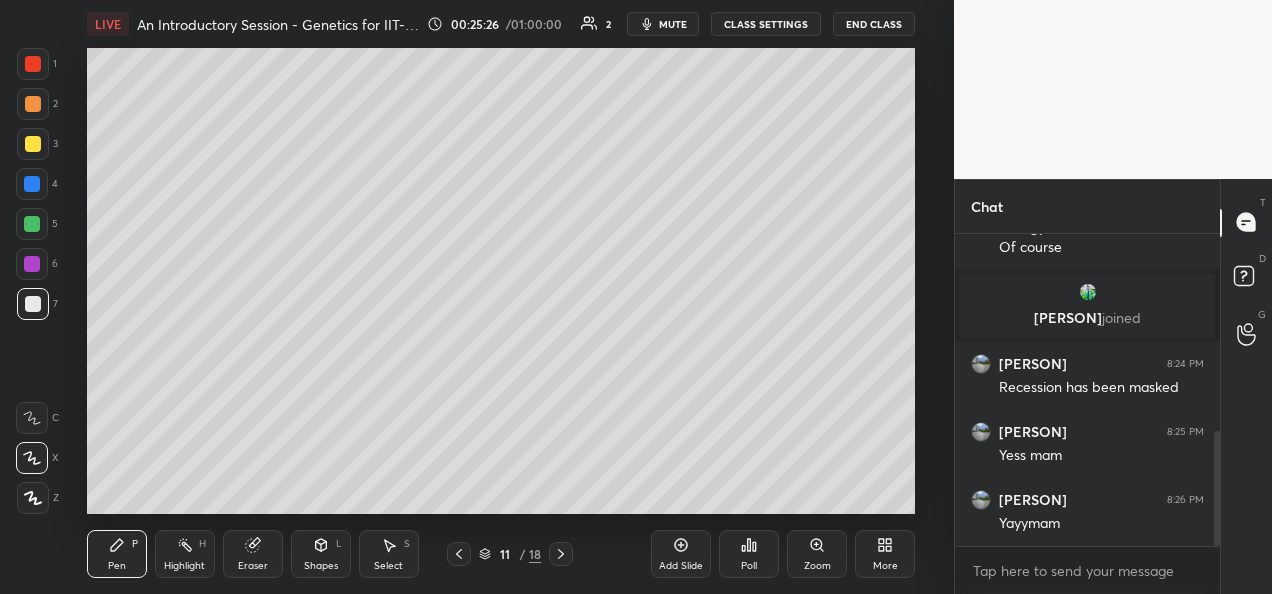 click at bounding box center [33, 144] 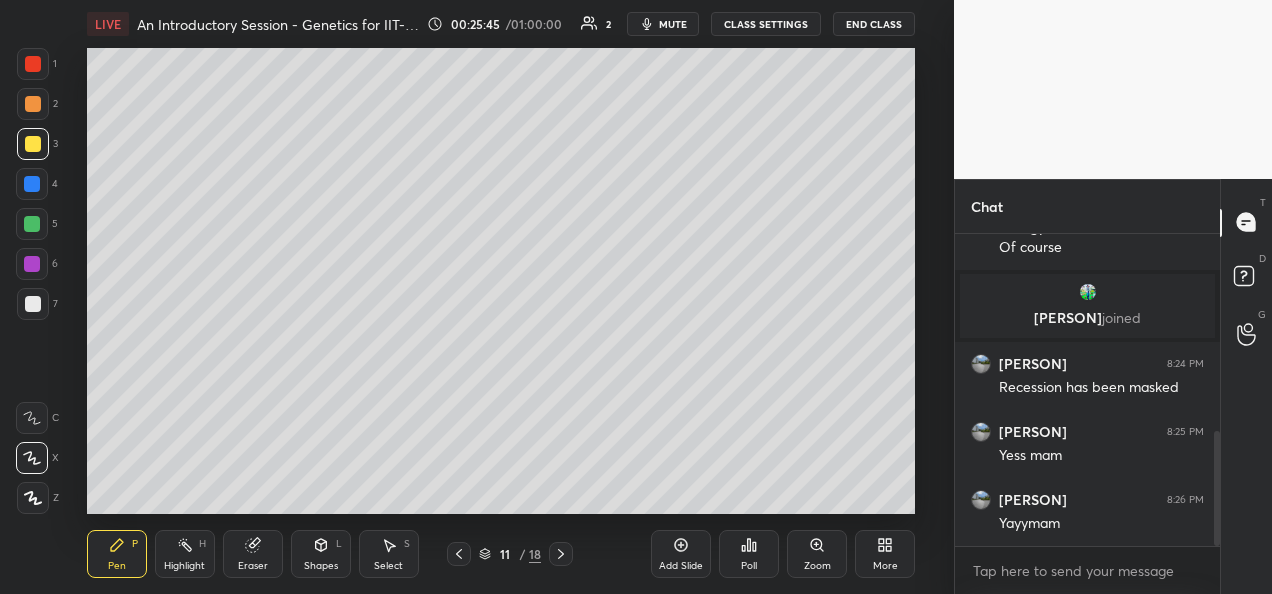 click at bounding box center [33, 304] 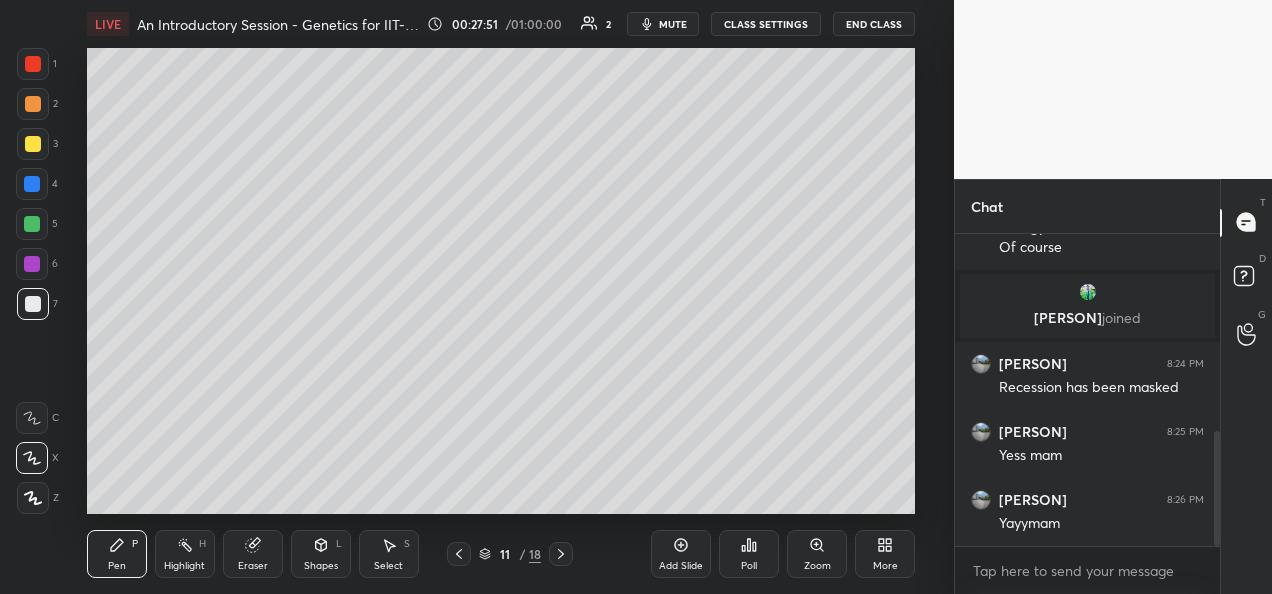 scroll, scrollTop: 600, scrollLeft: 0, axis: vertical 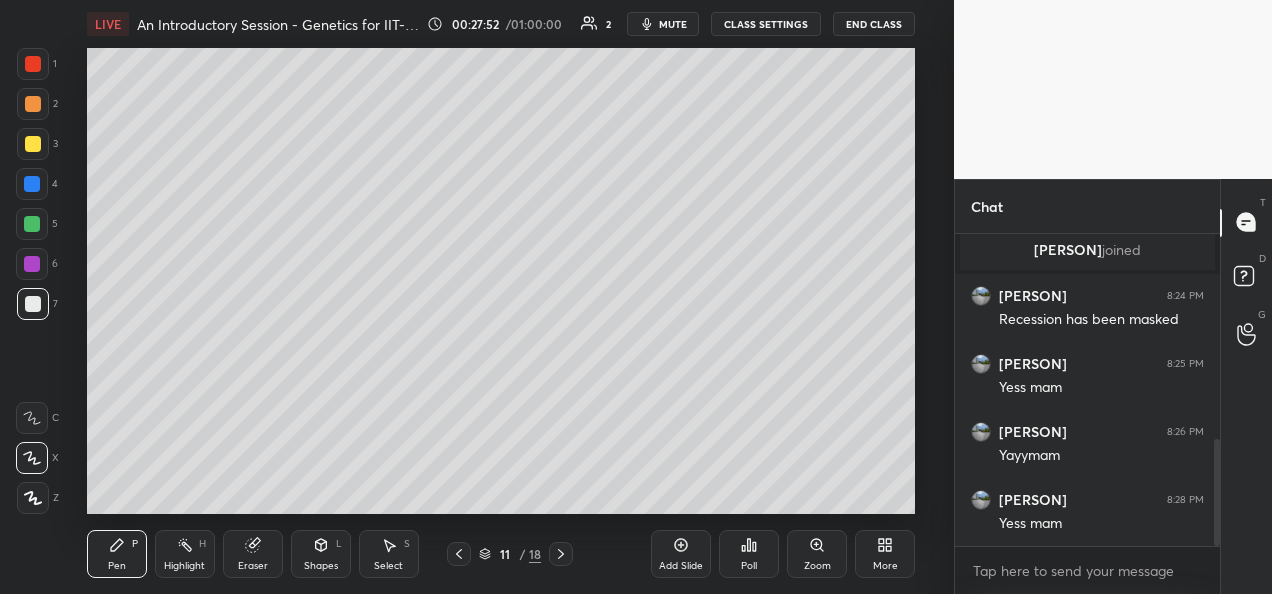 click on "Add Slide" at bounding box center (681, 566) 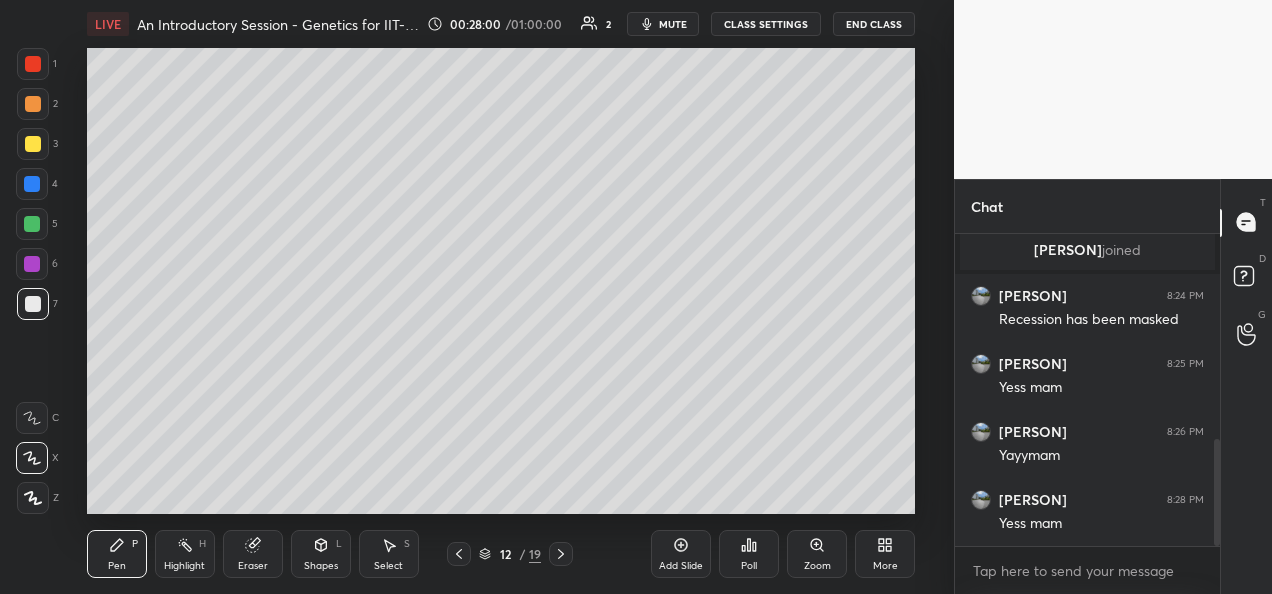 click on "Shapes" at bounding box center [321, 566] 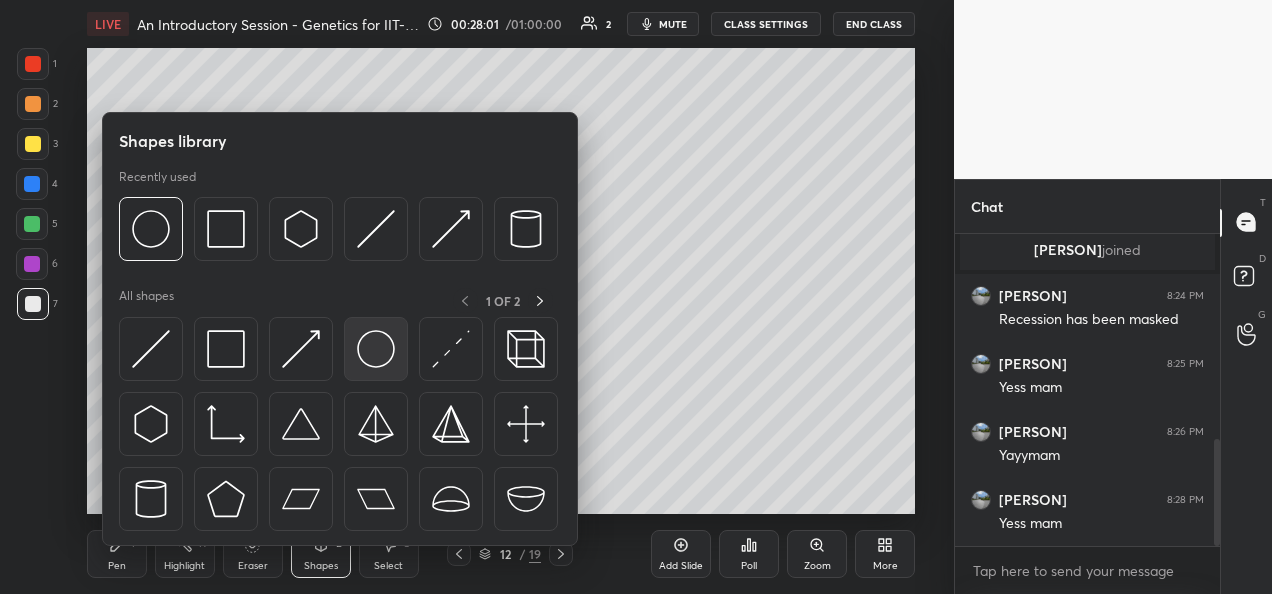 click at bounding box center [376, 349] 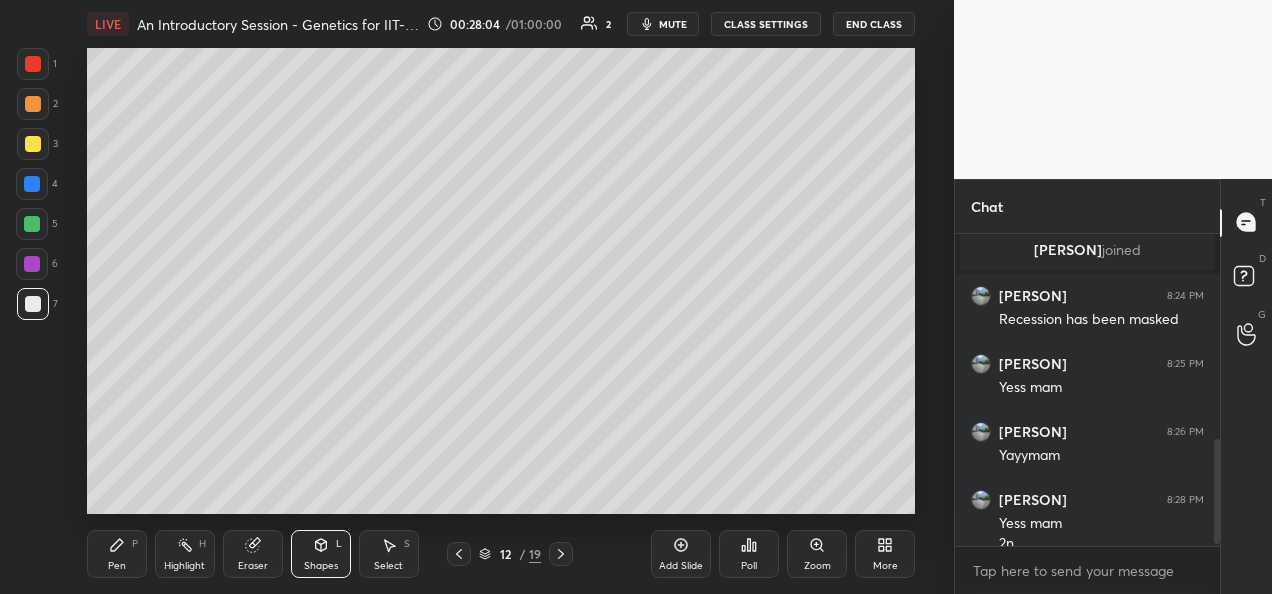 scroll, scrollTop: 620, scrollLeft: 0, axis: vertical 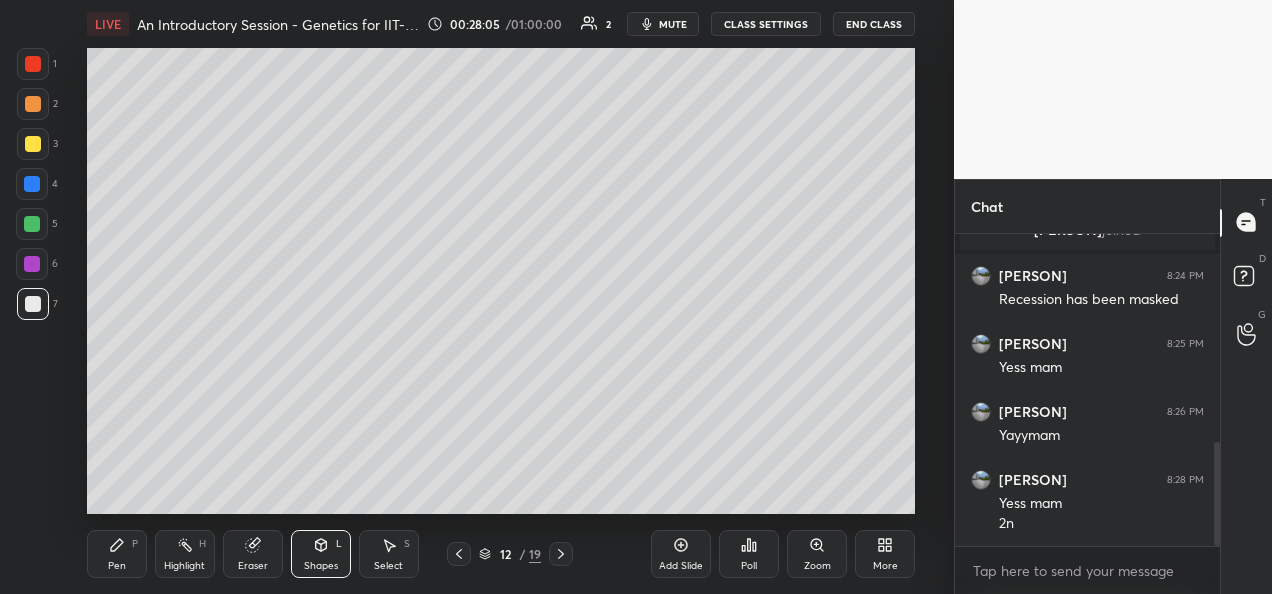 click 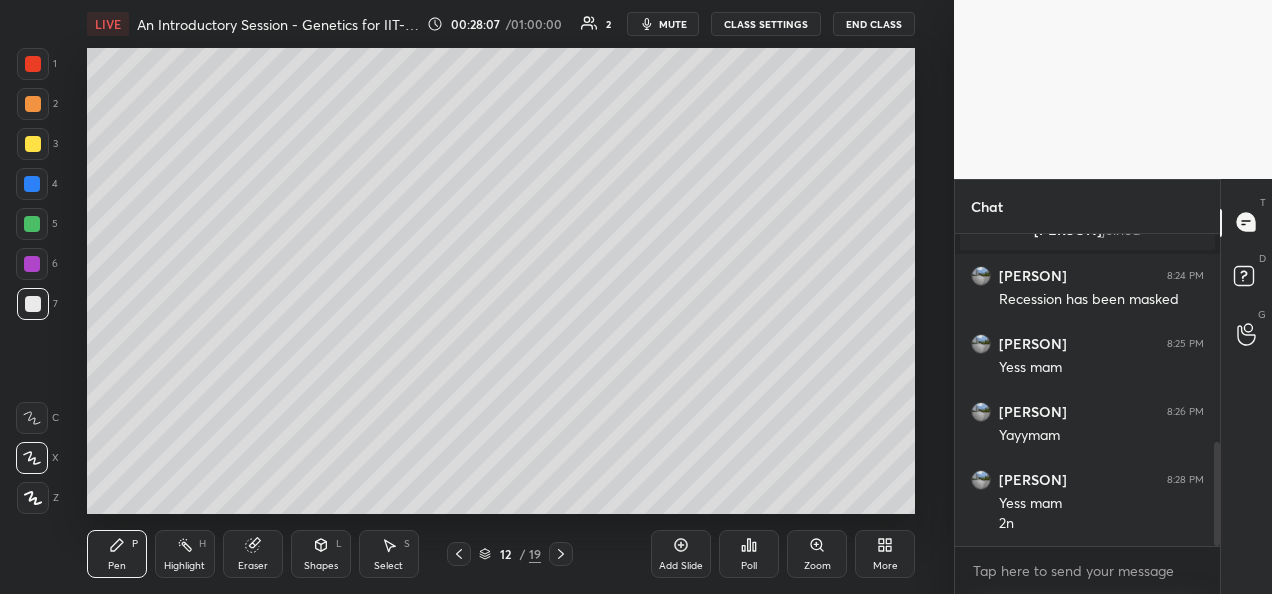 click at bounding box center [33, 144] 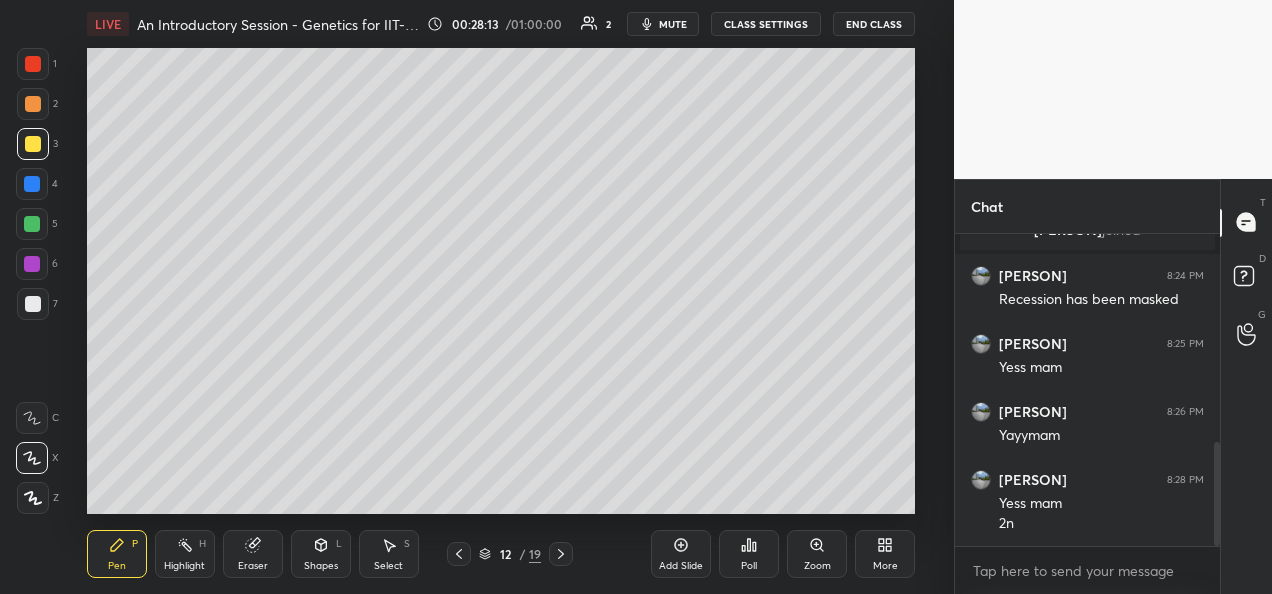 click at bounding box center (32, 224) 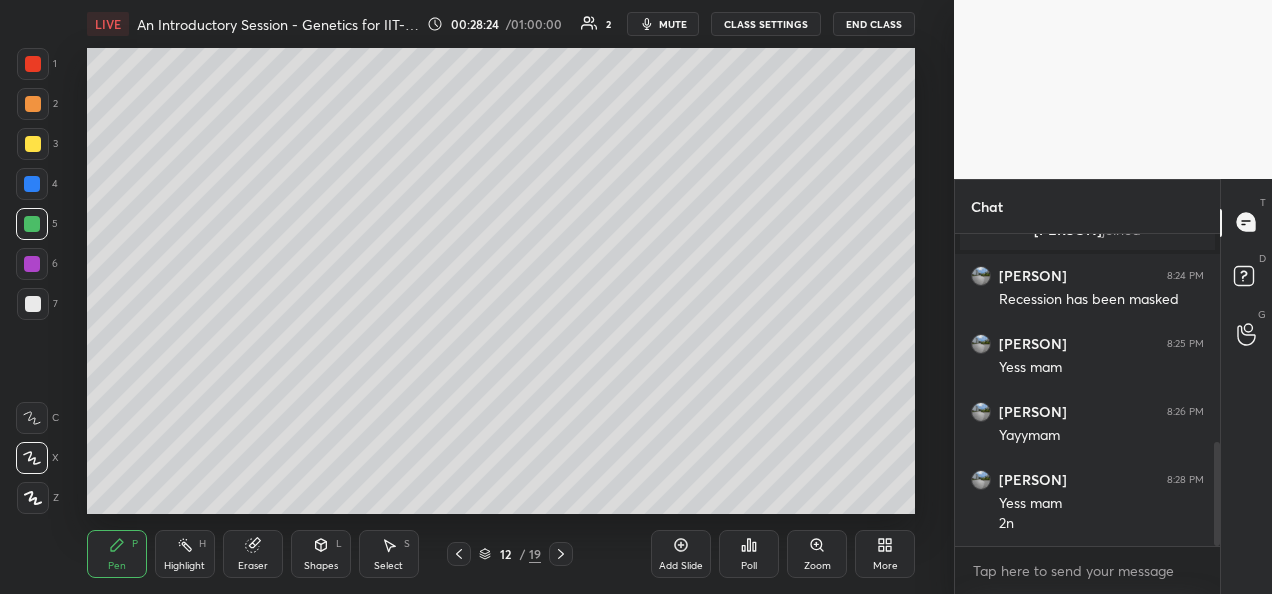 click at bounding box center (33, 304) 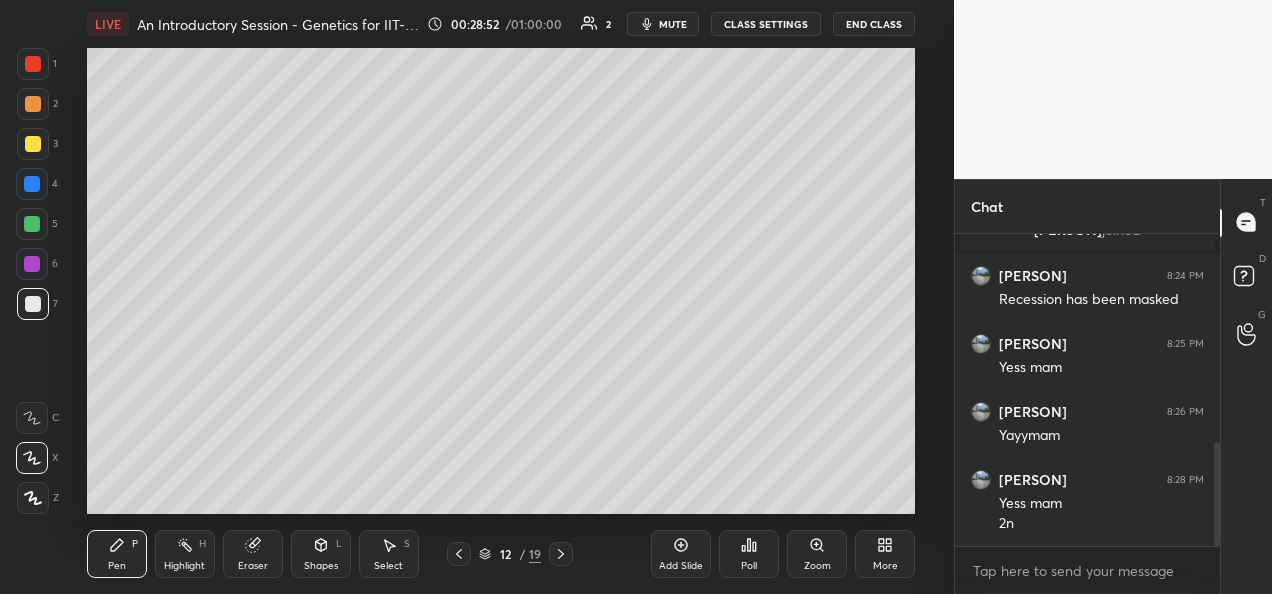 click at bounding box center (33, 144) 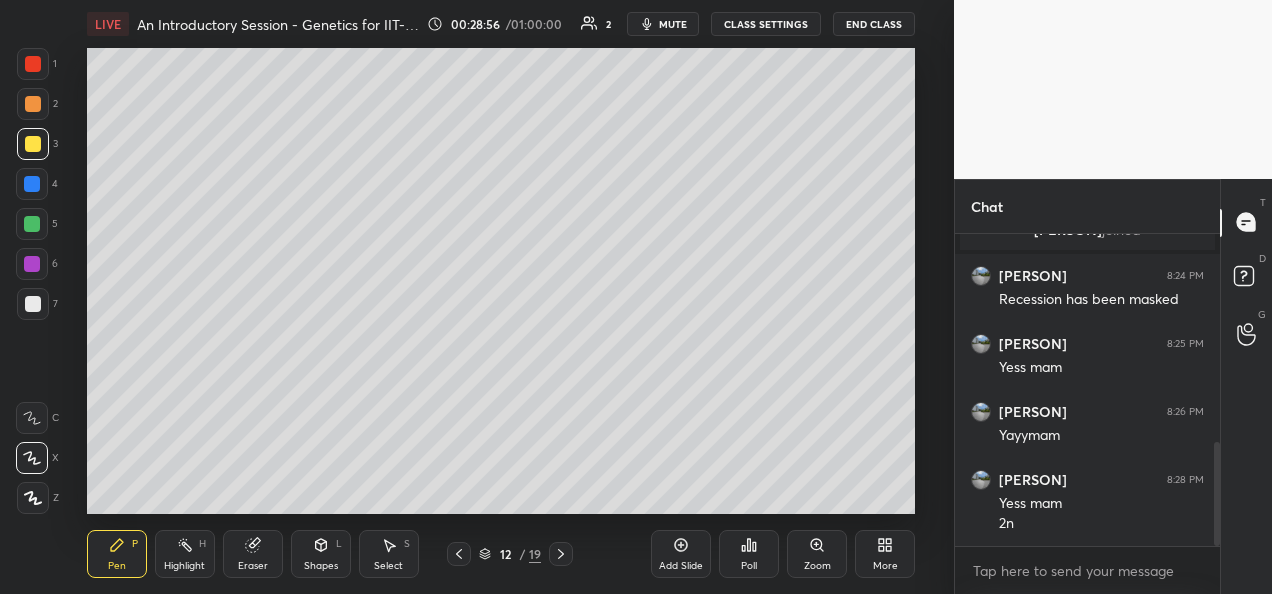 scroll, scrollTop: 688, scrollLeft: 0, axis: vertical 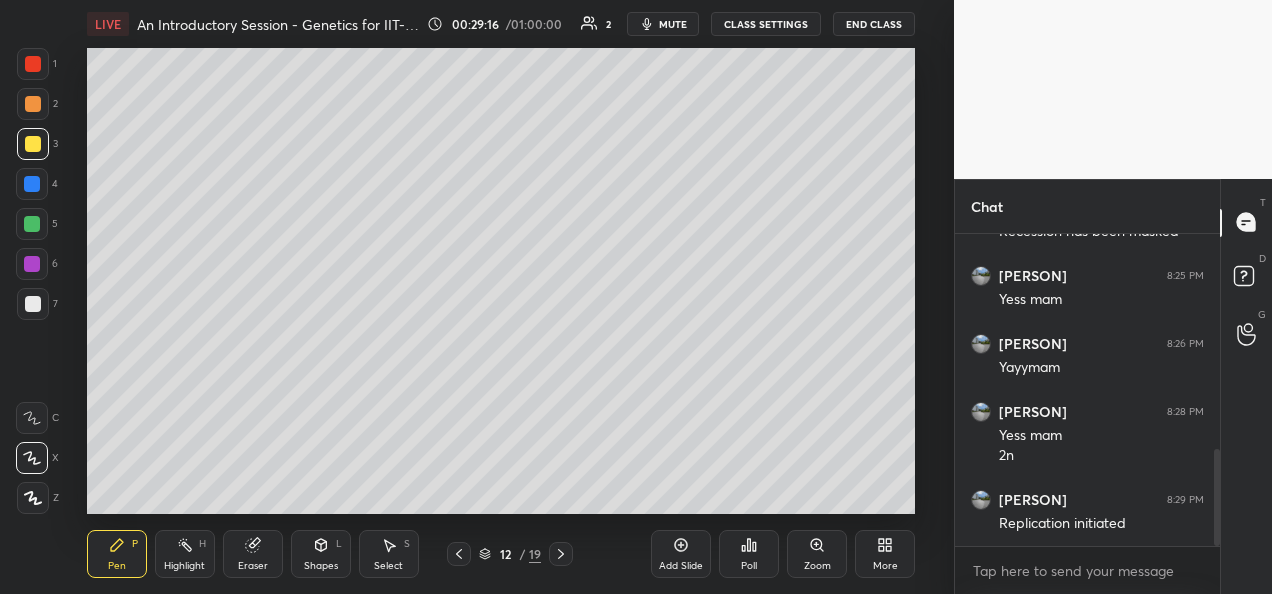 click at bounding box center [32, 224] 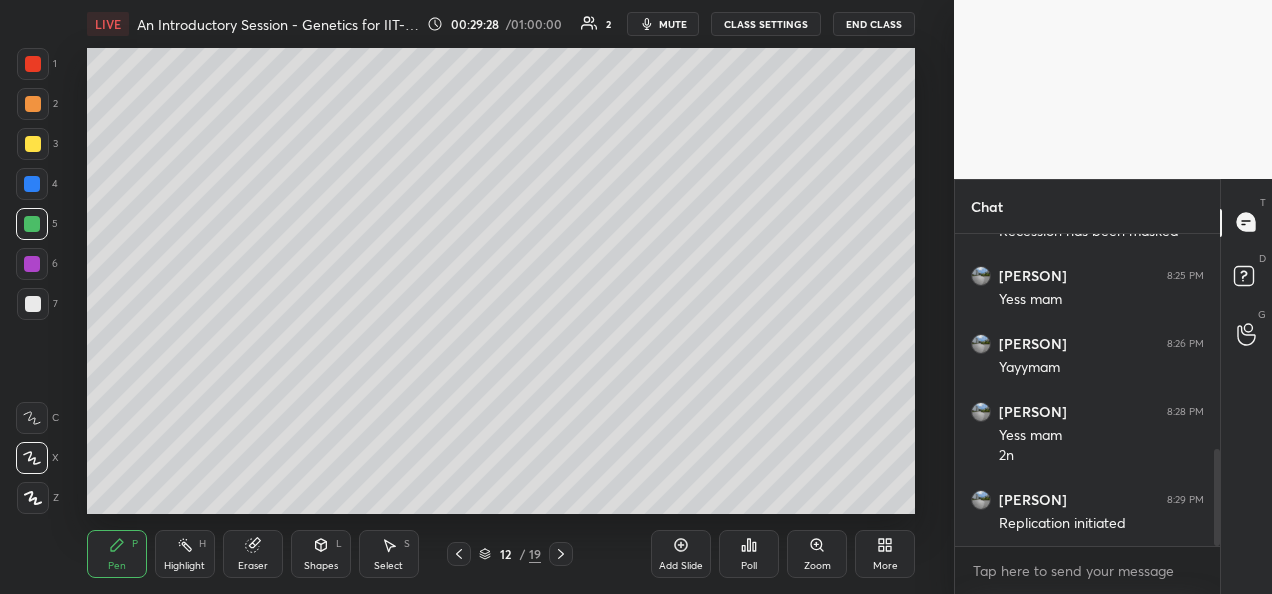 click on "Add Slide" at bounding box center [681, 554] 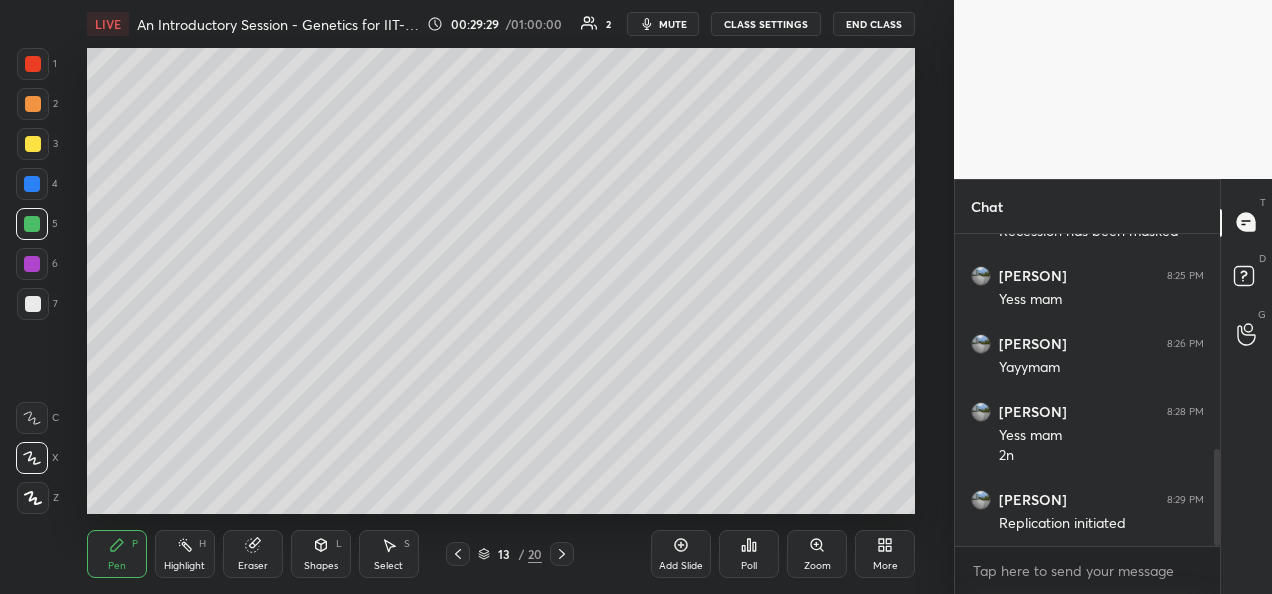 click at bounding box center [33, 304] 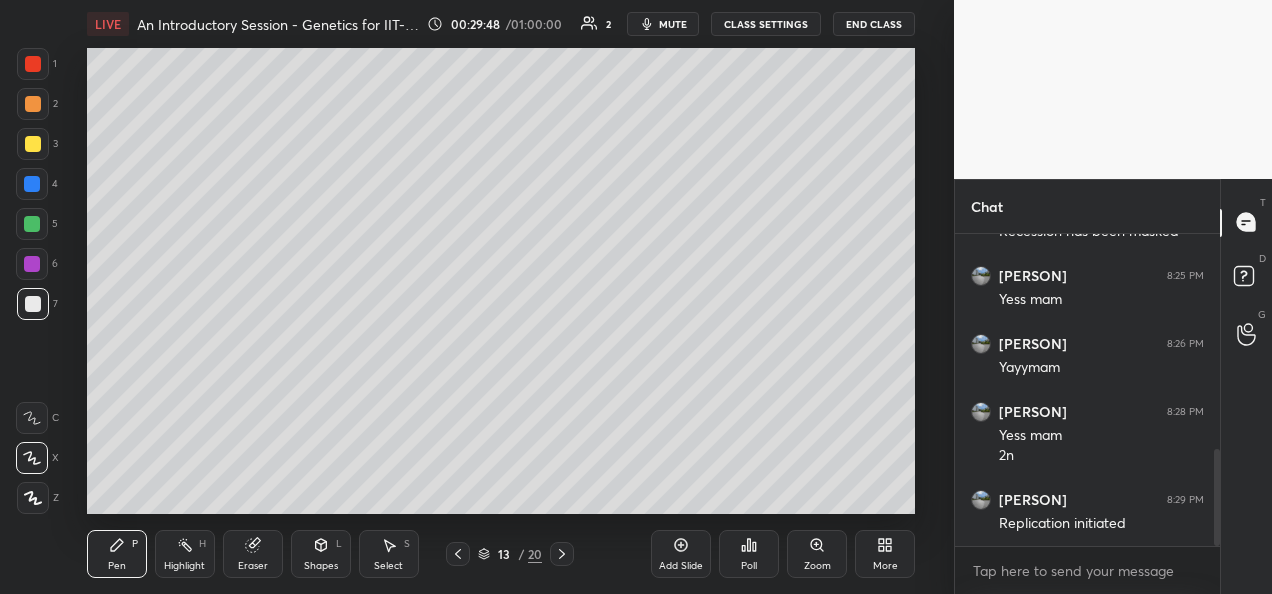 click at bounding box center (33, 144) 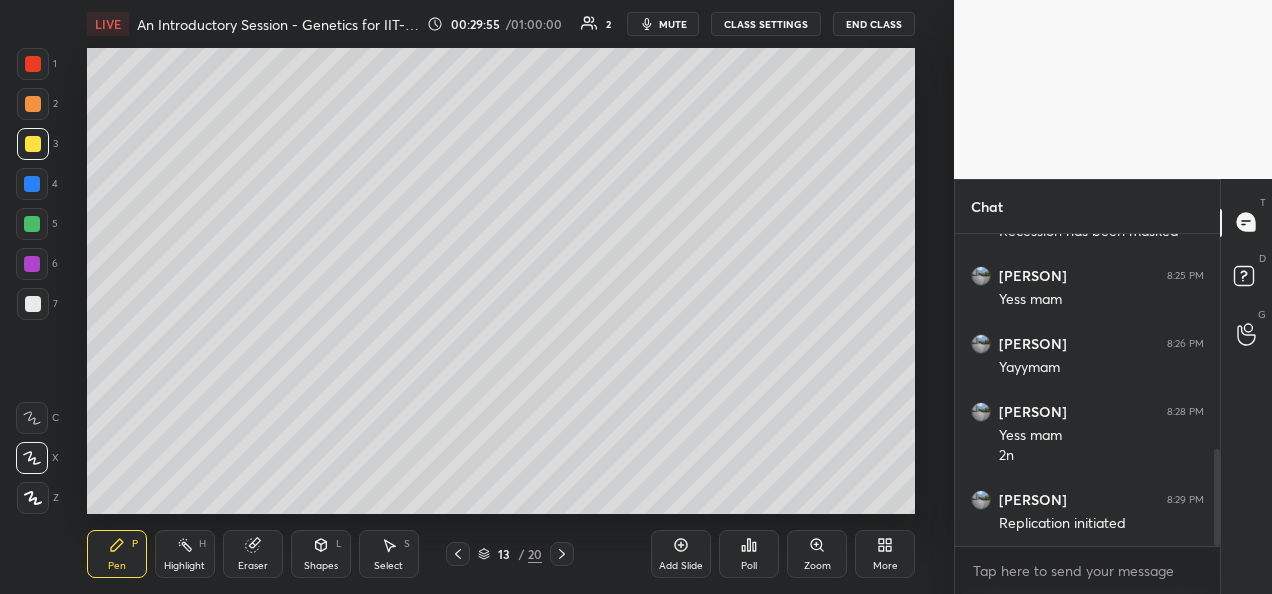 click at bounding box center [32, 224] 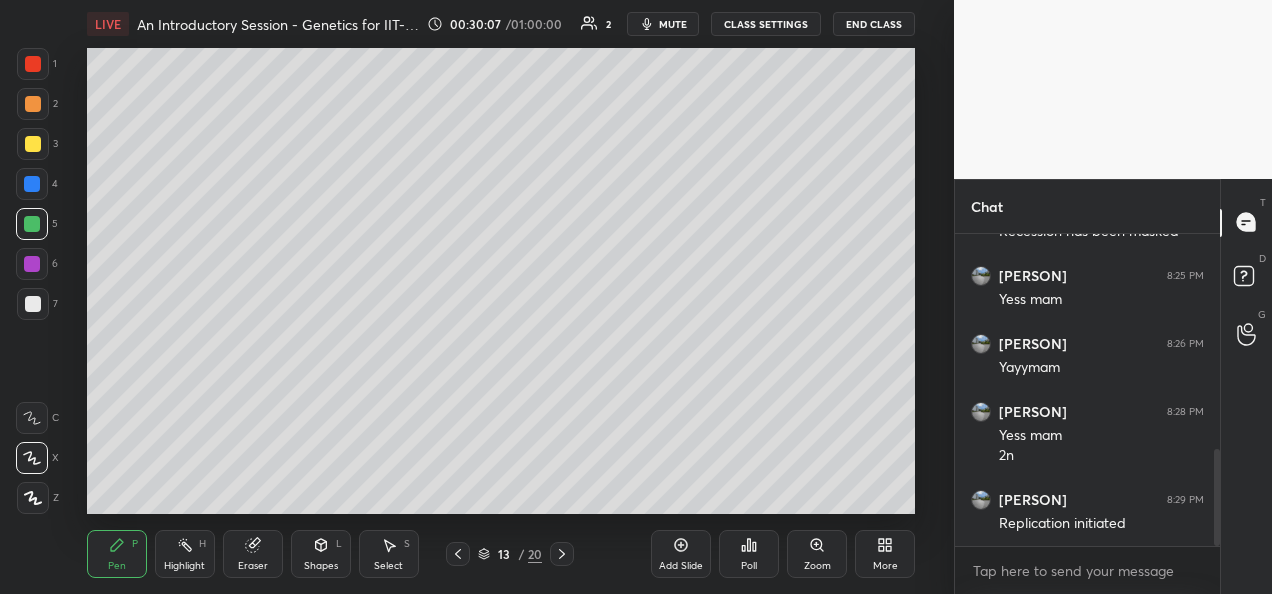 click at bounding box center (33, 144) 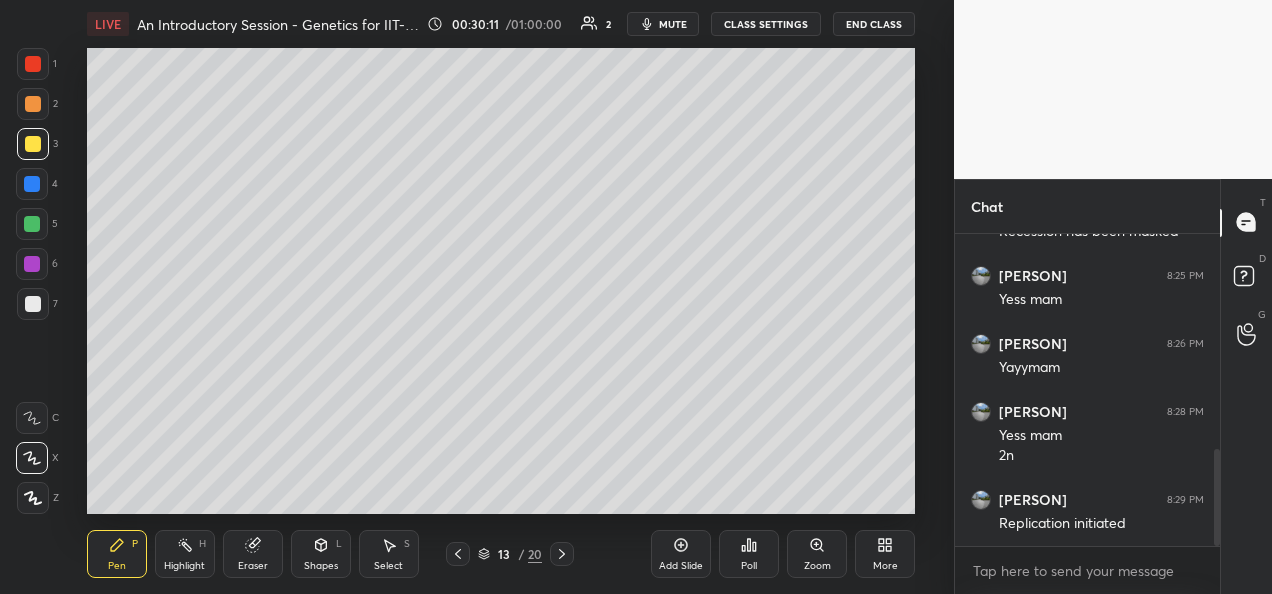 scroll, scrollTop: 760, scrollLeft: 0, axis: vertical 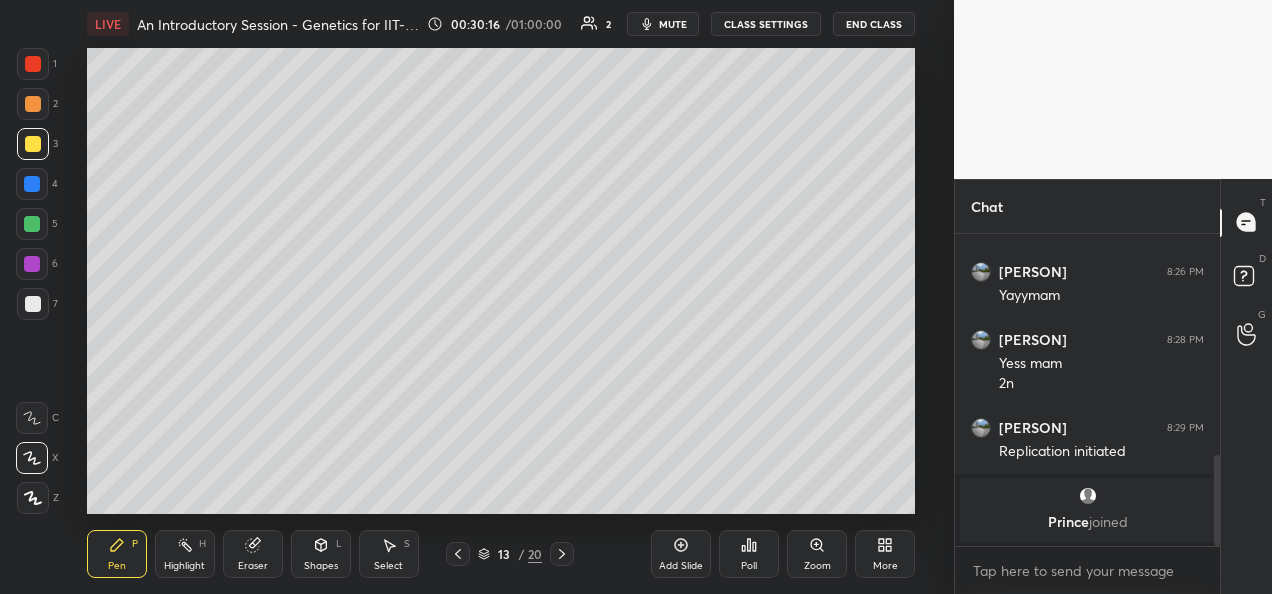 click at bounding box center (32, 224) 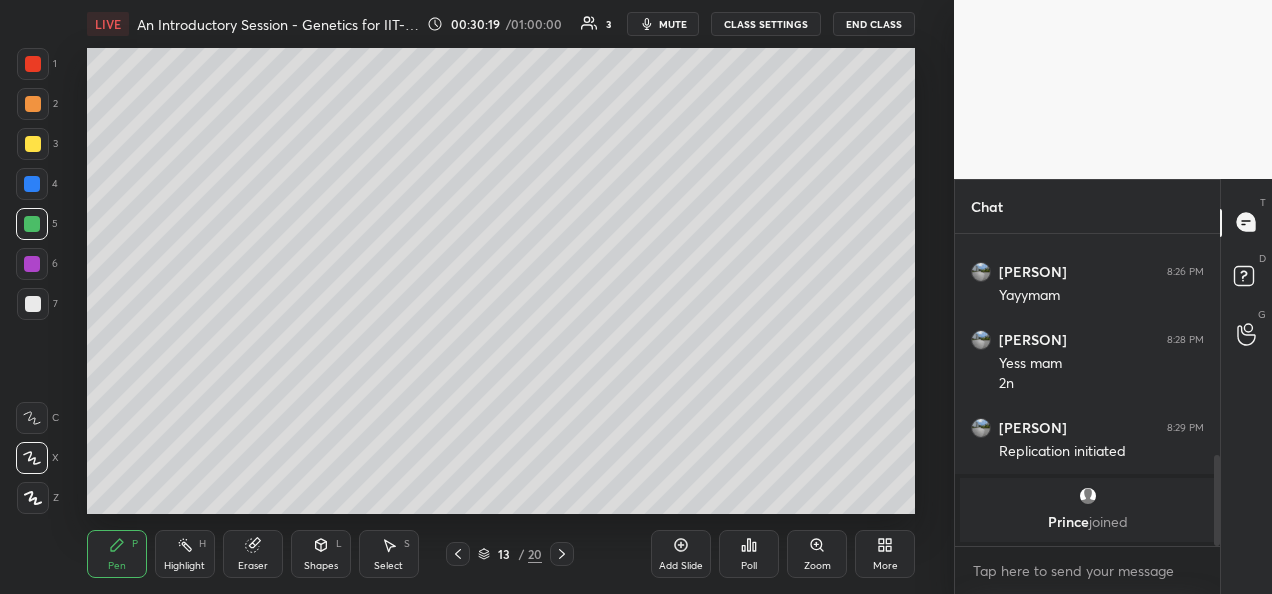 click at bounding box center [33, 304] 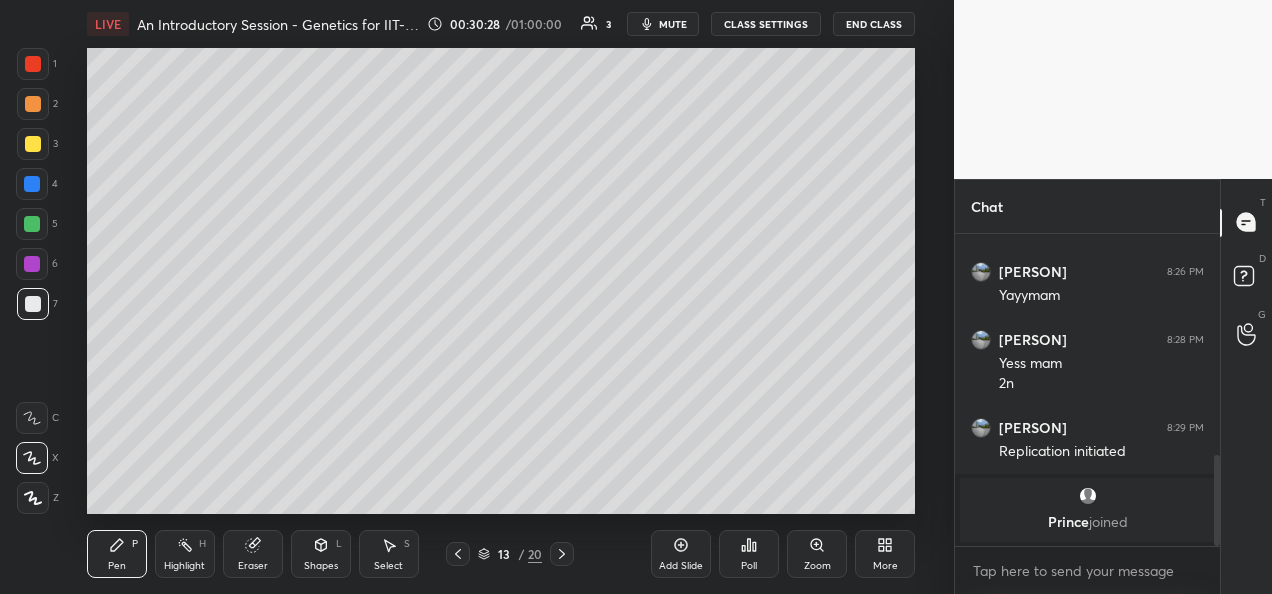 click on "Shapes L" at bounding box center [321, 554] 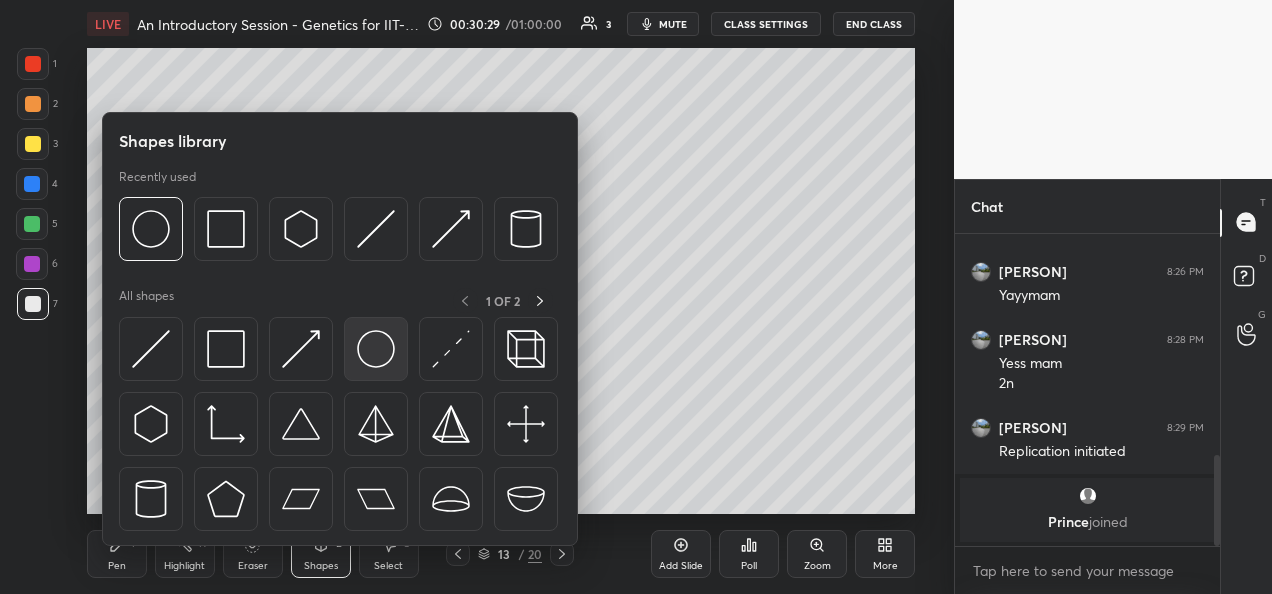 click at bounding box center (376, 349) 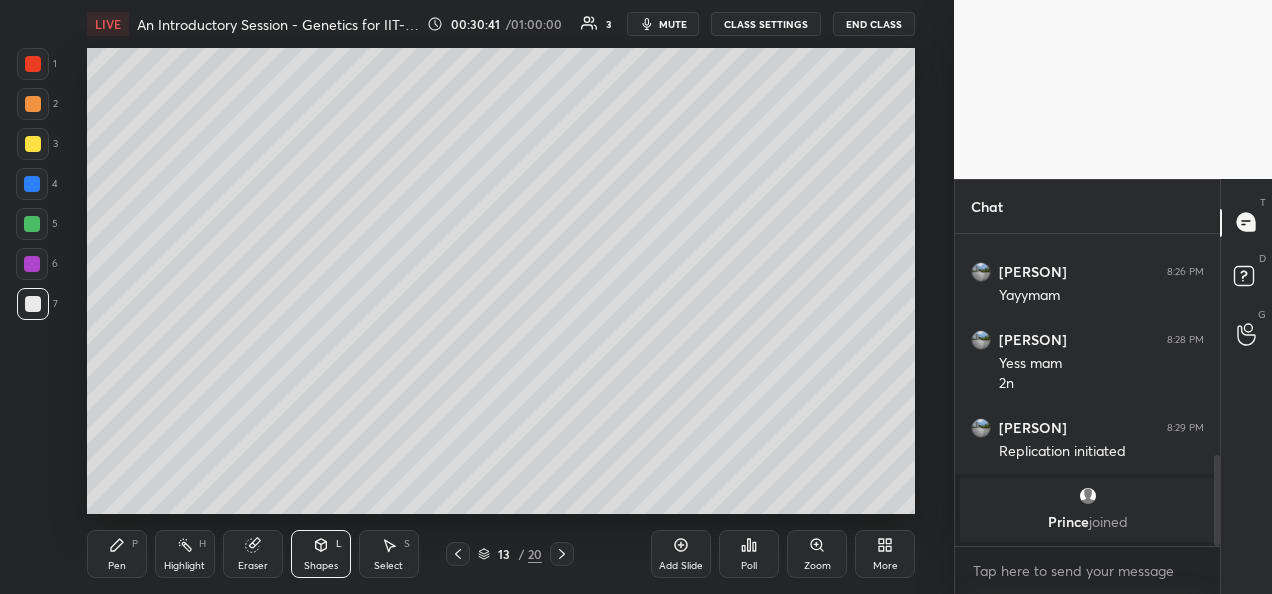 click on "Pen P" at bounding box center [117, 554] 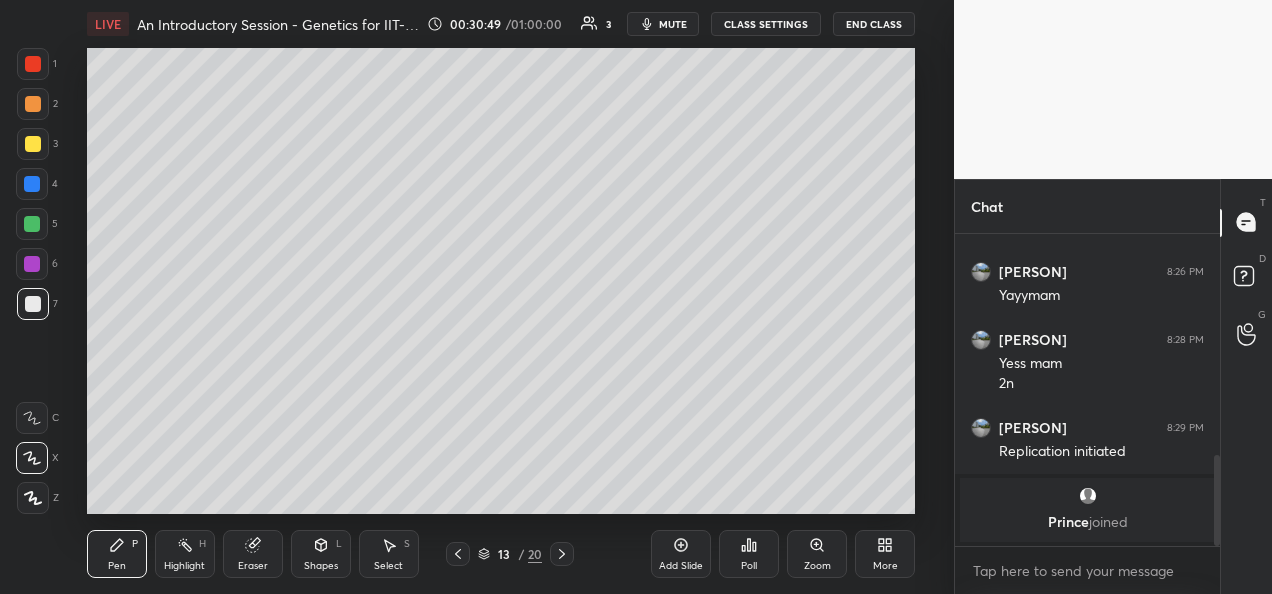 click at bounding box center (33, 144) 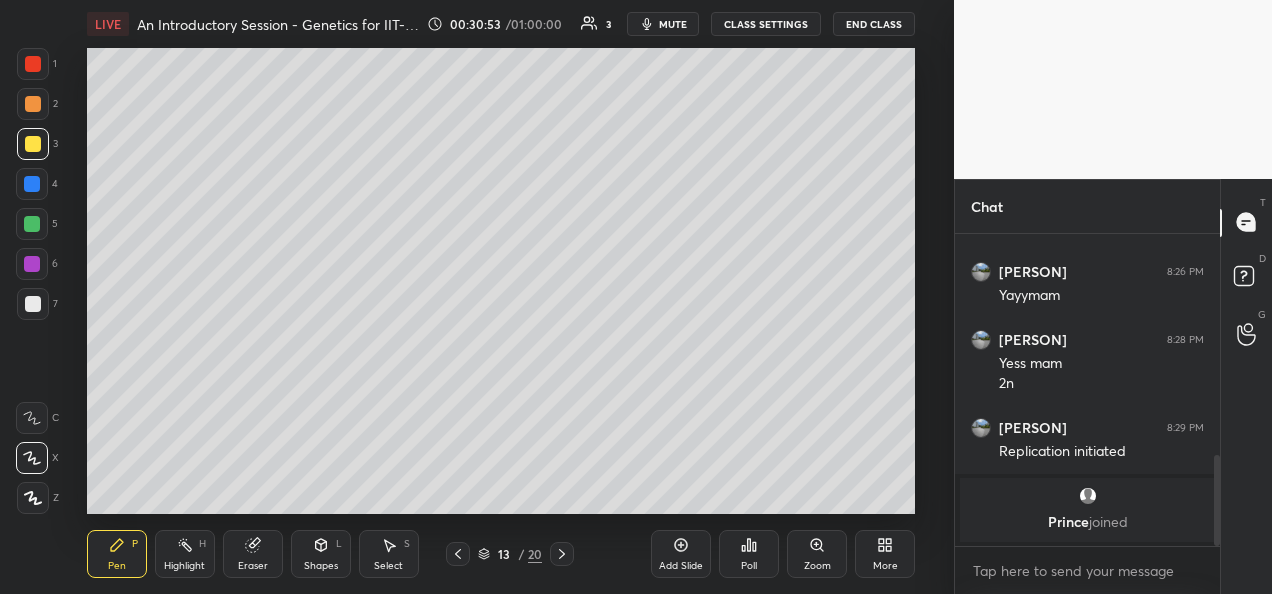 click at bounding box center [32, 224] 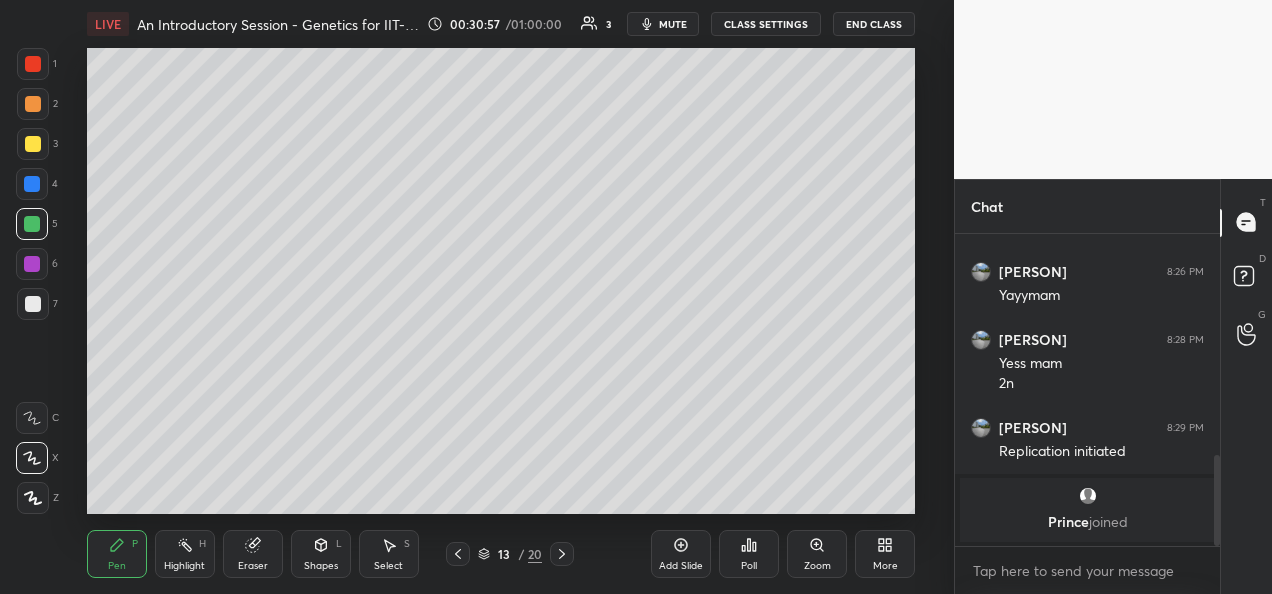 click on "Add Slide" at bounding box center (681, 566) 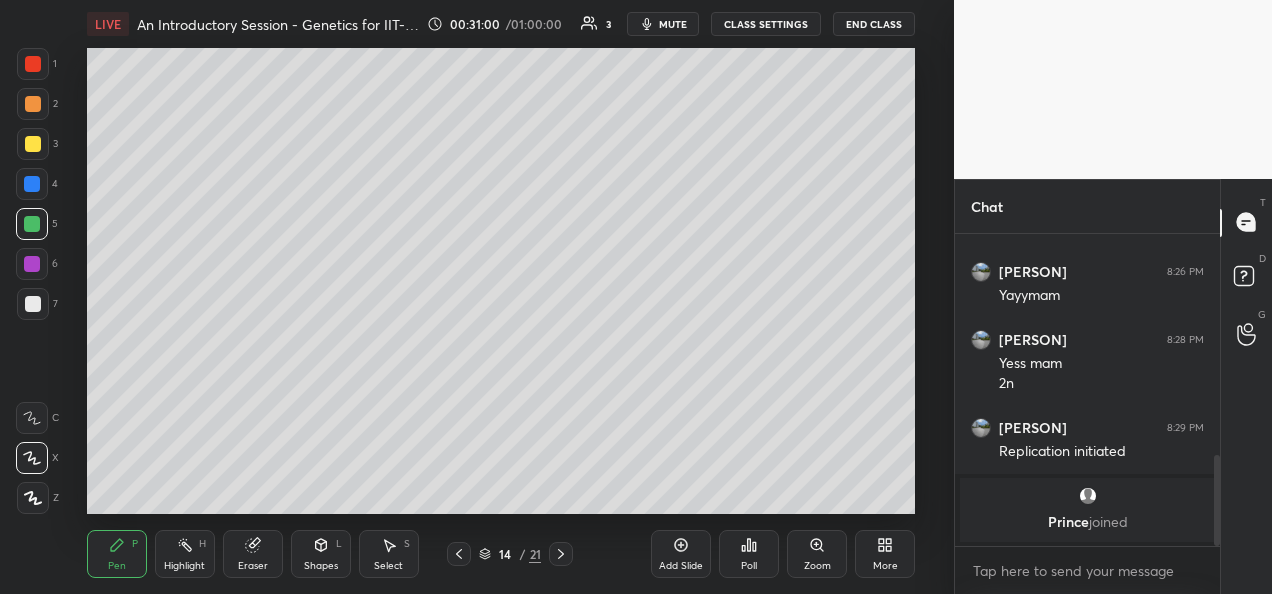 click at bounding box center (33, 304) 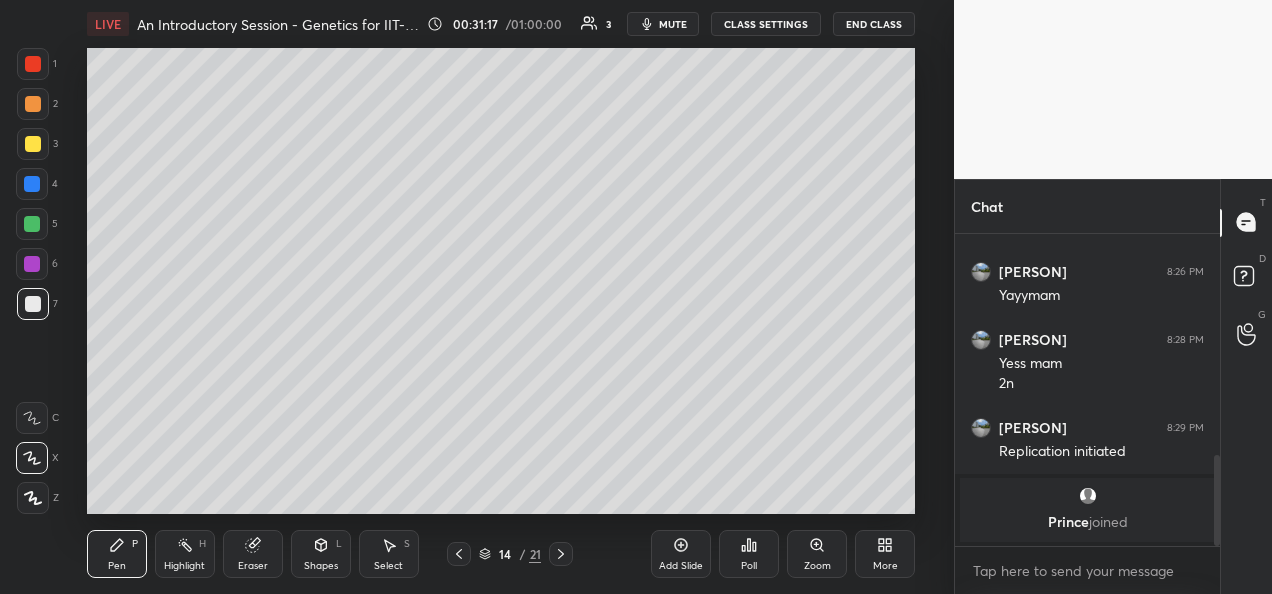 click at bounding box center (33, 144) 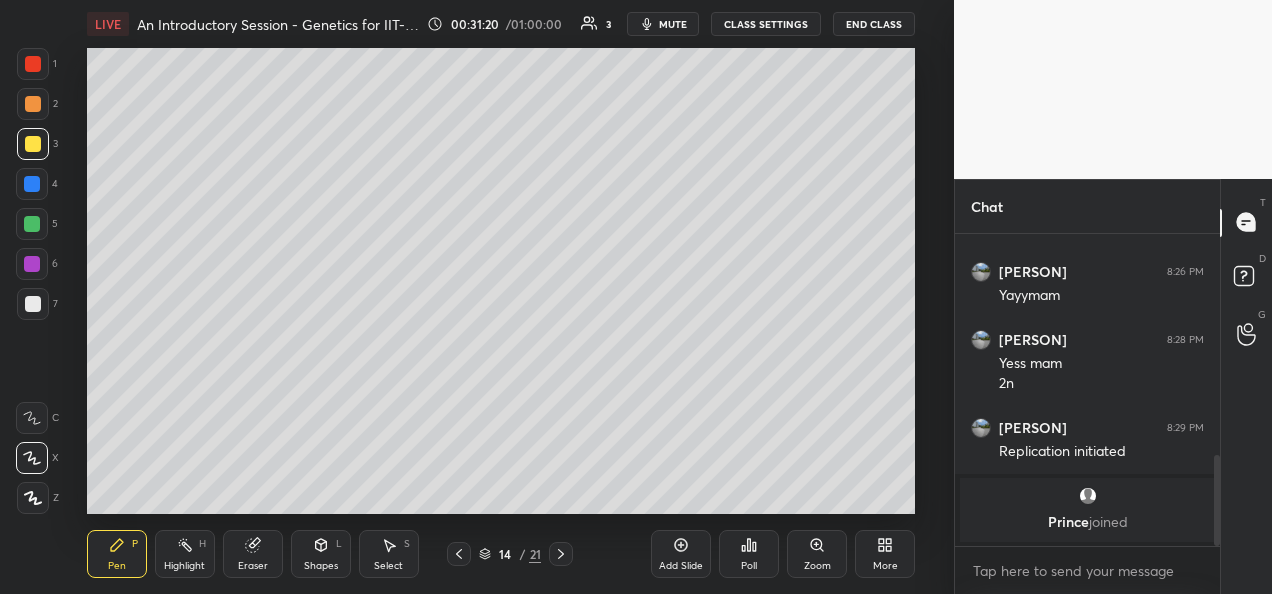 click at bounding box center [32, 224] 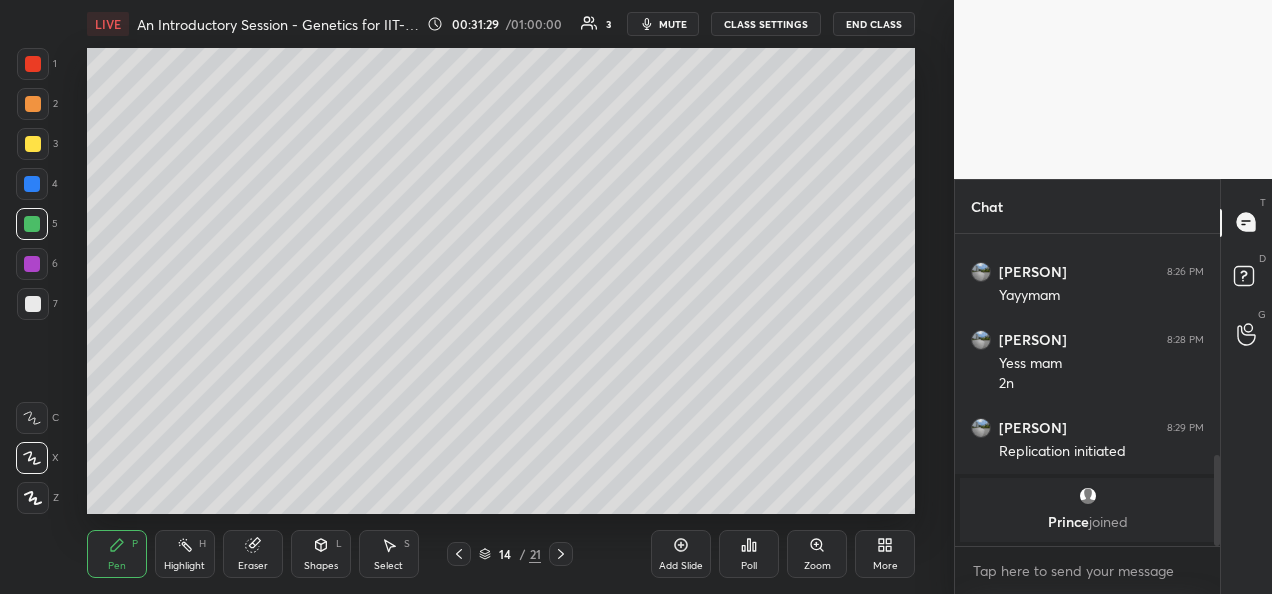 click at bounding box center (33, 144) 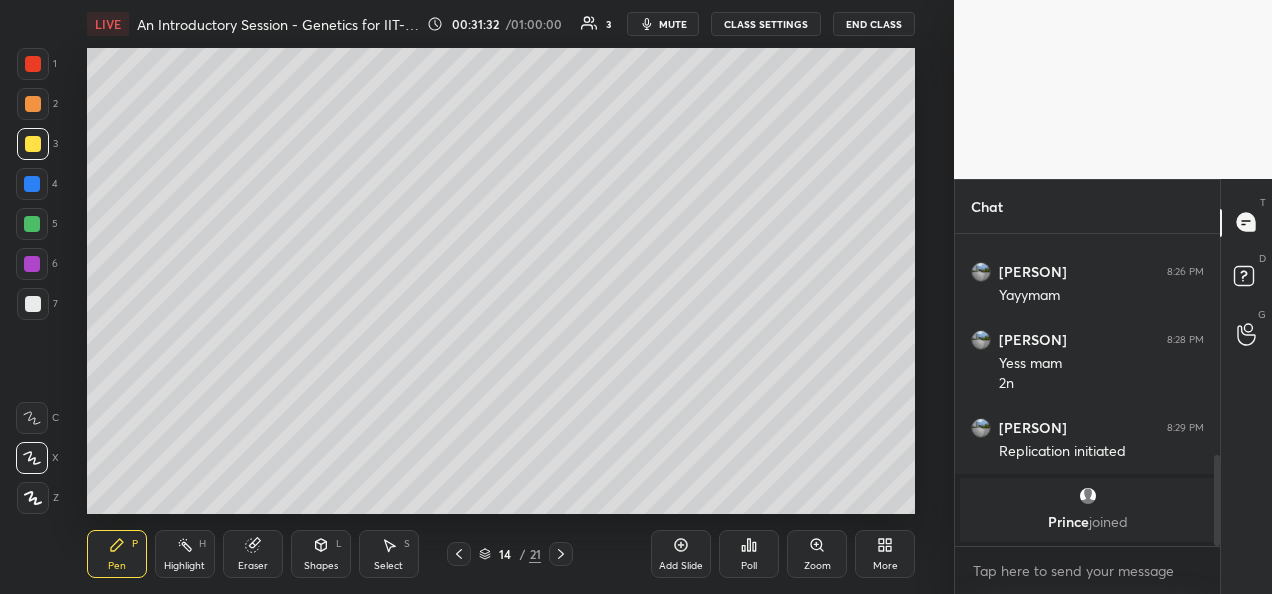 click at bounding box center (32, 224) 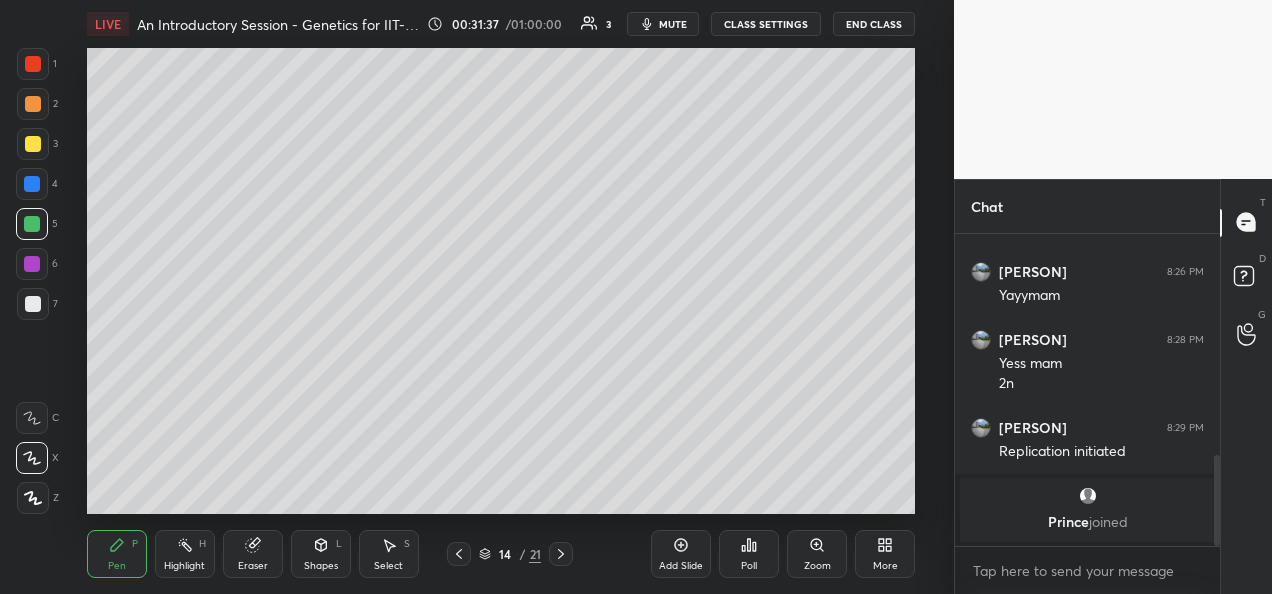 click at bounding box center (33, 144) 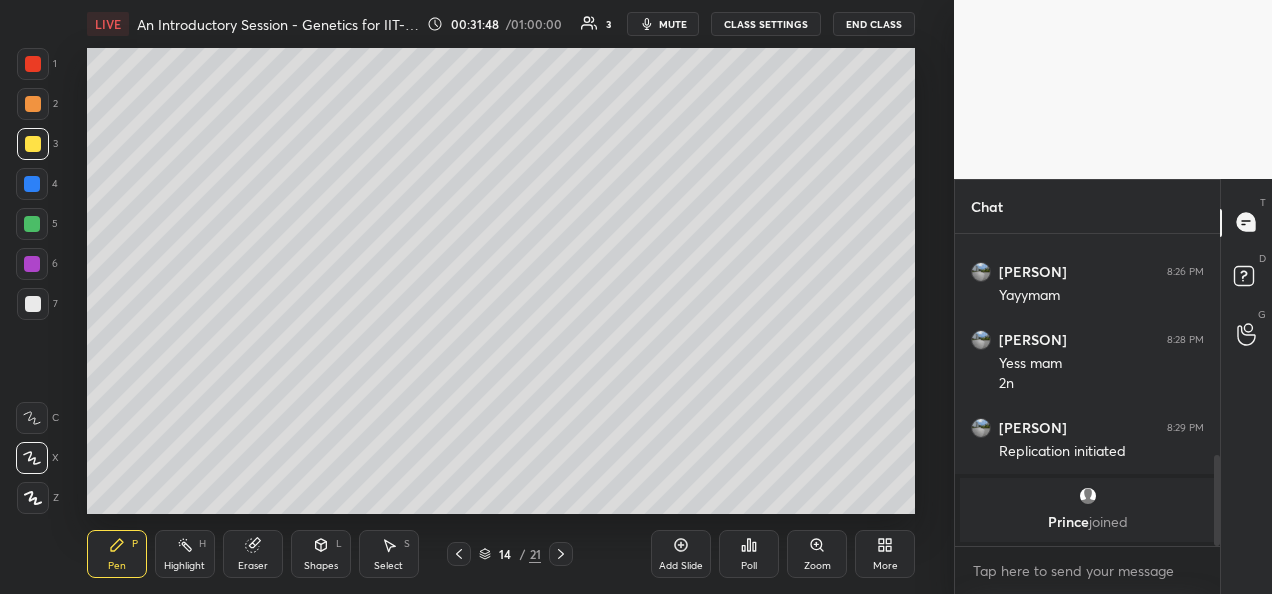 click at bounding box center [32, 224] 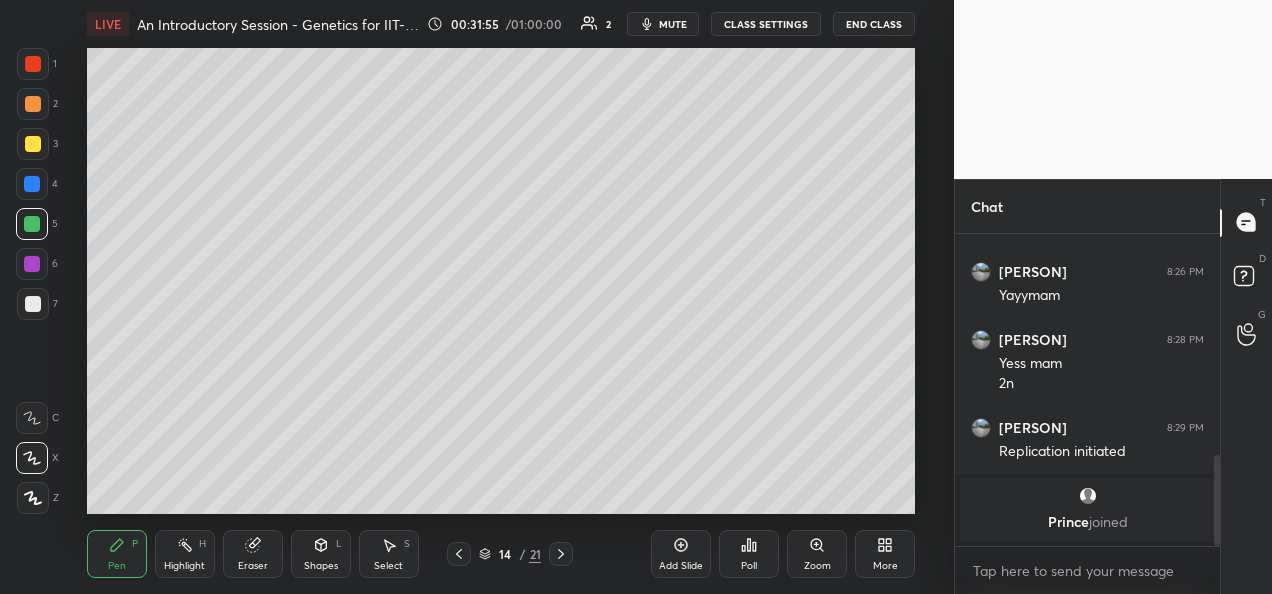 click at bounding box center (33, 104) 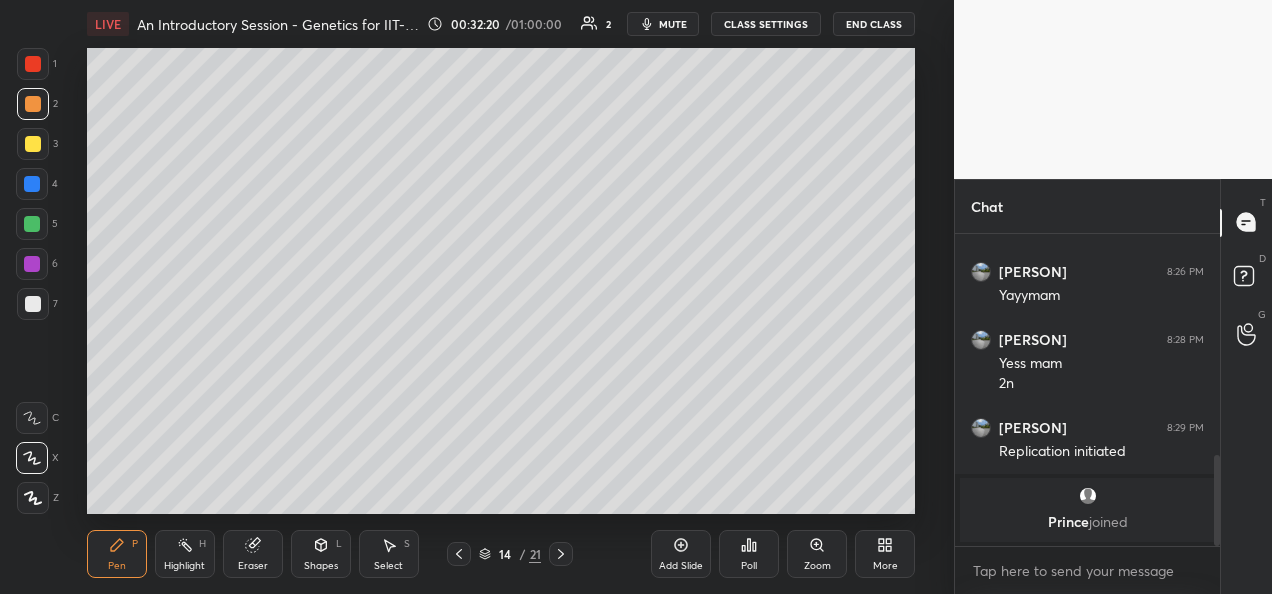 click on "Eraser" at bounding box center [253, 554] 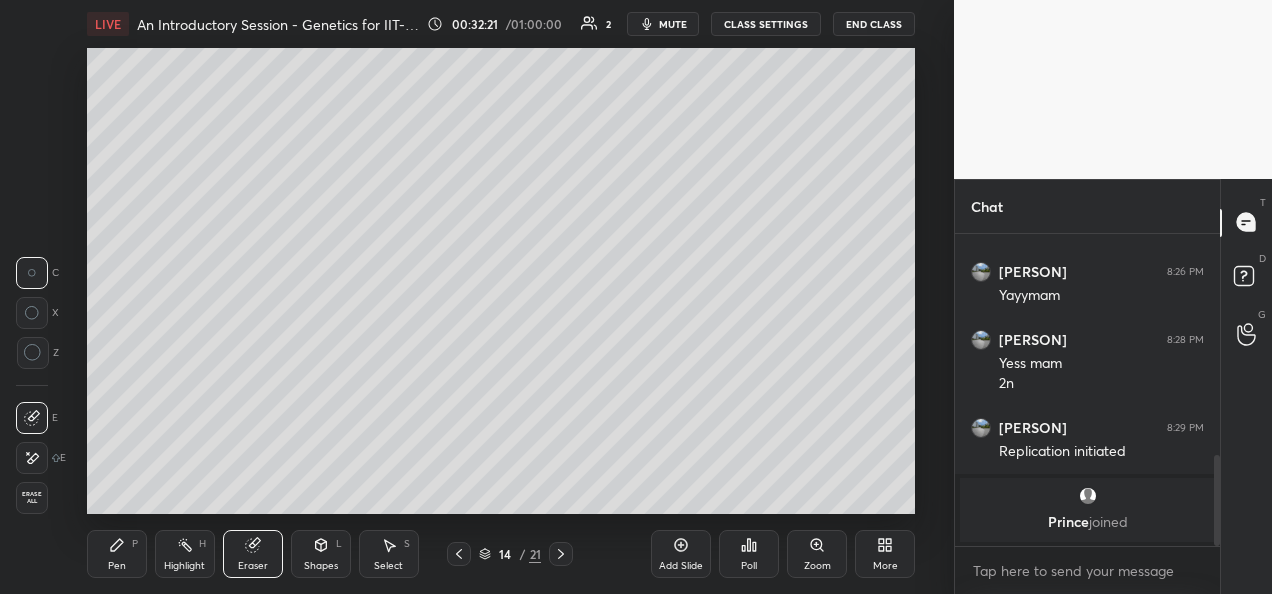 click at bounding box center [32, 458] 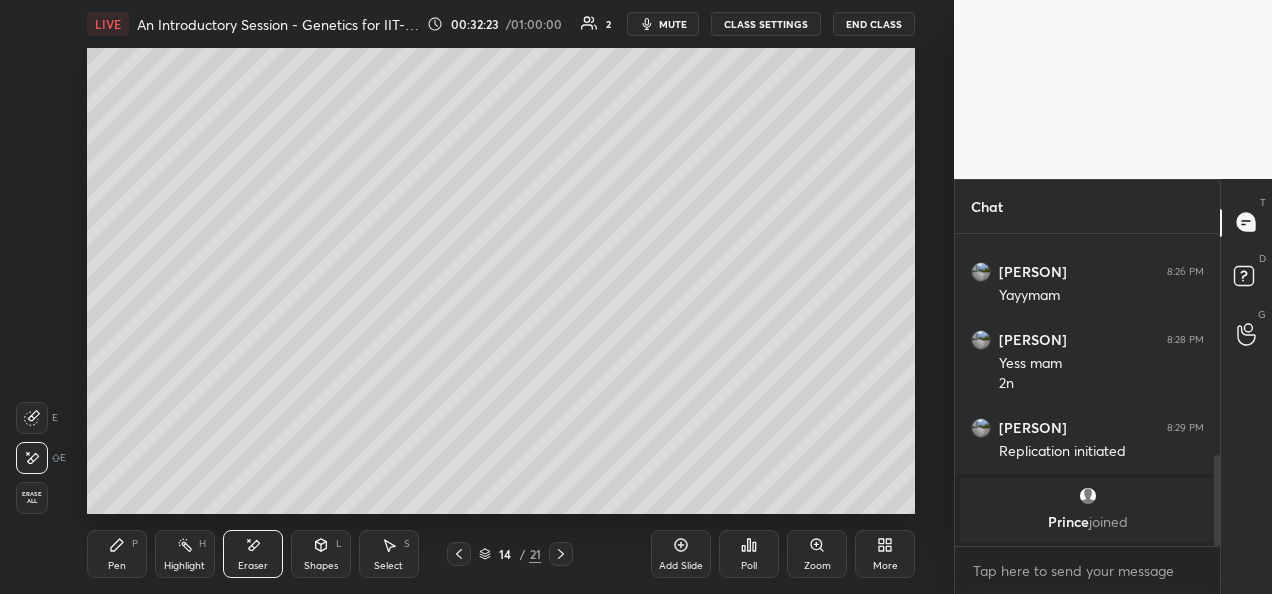 scroll, scrollTop: 878, scrollLeft: 0, axis: vertical 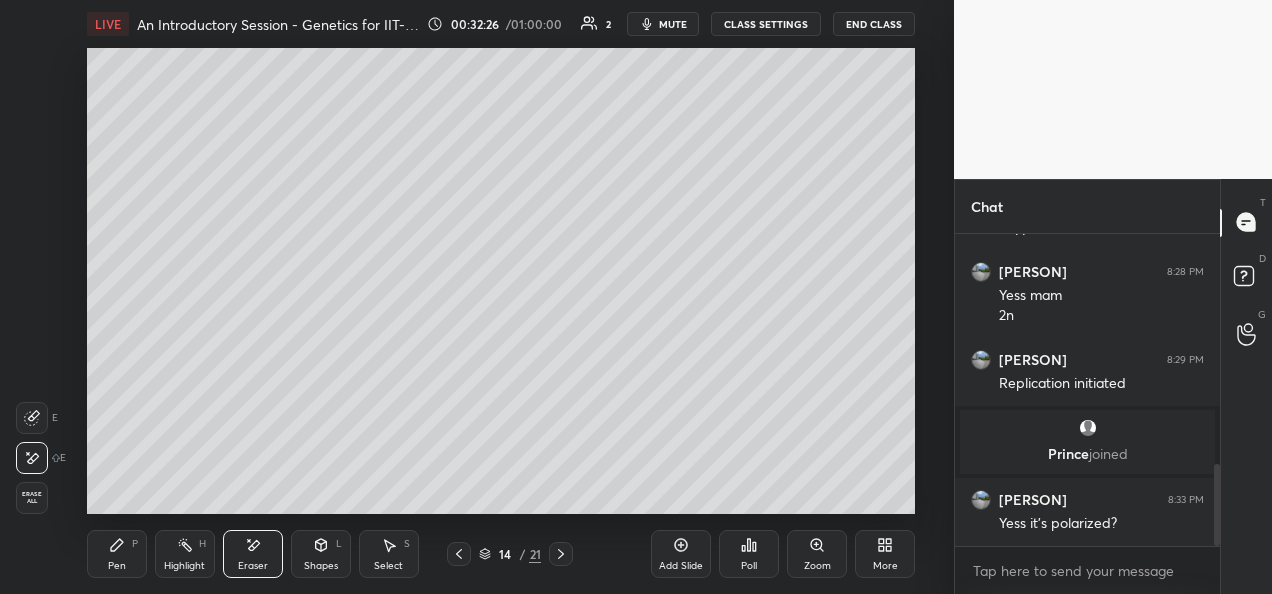 click on "Pen P" at bounding box center [117, 554] 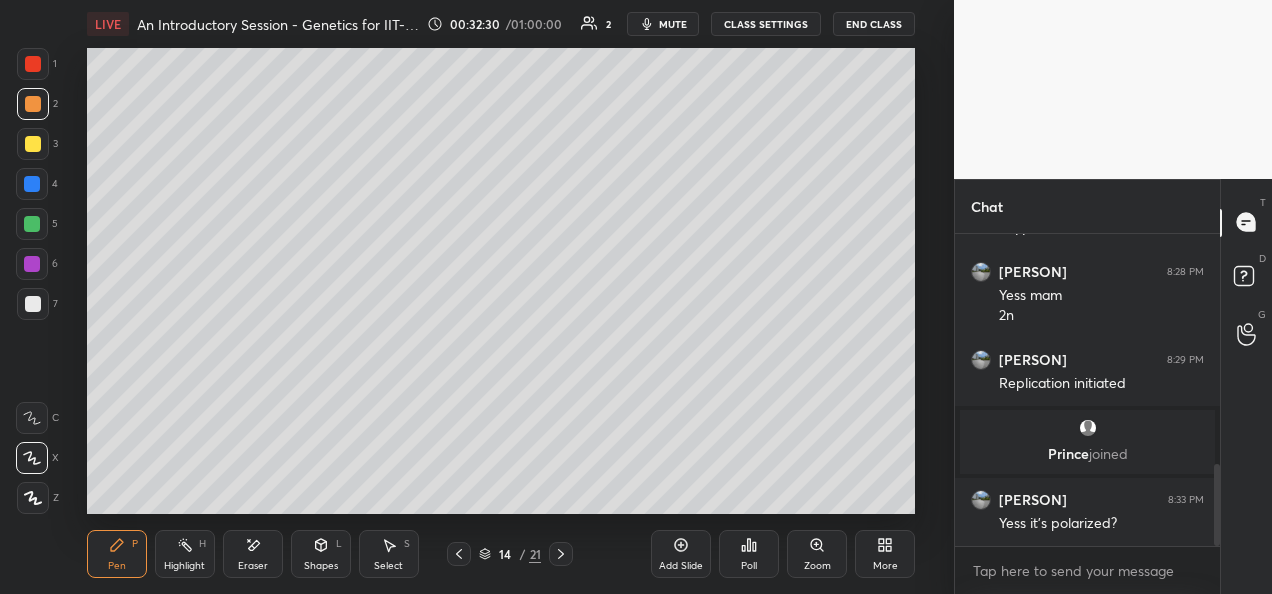 click at bounding box center [33, 304] 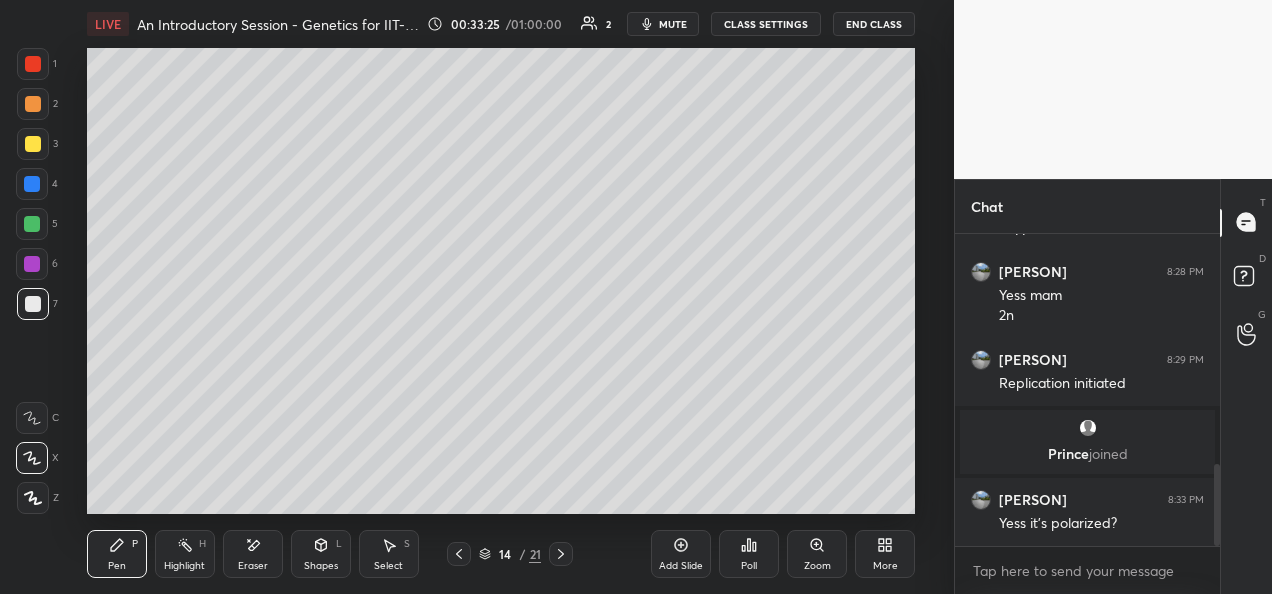 click on "Add Slide" at bounding box center [681, 566] 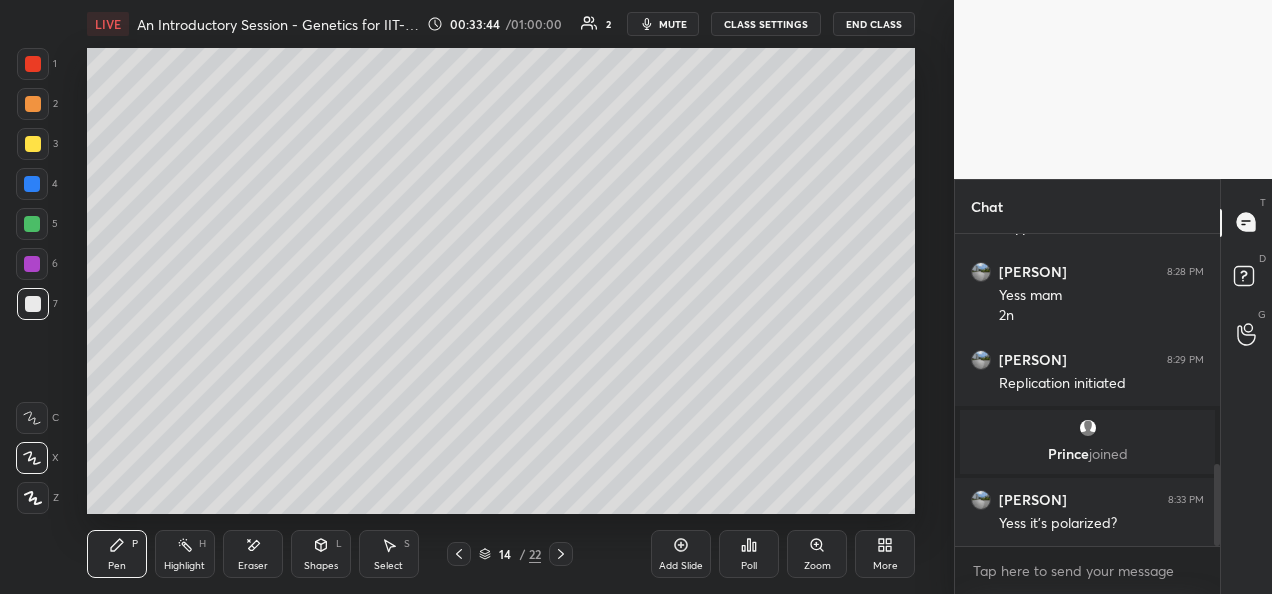 click 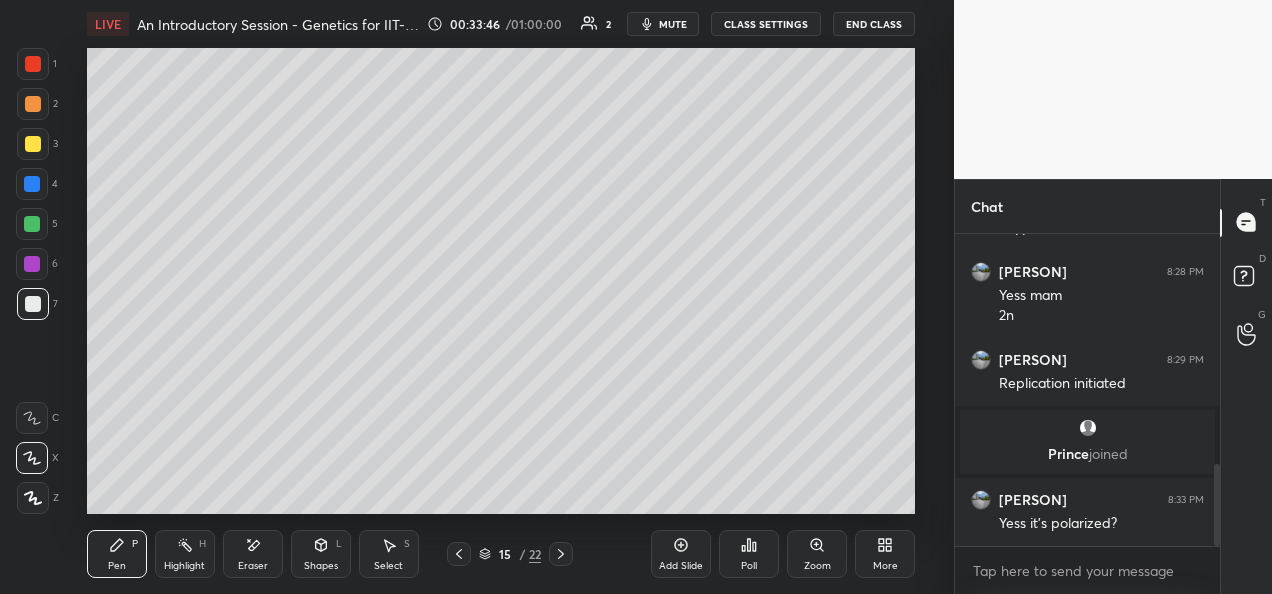 click at bounding box center (32, 224) 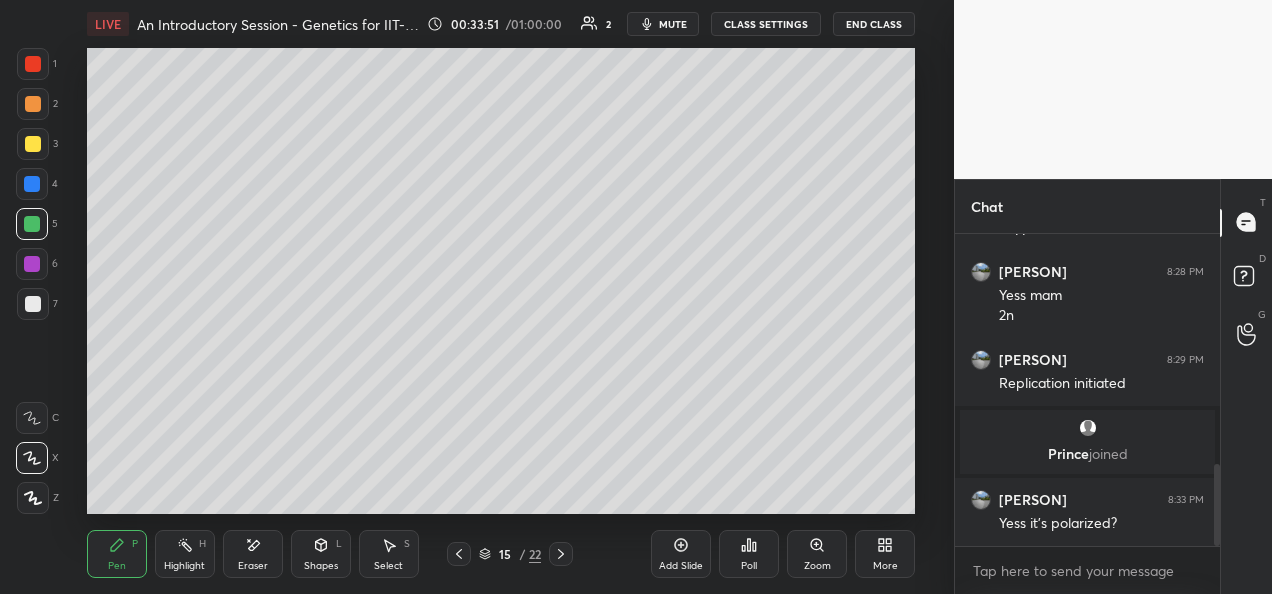 click at bounding box center [33, 144] 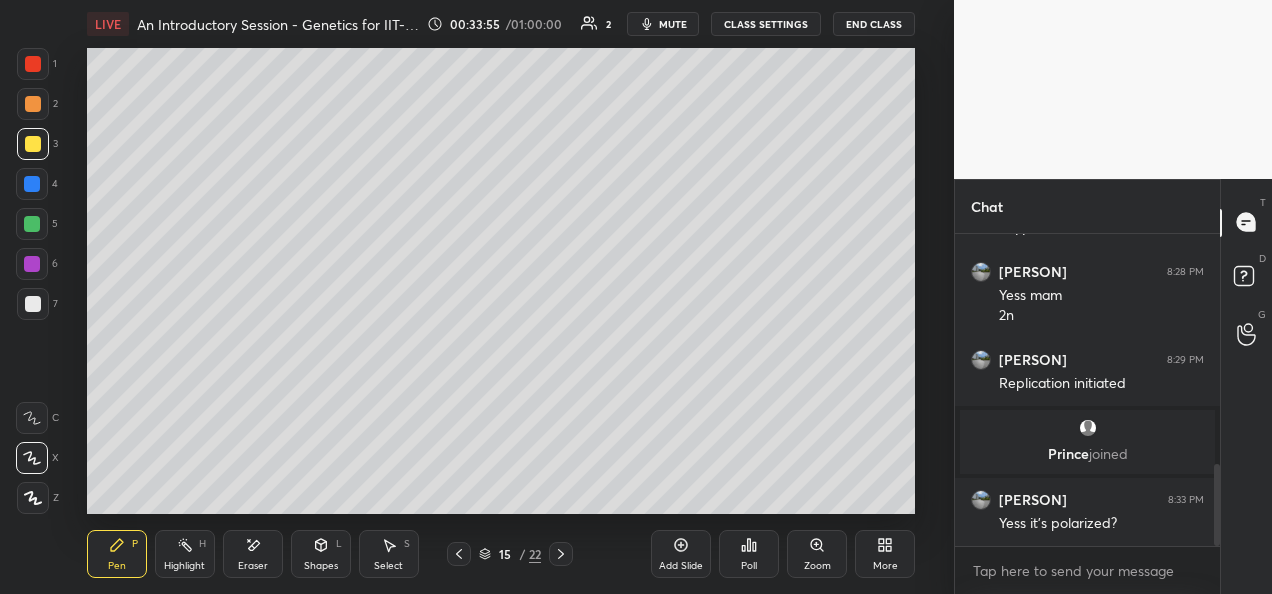 click at bounding box center [33, 104] 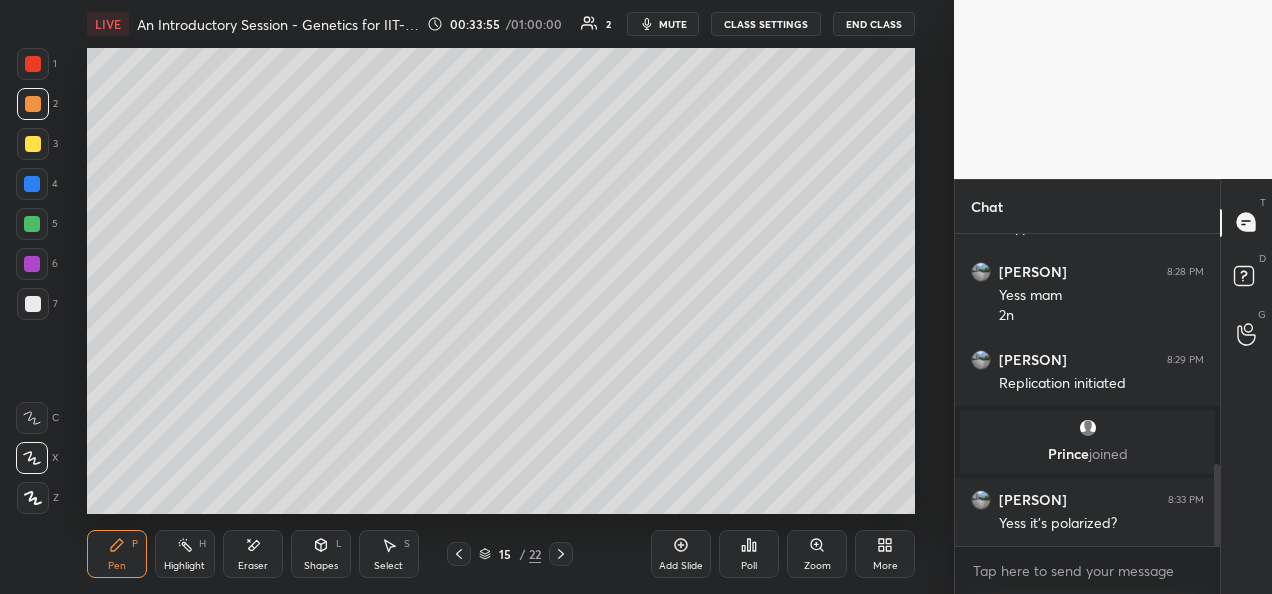 click at bounding box center [32, 224] 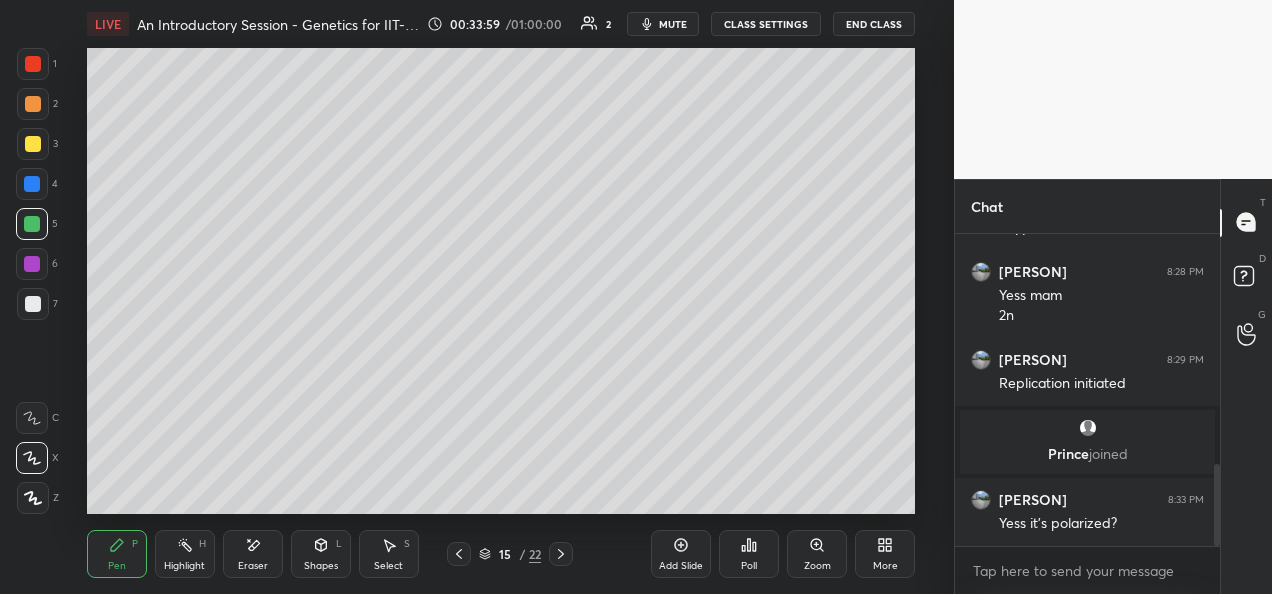 click at bounding box center (33, 144) 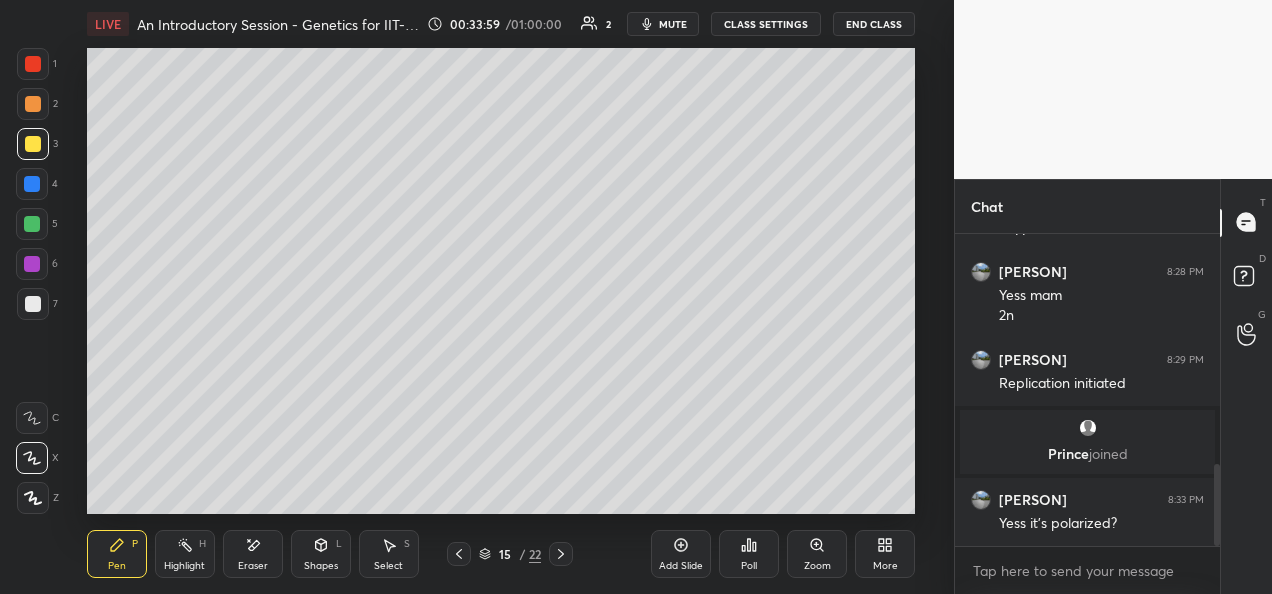 scroll, scrollTop: 982, scrollLeft: 0, axis: vertical 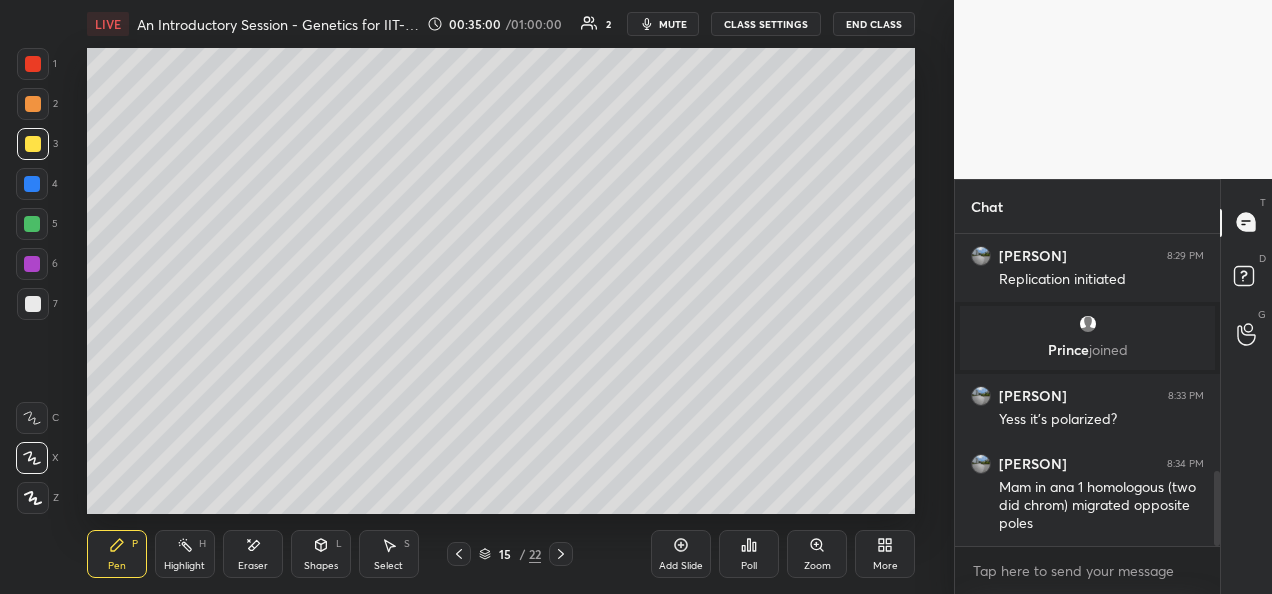 click on "Eraser" at bounding box center (253, 554) 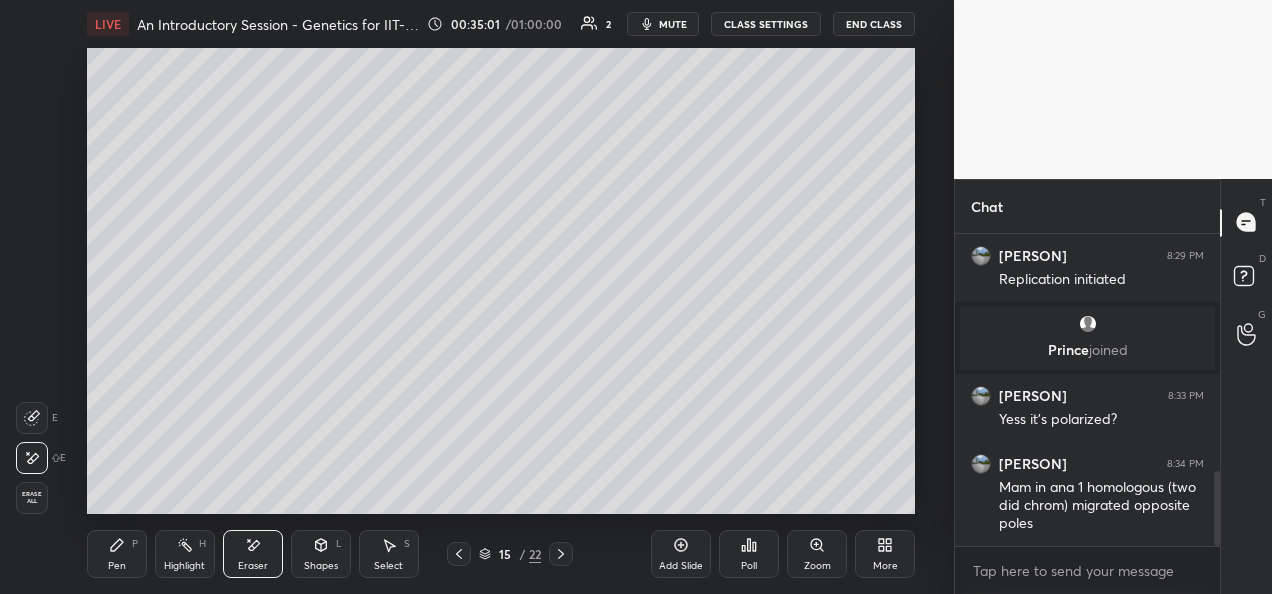 click at bounding box center (32, 458) 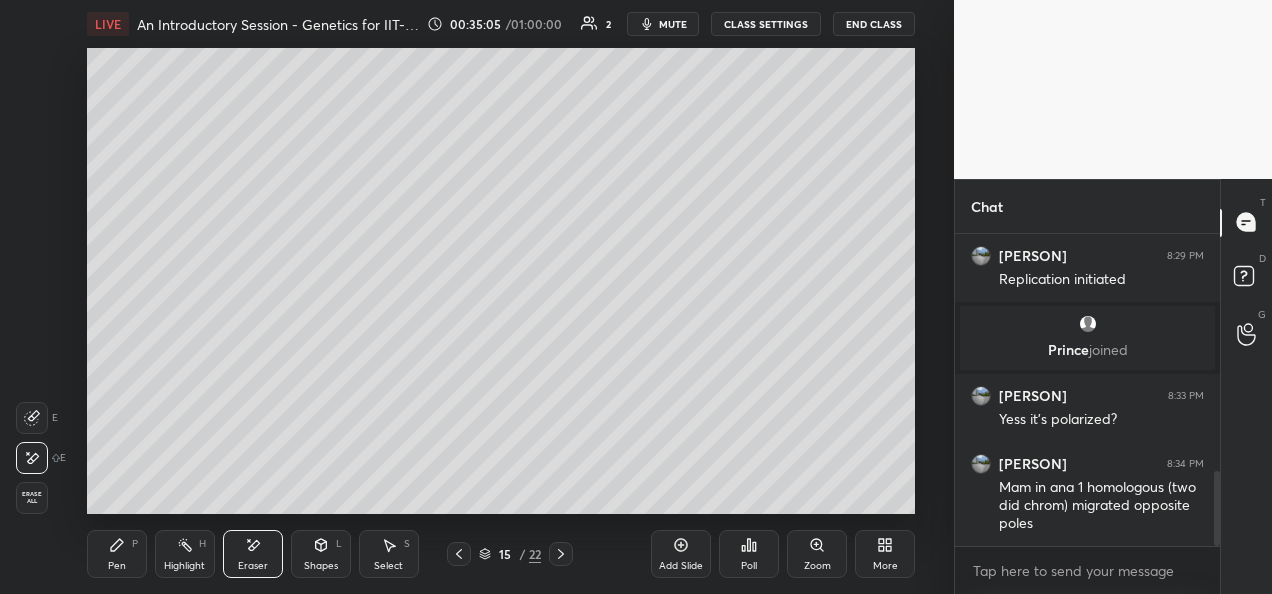 click on "Pen P" at bounding box center [117, 554] 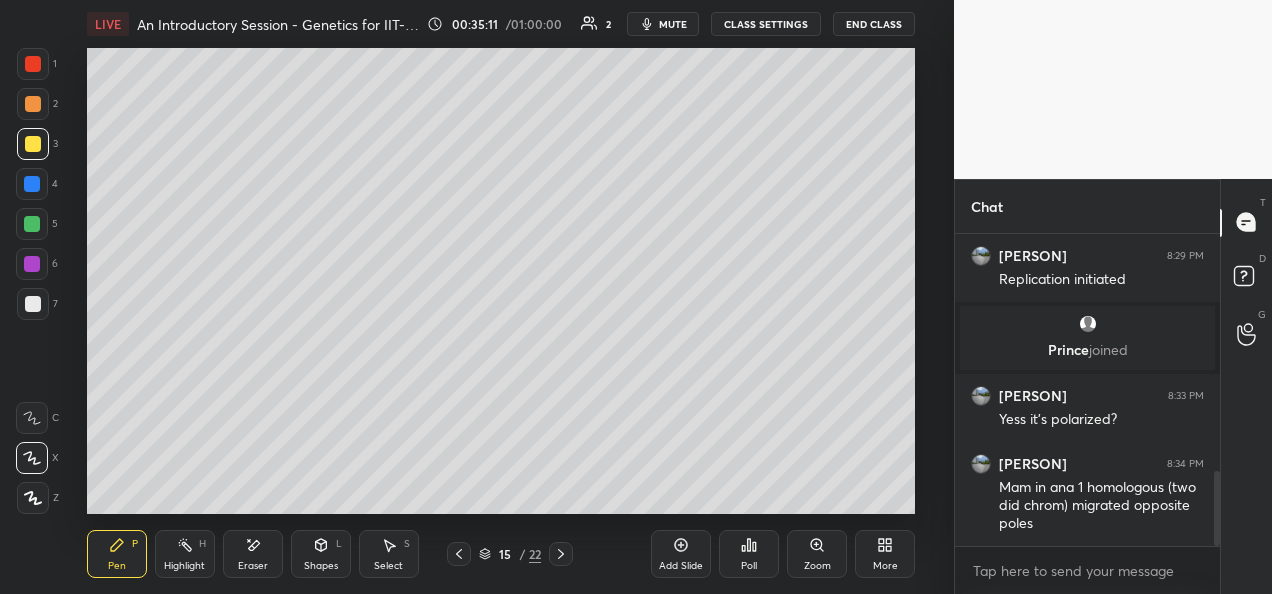 click at bounding box center [33, 304] 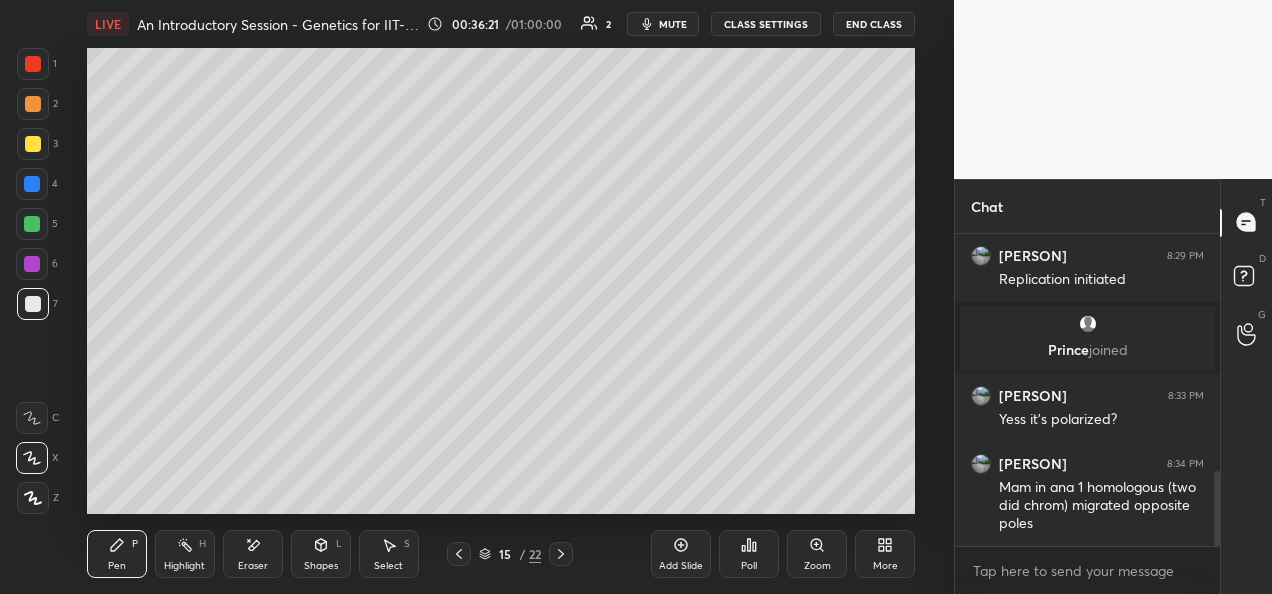click on "Add Slide" at bounding box center (681, 566) 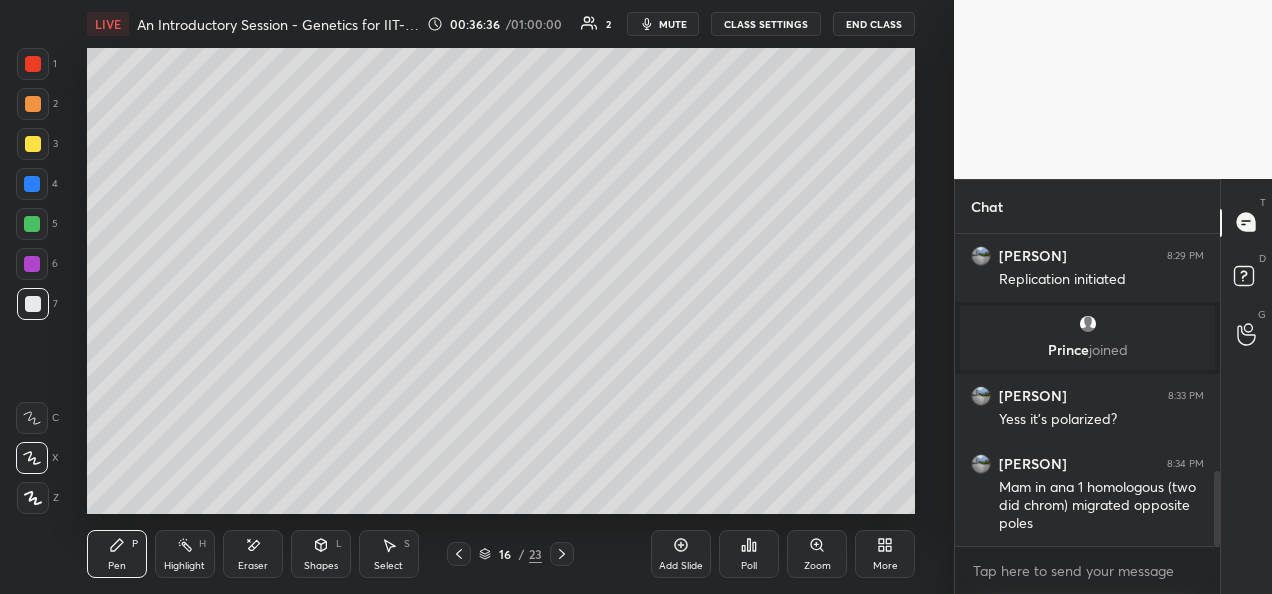 click on "Shapes L" at bounding box center (321, 554) 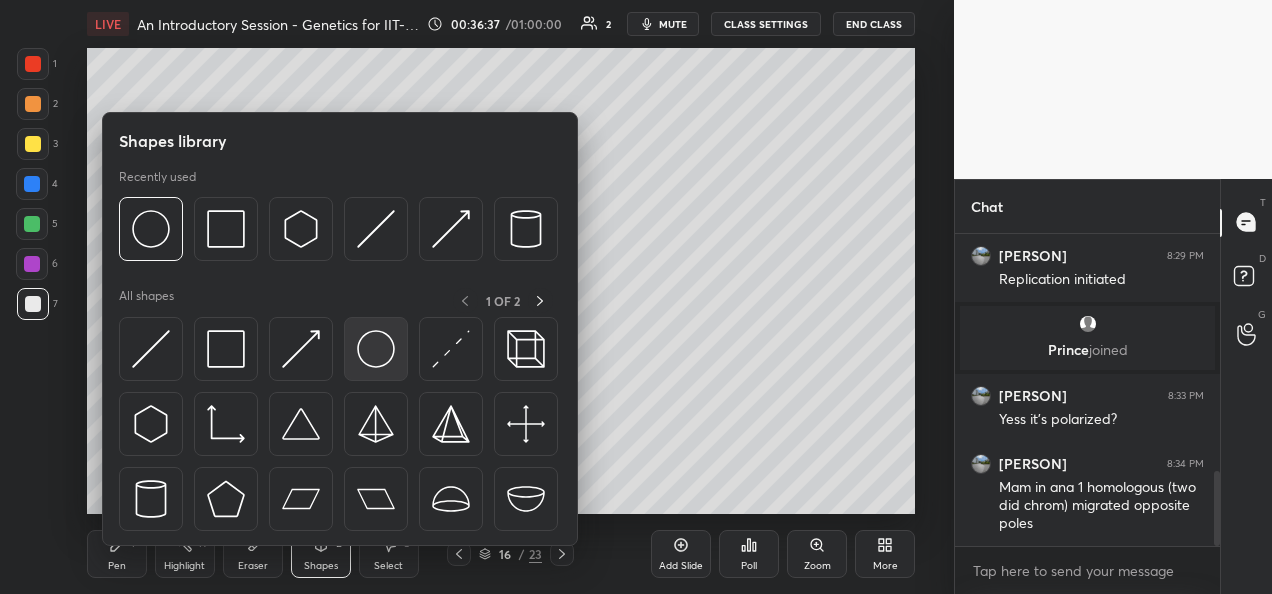 click at bounding box center [376, 349] 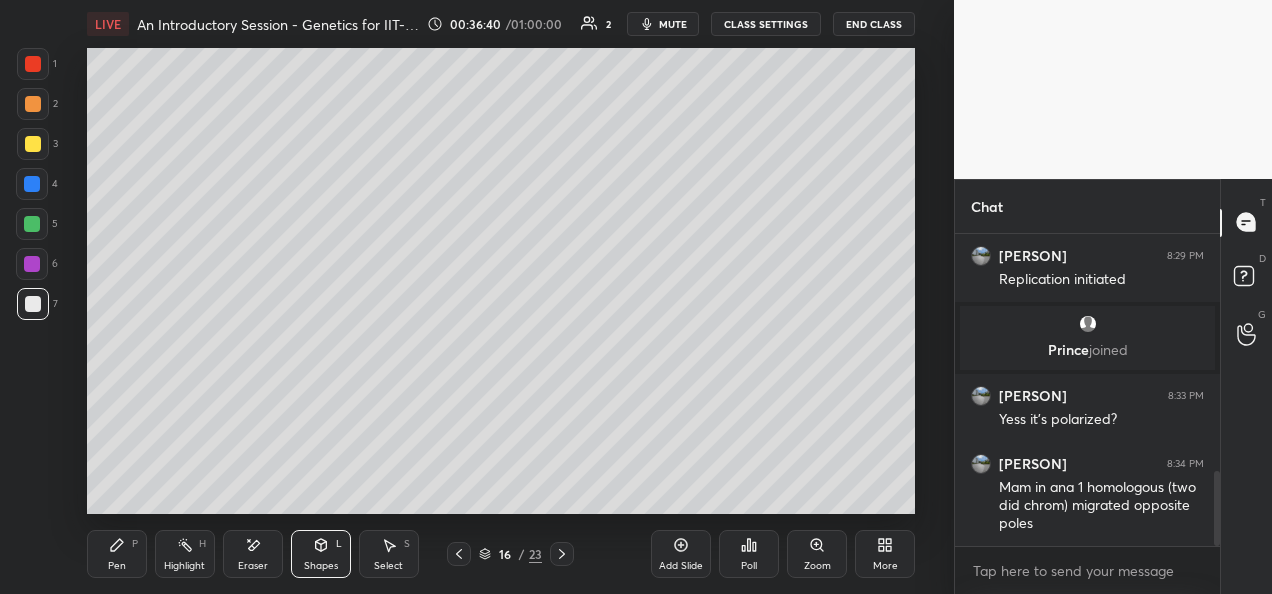 click at bounding box center [33, 144] 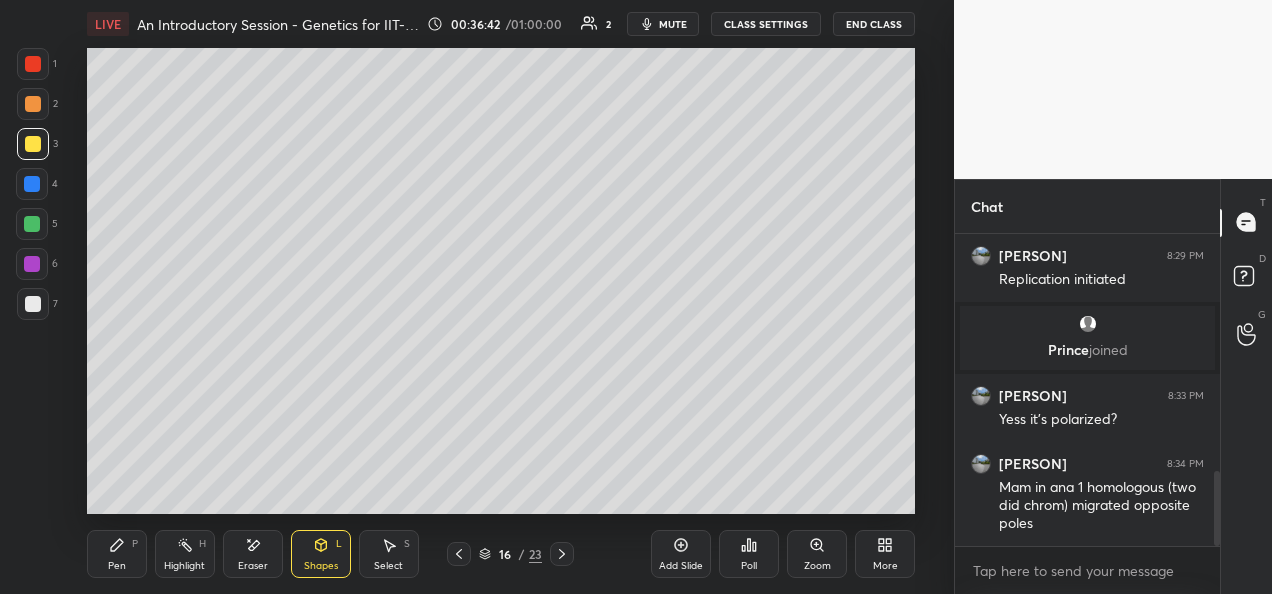 click on "Pen P" at bounding box center [117, 554] 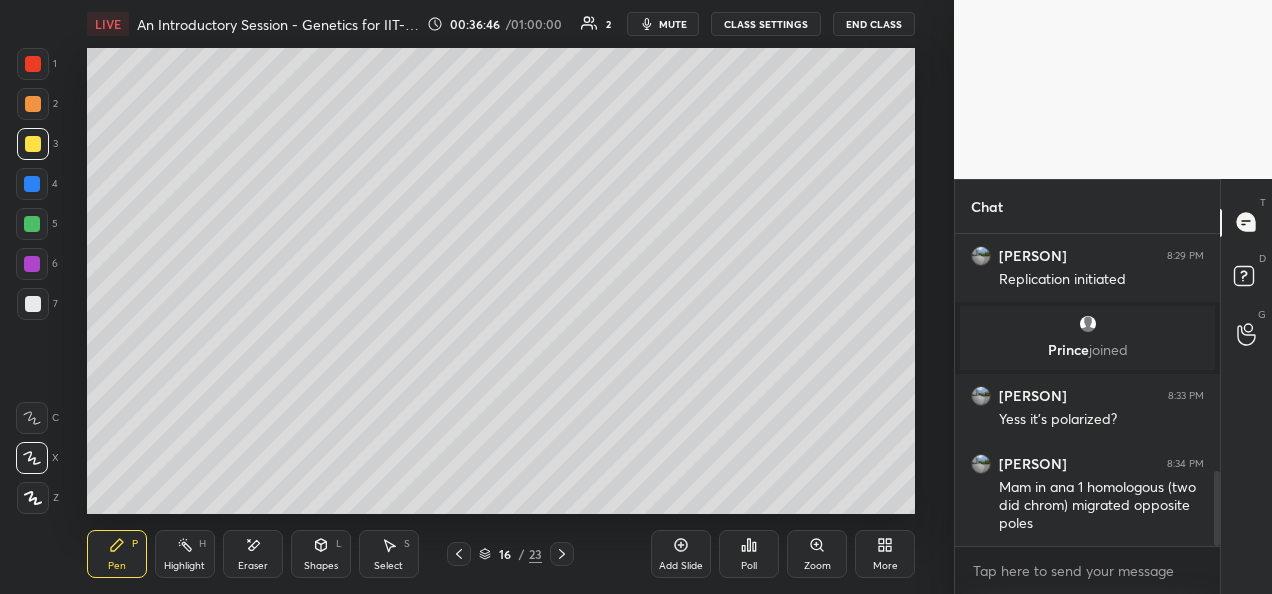 click at bounding box center [32, 224] 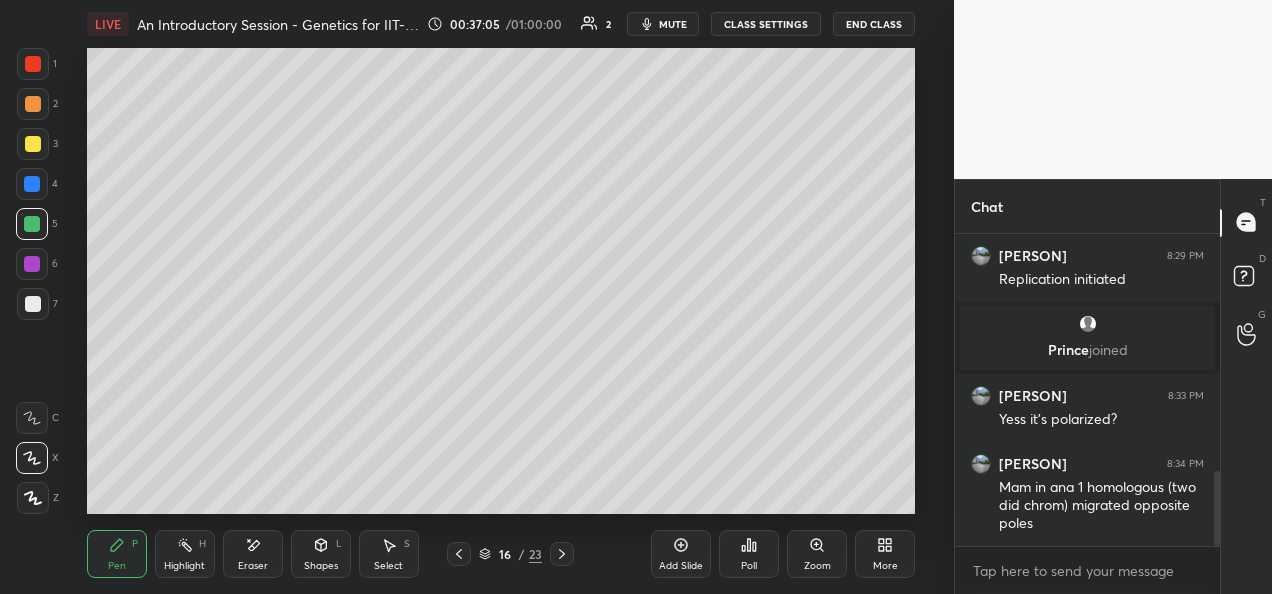 click at bounding box center (33, 144) 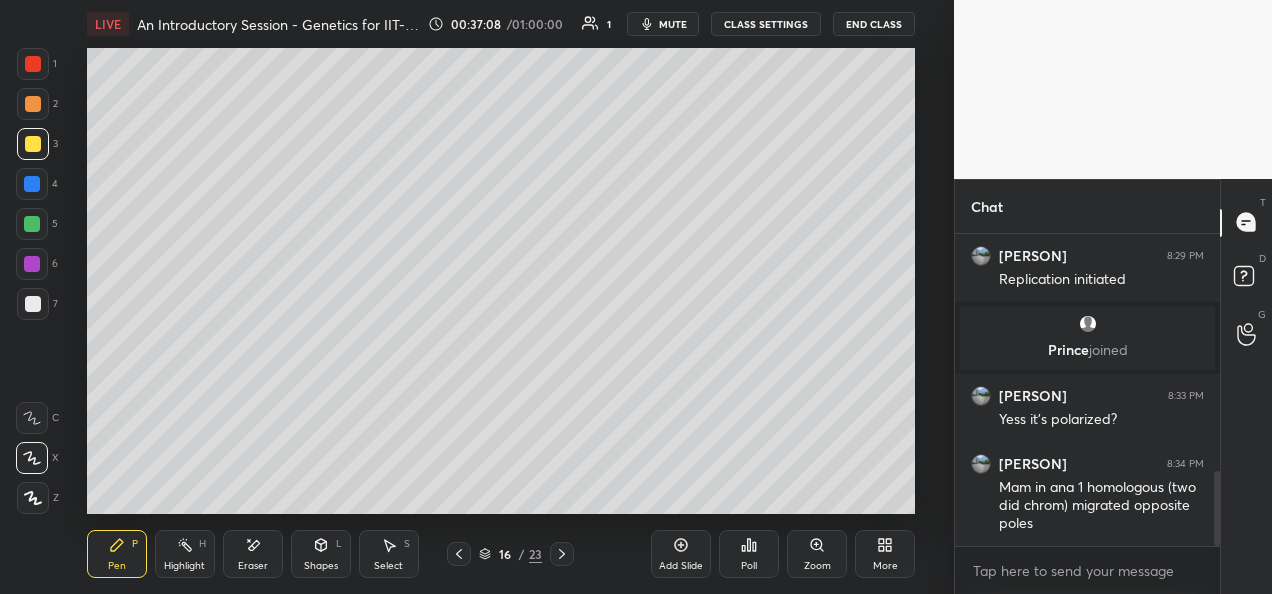 click at bounding box center (32, 224) 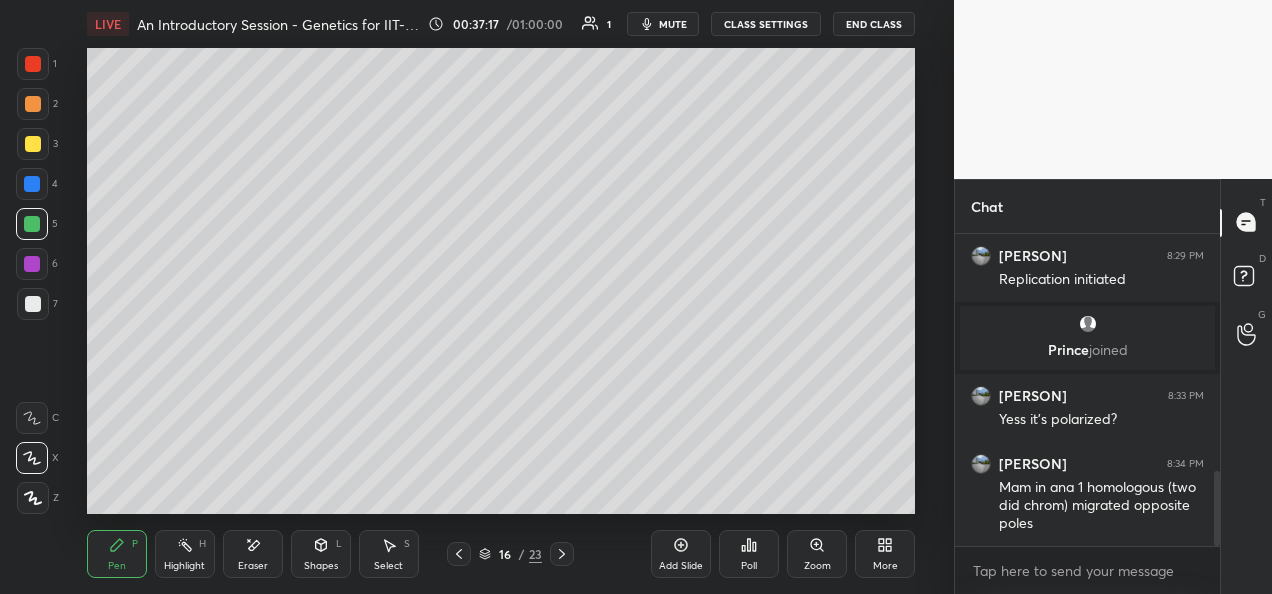 click at bounding box center [33, 304] 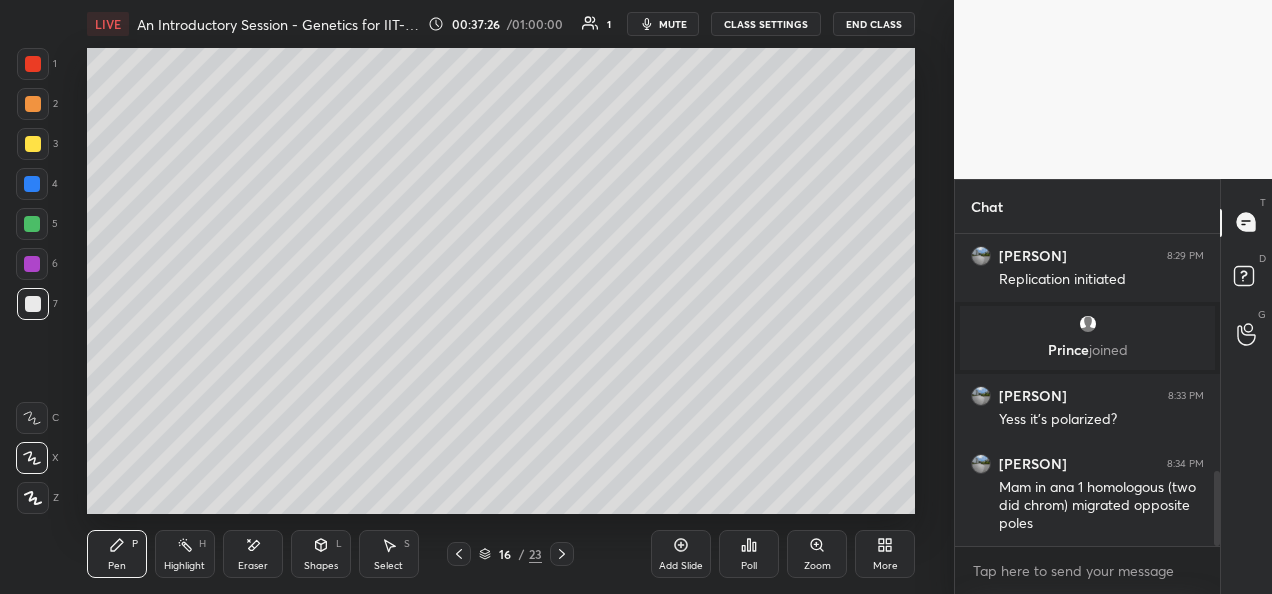 click on "Setting up your live class Poll for   secs No correct answer Start poll" at bounding box center [501, 281] 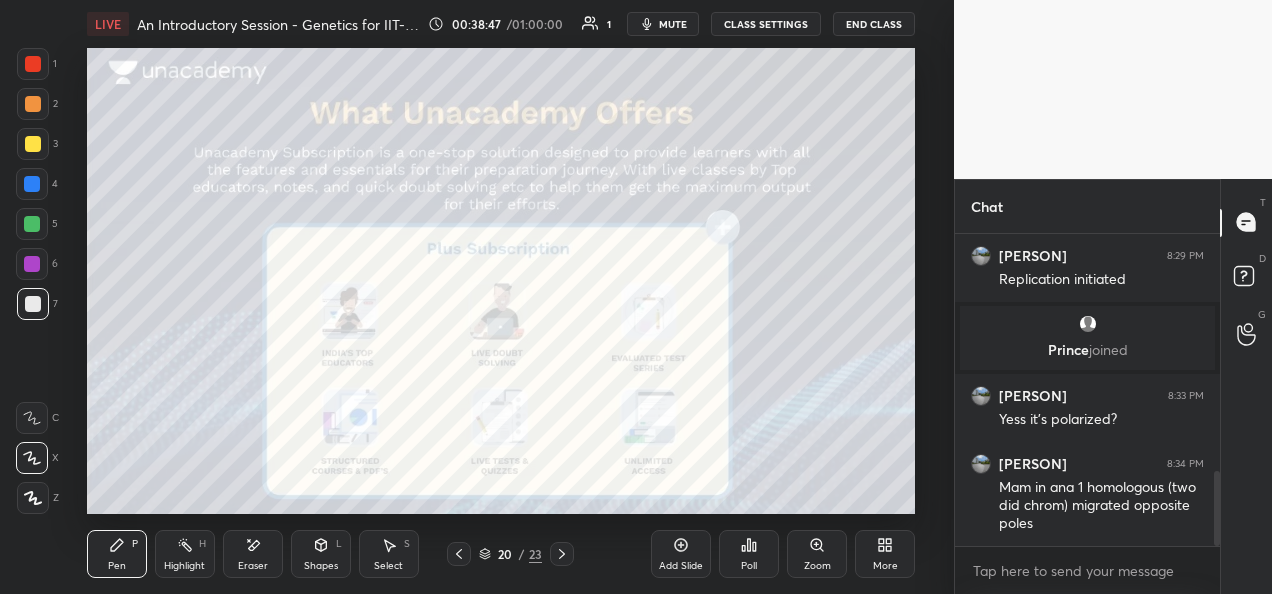 click at bounding box center [32, 224] 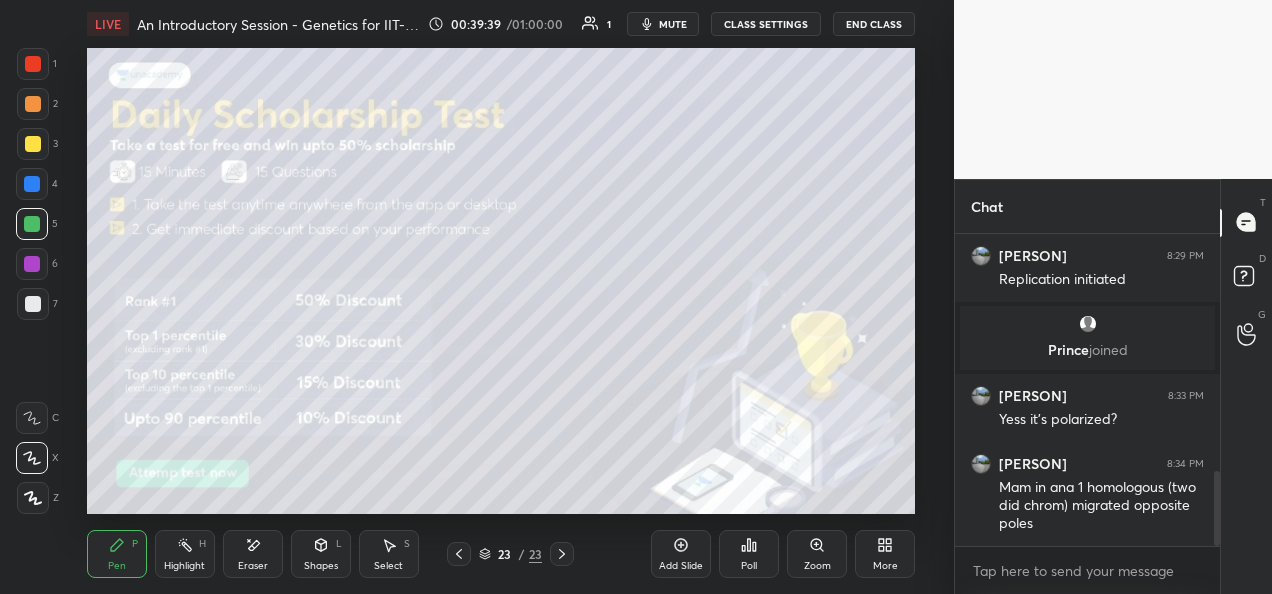 click on "Add Slide" at bounding box center (681, 554) 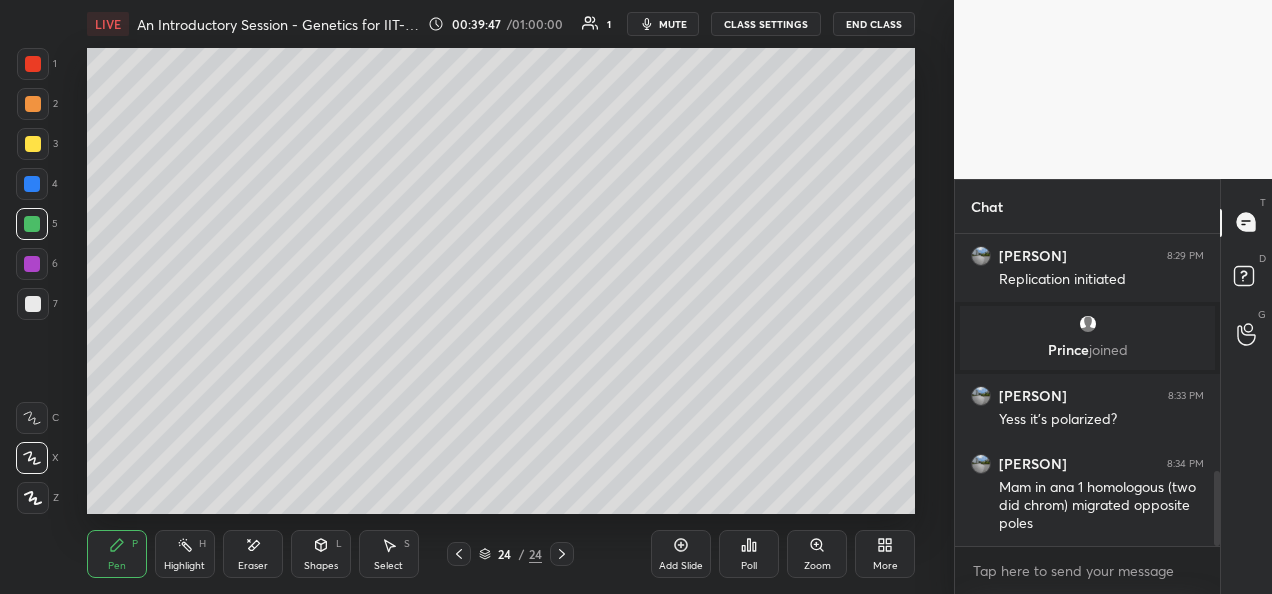 click at bounding box center [33, 304] 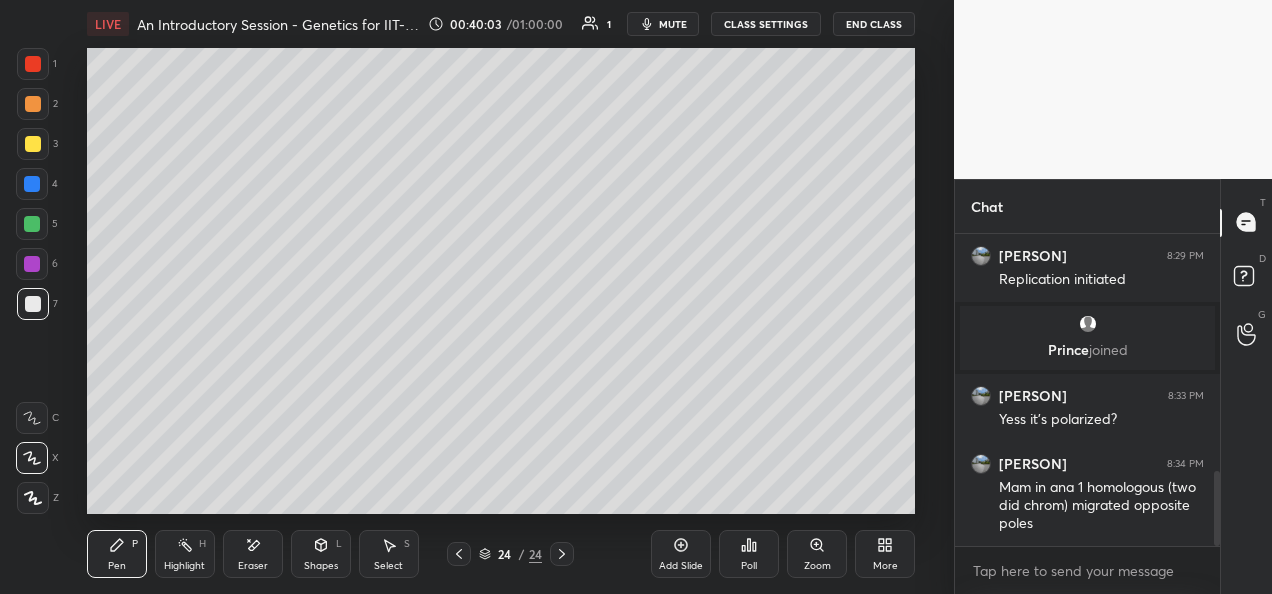 click on "CLASS SETTINGS" at bounding box center (766, 24) 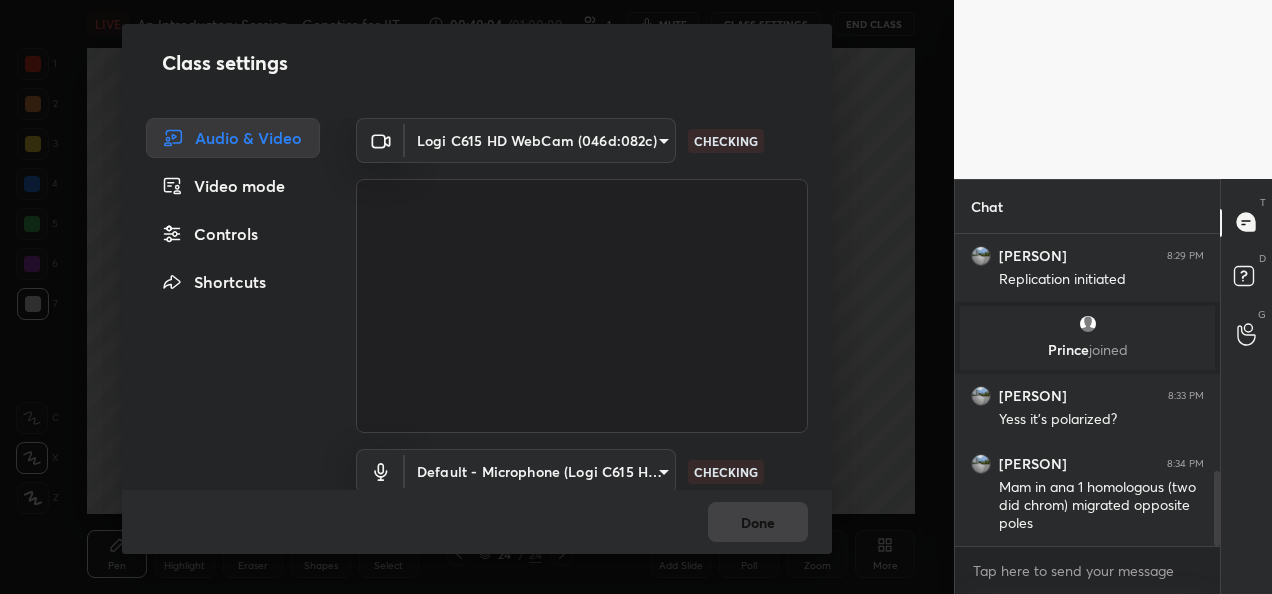 click on "1 2 3 4 5 6 7 C X Z E E Erase all   H H LIVE An Introductory Session - Genetics for IIT-JAM, GAT-B, CUET PG 00:40:04 /  01:00:00 1 mute CLASS SETTINGS End Class Setting up your live class Poll for   secs No correct answer Start poll Back An Introductory Session - Genetics for IIT-JAM, GAT-B, CUET PG [PERSON] Pen P Highlight H Eraser Shapes L Select S 24 / 24 Add Slide Poll Zoom More Chat [PERSON] 8:28 PM Yess mam 2n [PERSON] 8:29 PM Replication initiated [PERSON]  joined [PERSON] 8:33 PM Yess it's polarized? [PERSON] 8:34 PM Mam in ana 1 homologous (two did chrom) migrated opposite poles JUMP TO LATEST Enable hand raising Enable raise hand to speak to learners. Once enabled, chat will be turned off temporarily. Enable x   introducing Raise a hand with a doubt Now learners can raise their hand along with a doubt  How it works? Doubts asked by learners will show up here NEW DOUBTS ASKED No one has raised a hand yet Can't raise hand Got it T Messages (T) D Doubts (D) G Raise Hand (G) Report an issue ​ Done" at bounding box center [636, 297] 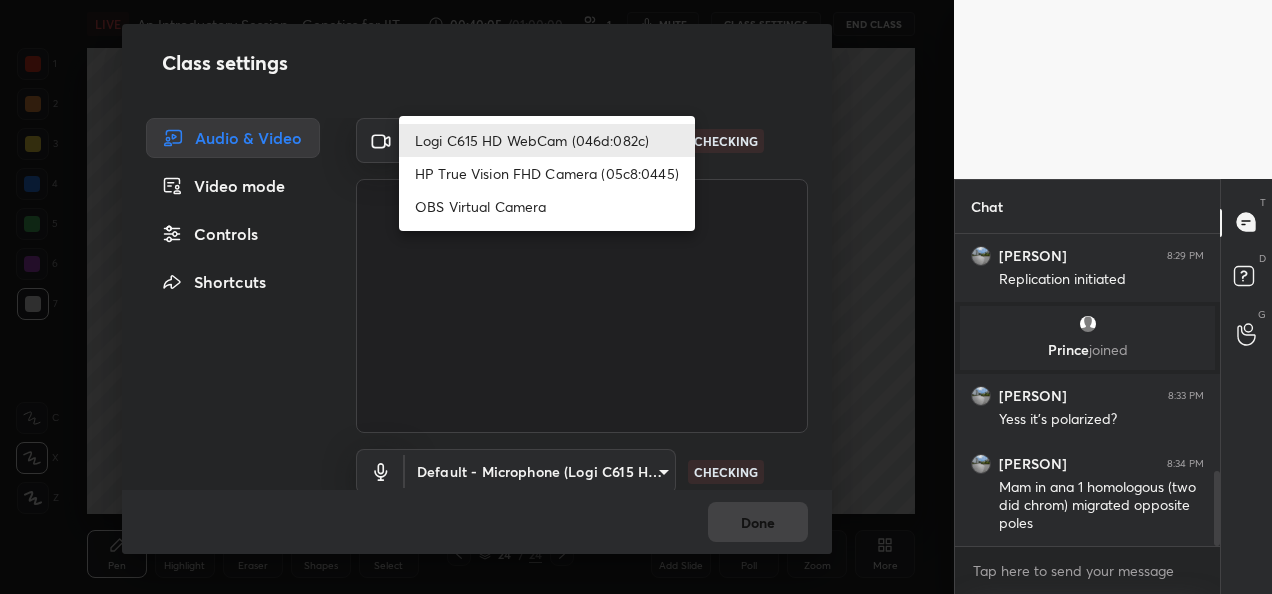 click on "HP True Vision FHD Camera (05c8:0445)" at bounding box center [547, 173] 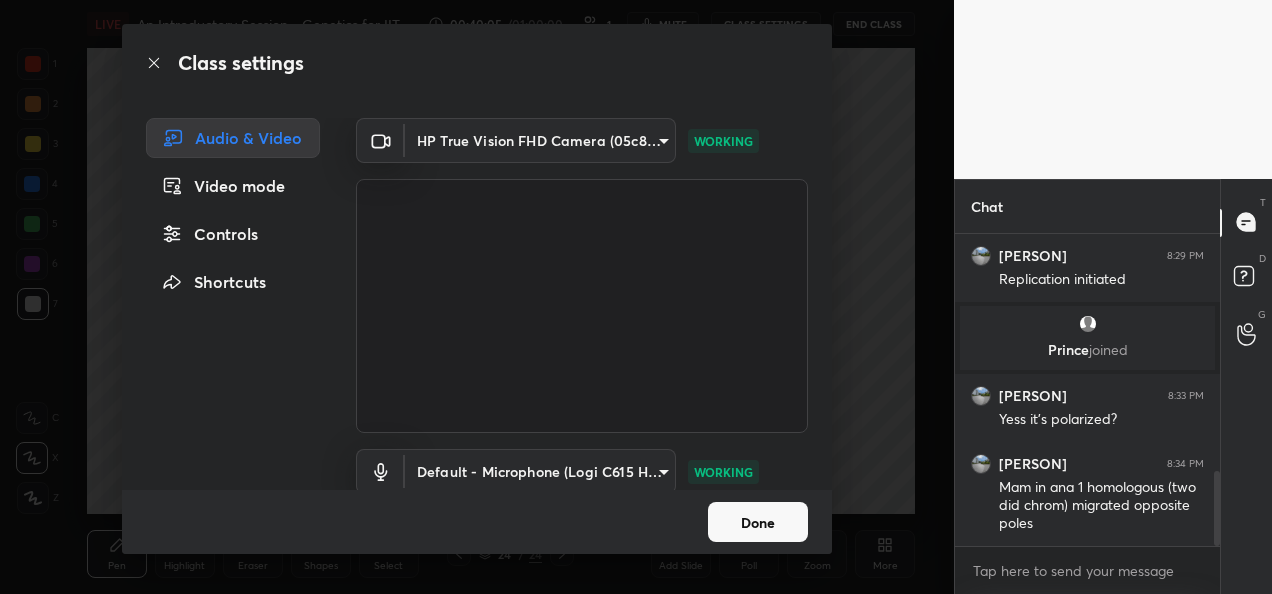 click on "Done" at bounding box center [758, 522] 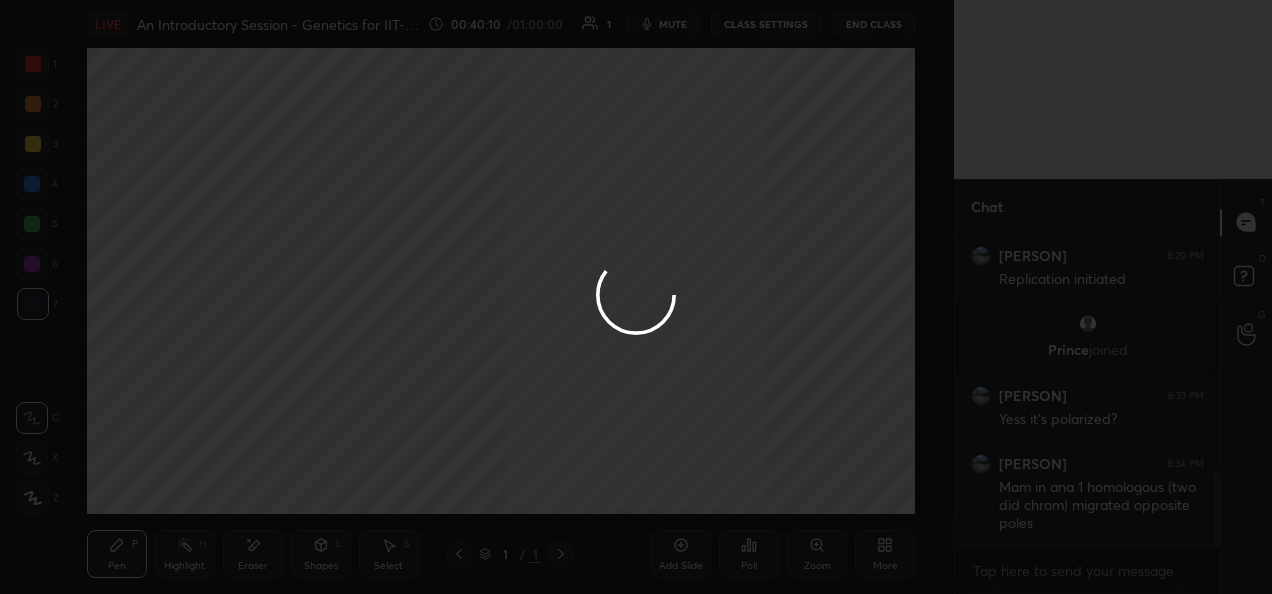 type 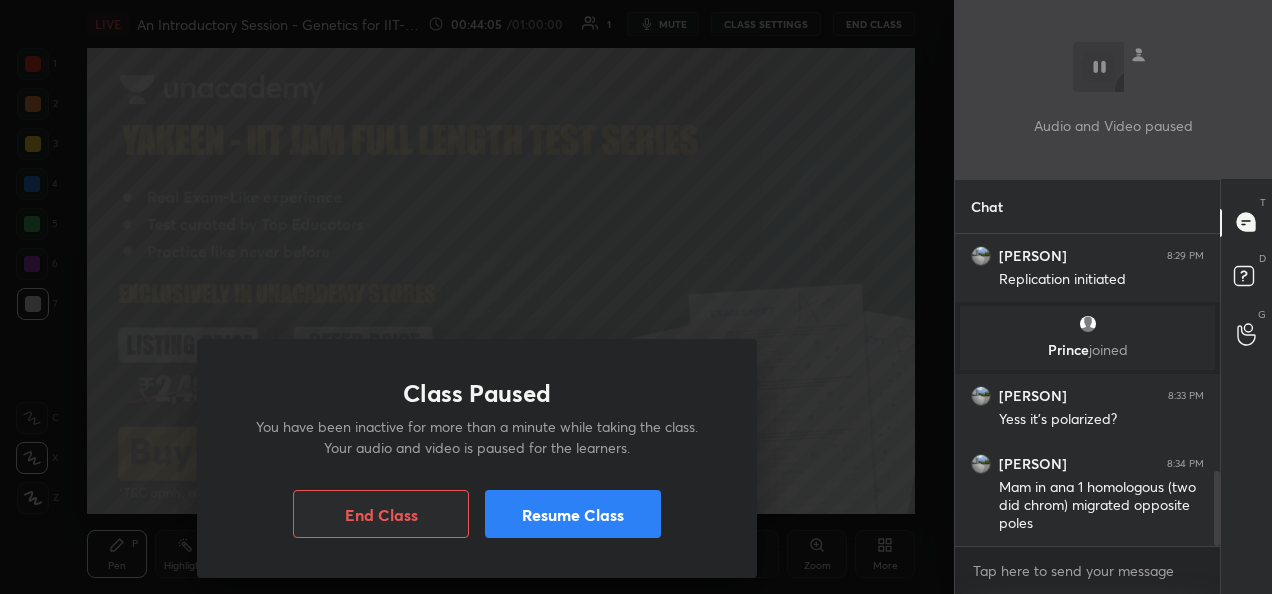 click on "Class Paused You have been inactive for more than a minute while taking the class. Your audio and video is paused for the learners. End Class Resume Class" at bounding box center [477, 297] 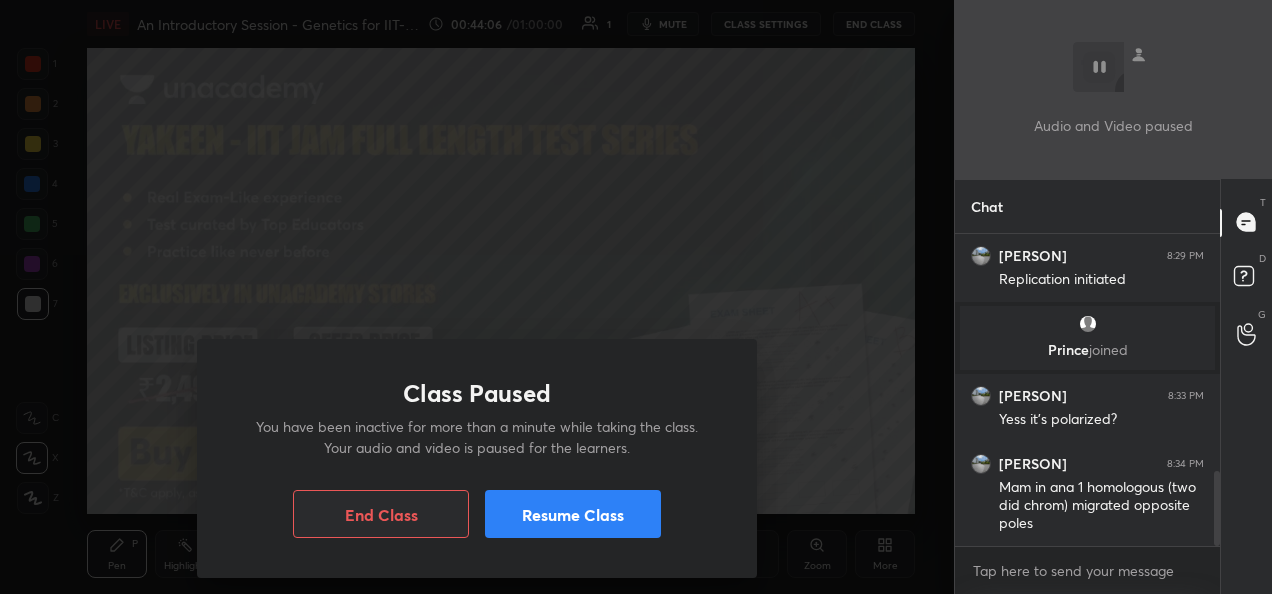 click on "Resume Class" at bounding box center (573, 514) 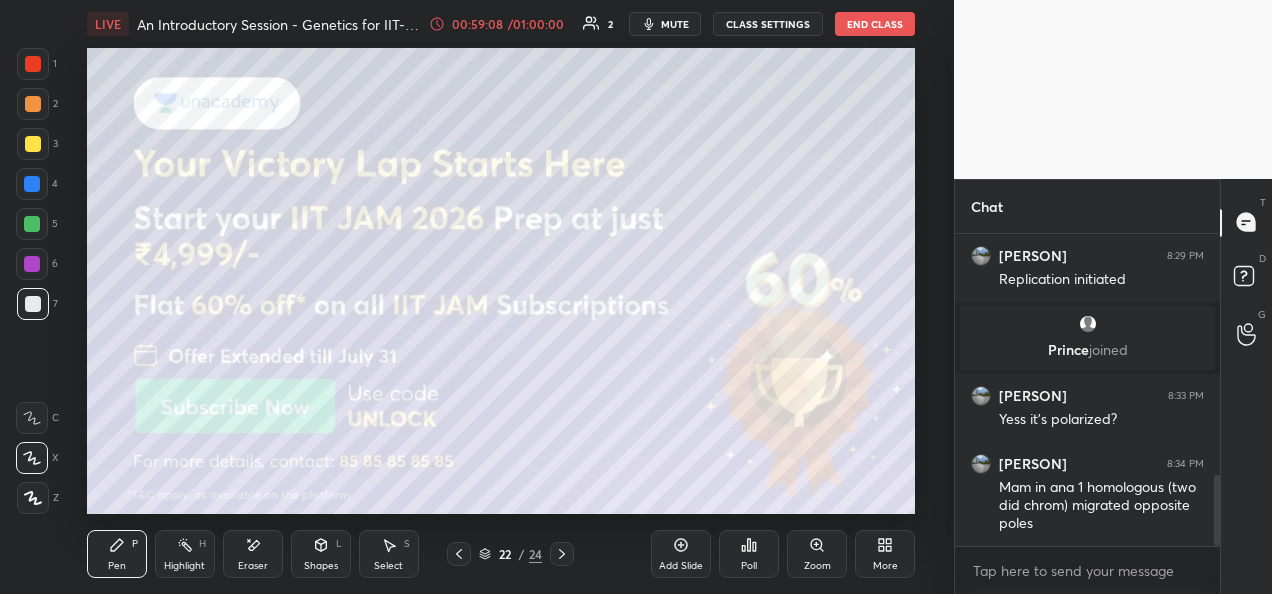 scroll, scrollTop: 1054, scrollLeft: 0, axis: vertical 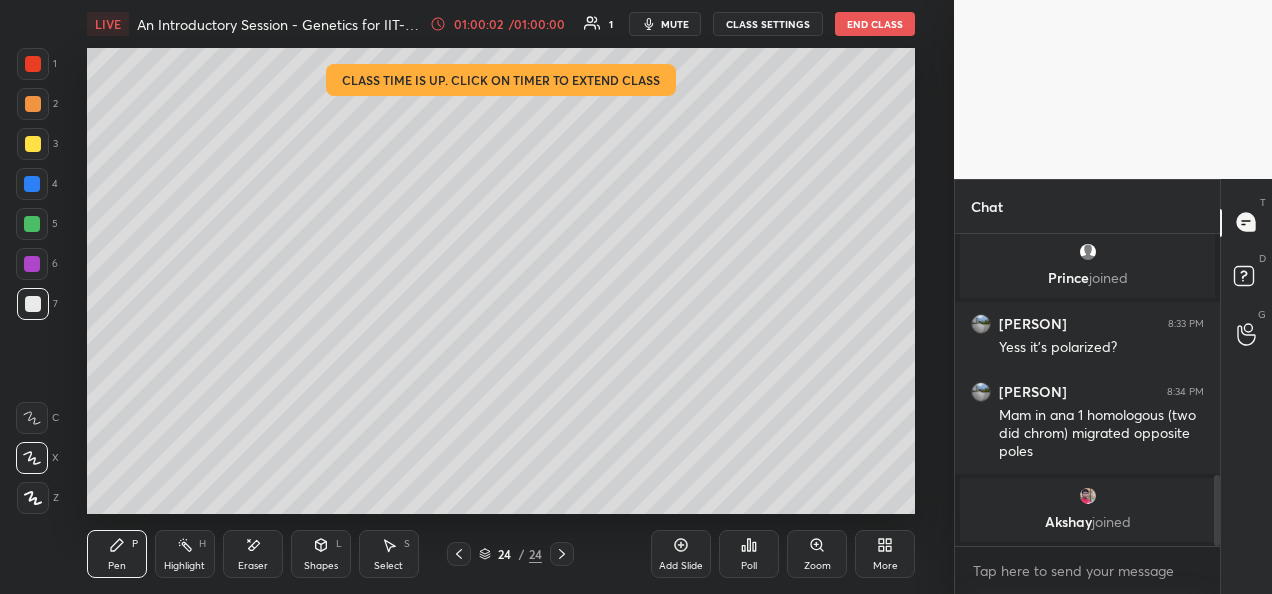 click on "End Class" at bounding box center [875, 24] 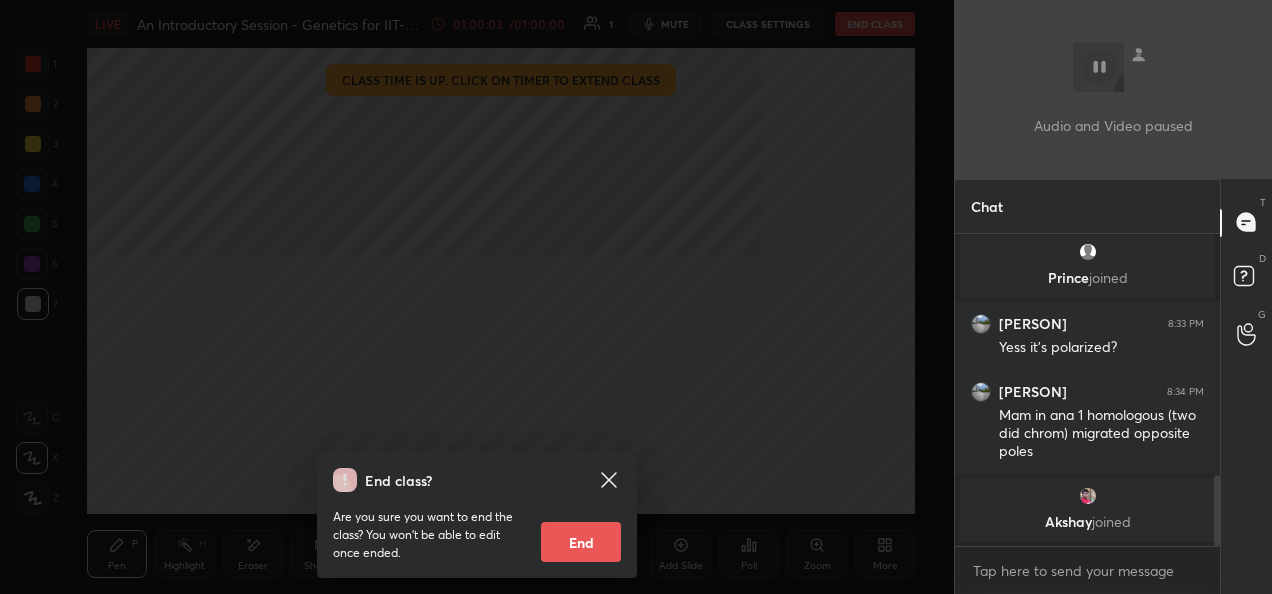 click on "End" at bounding box center [581, 542] 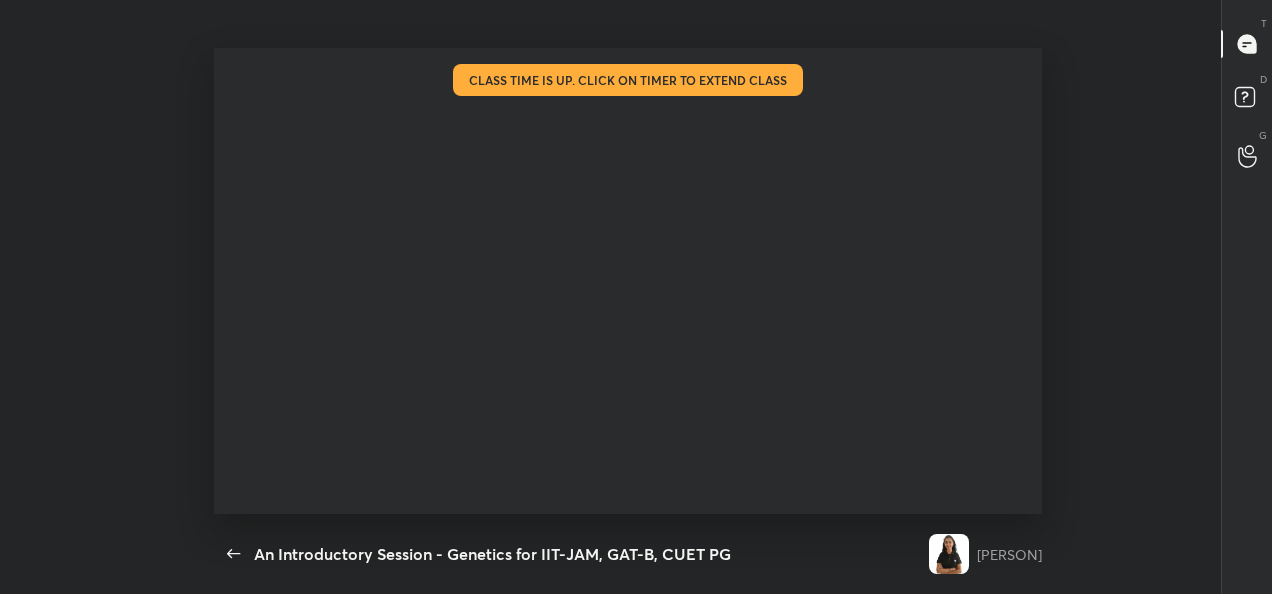 scroll, scrollTop: 99534, scrollLeft: 99044, axis: both 